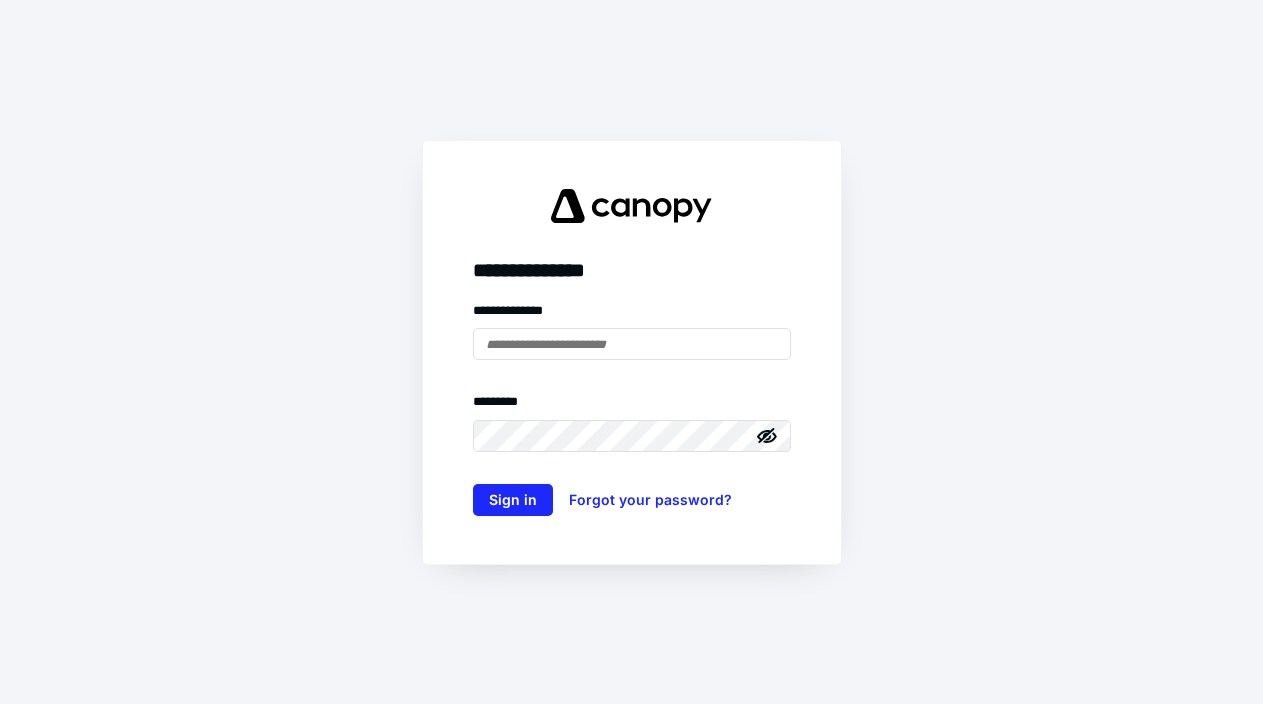scroll, scrollTop: 0, scrollLeft: 0, axis: both 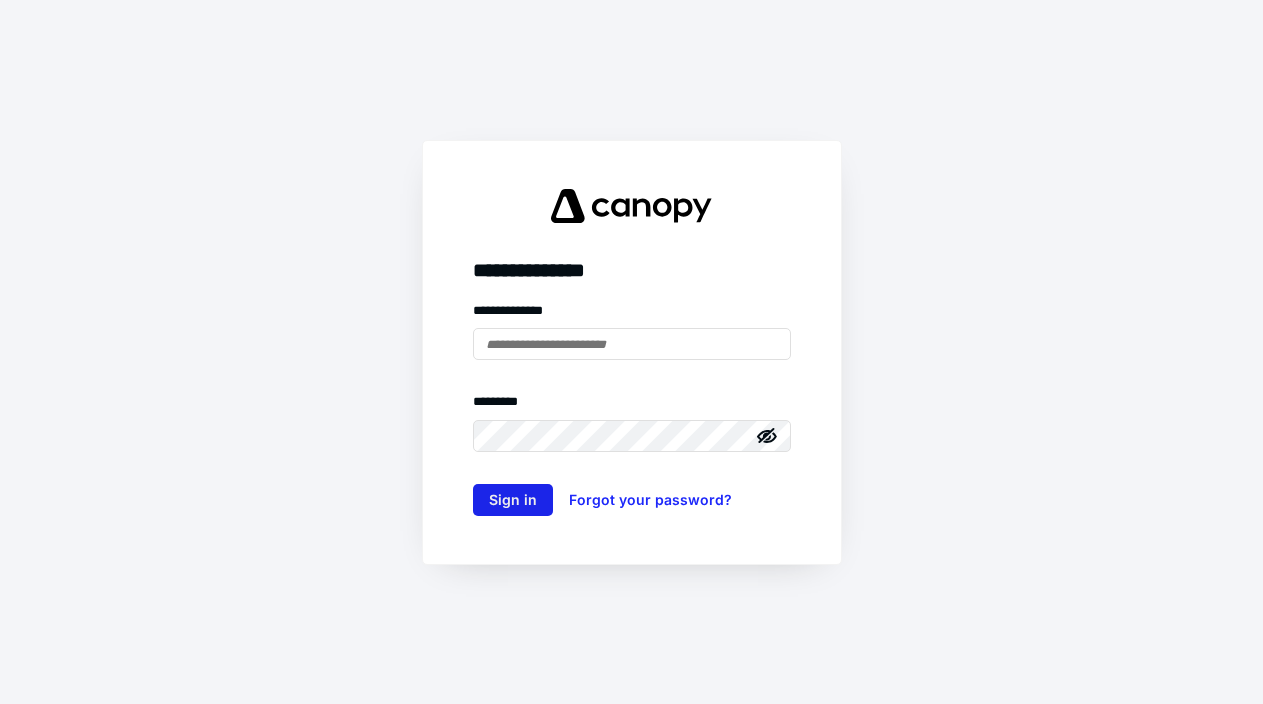 type on "**********" 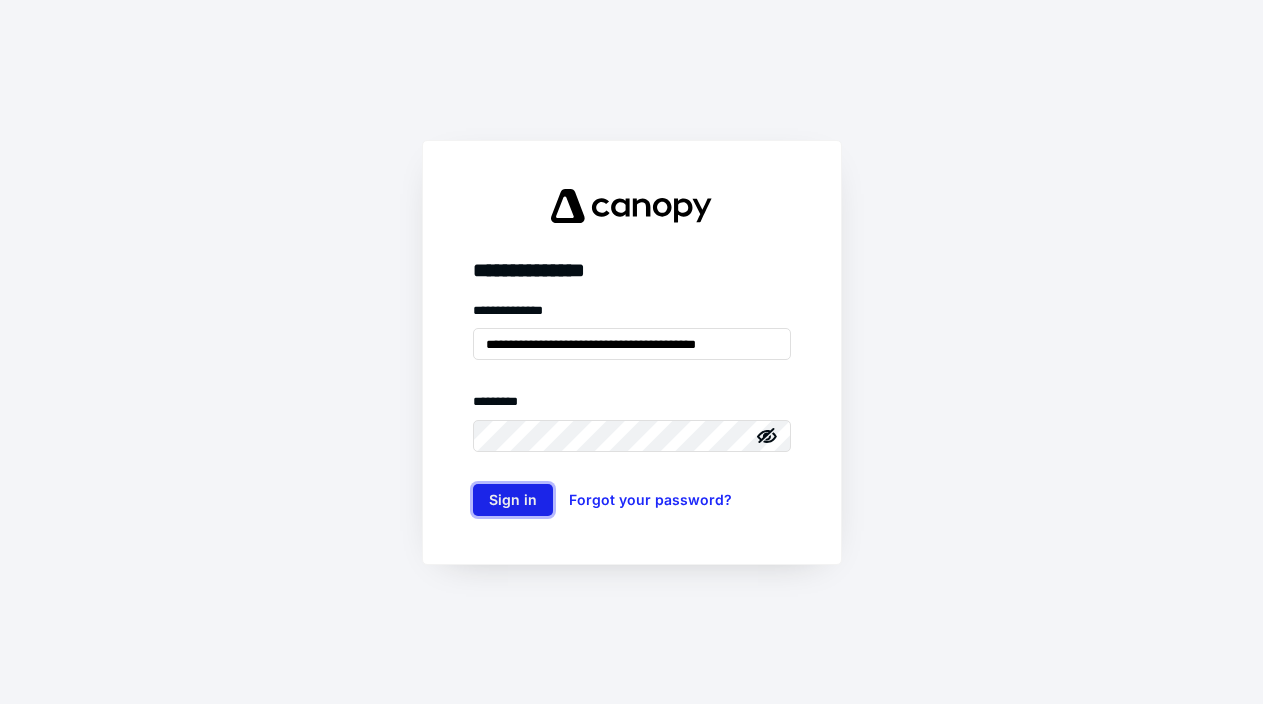 click on "Sign in" at bounding box center [513, 500] 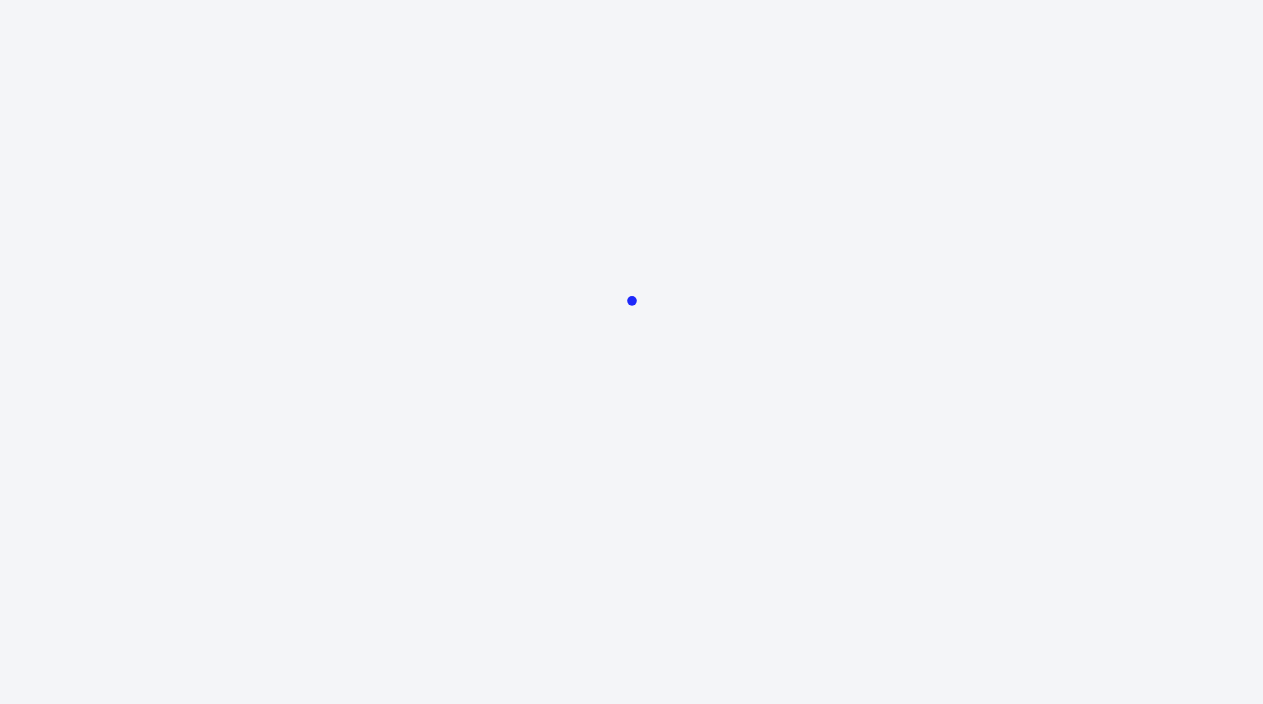 scroll, scrollTop: 0, scrollLeft: 0, axis: both 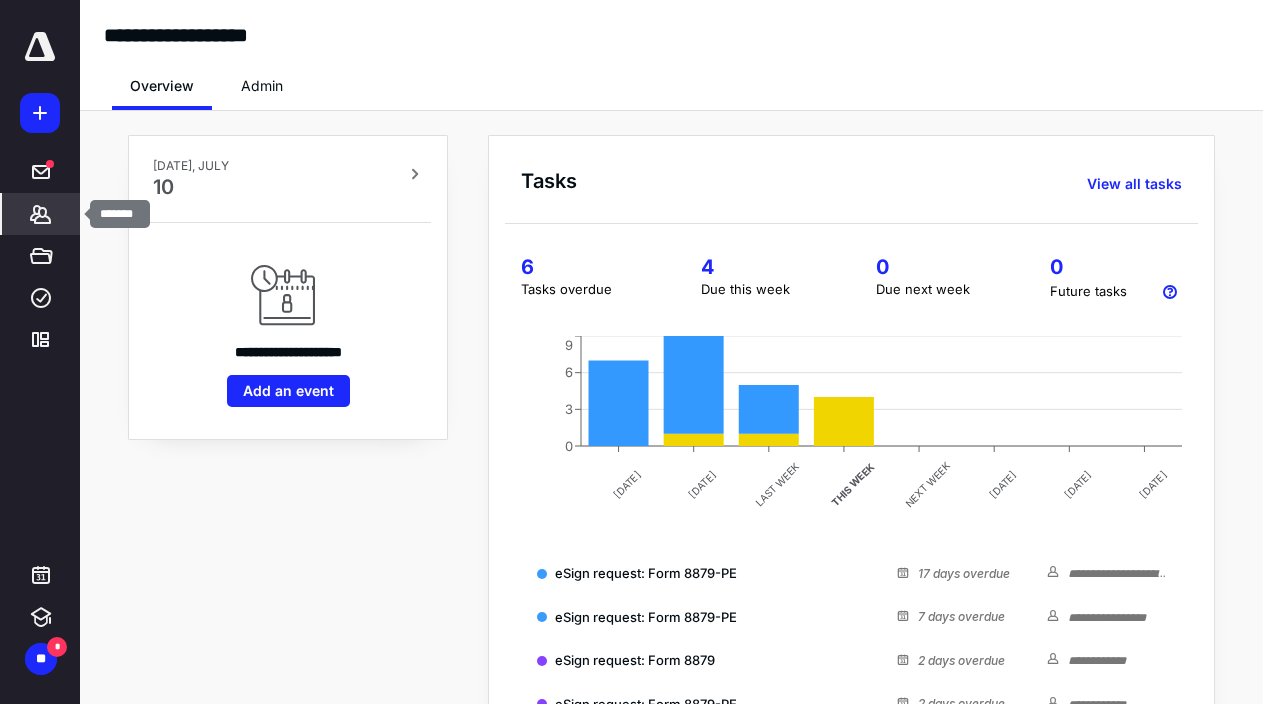 click 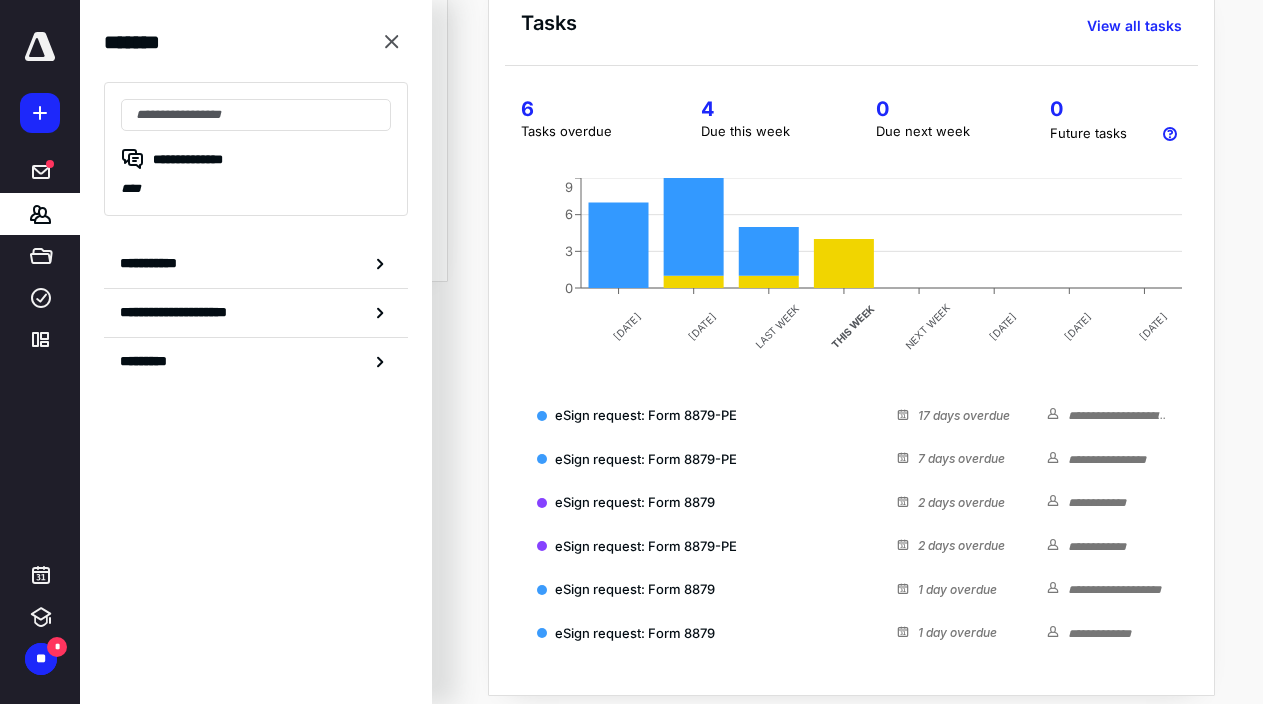 scroll, scrollTop: 155, scrollLeft: 0, axis: vertical 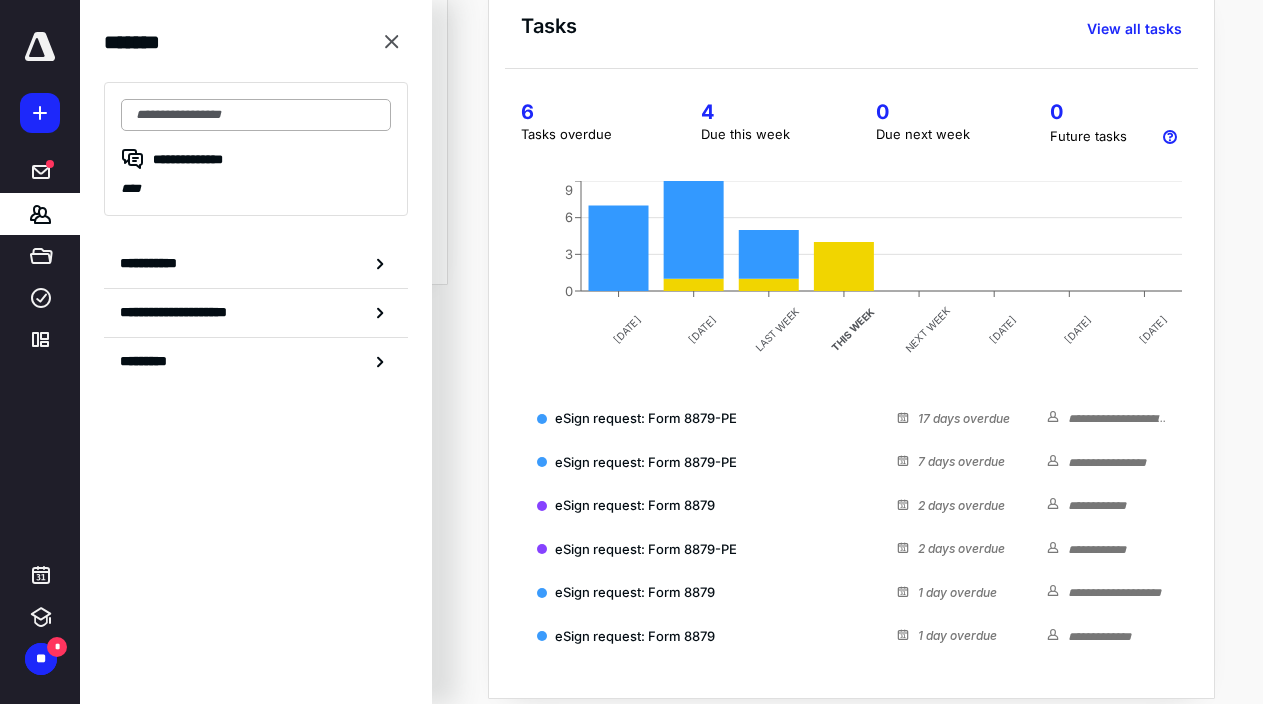 click at bounding box center [256, 115] 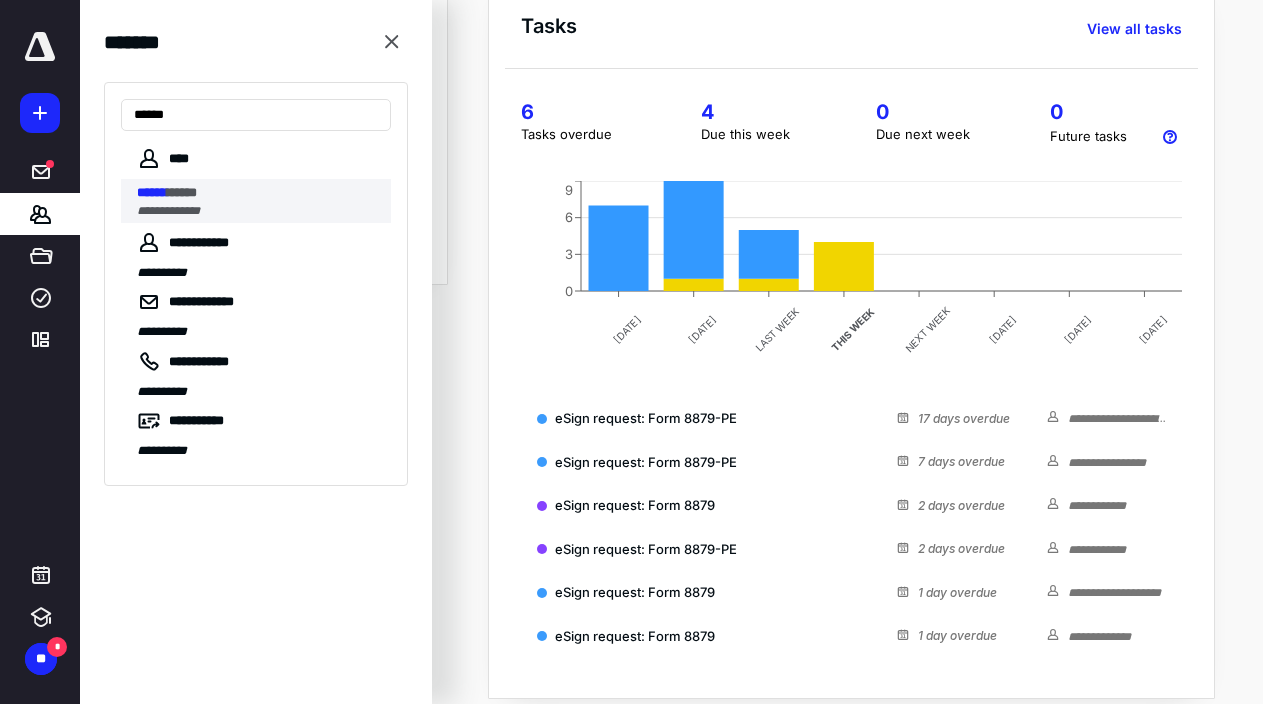type on "******" 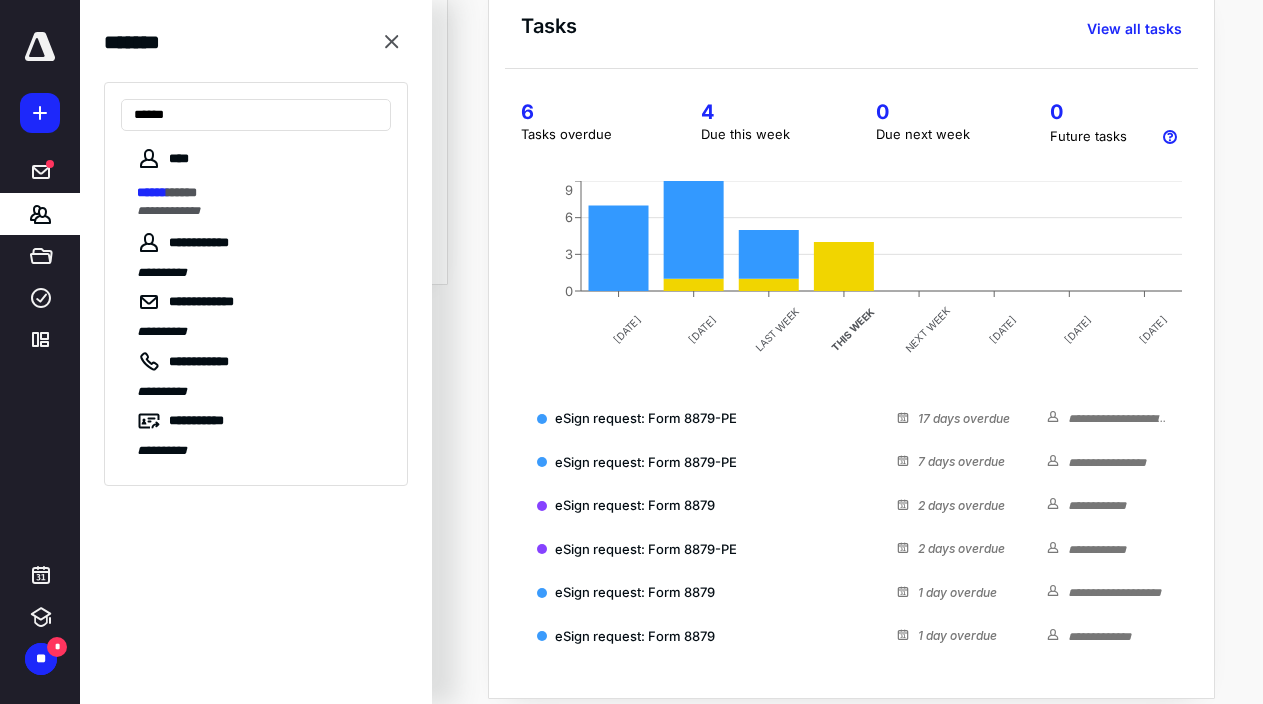 scroll, scrollTop: 0, scrollLeft: 0, axis: both 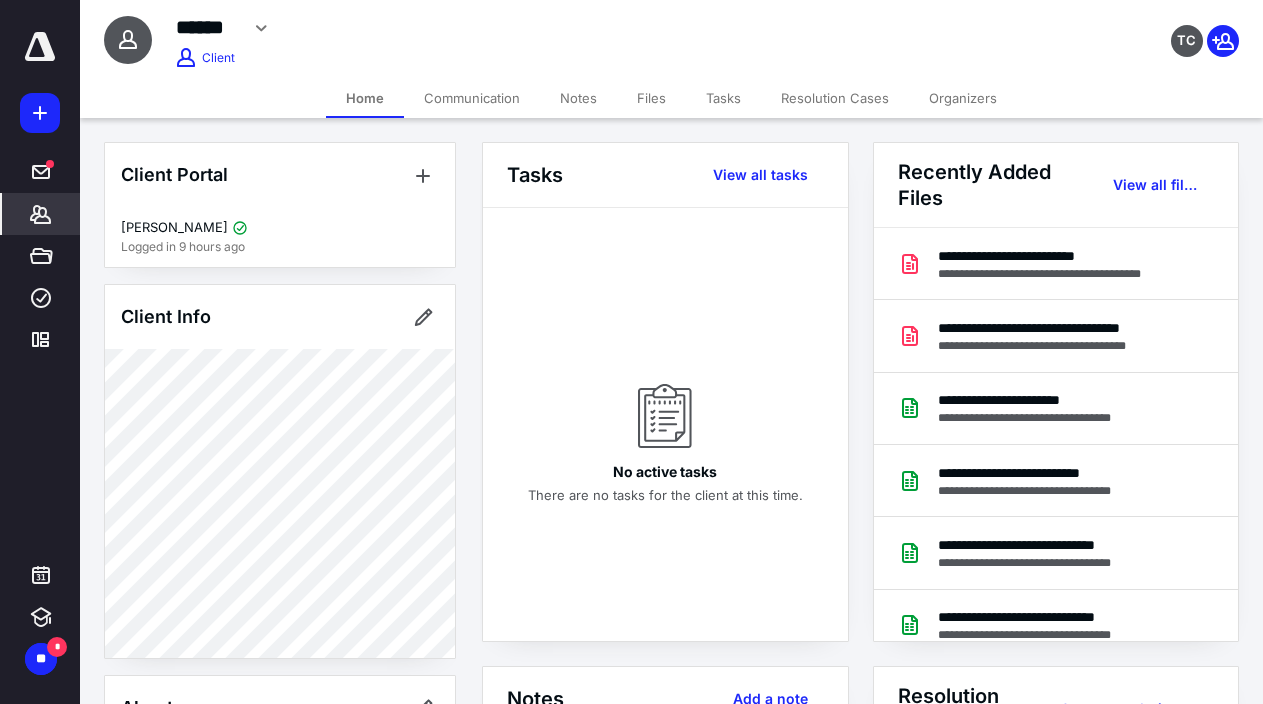 click on "Files" at bounding box center [651, 98] 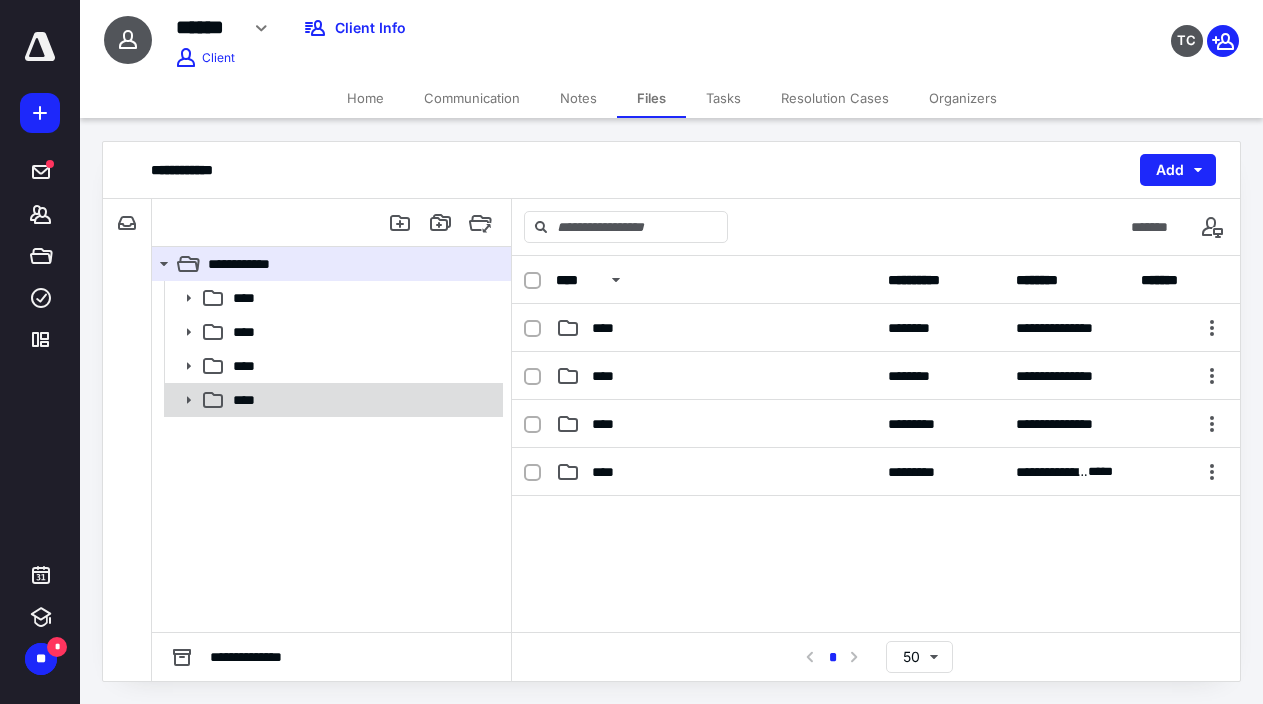 click on "****" at bounding box center (362, 400) 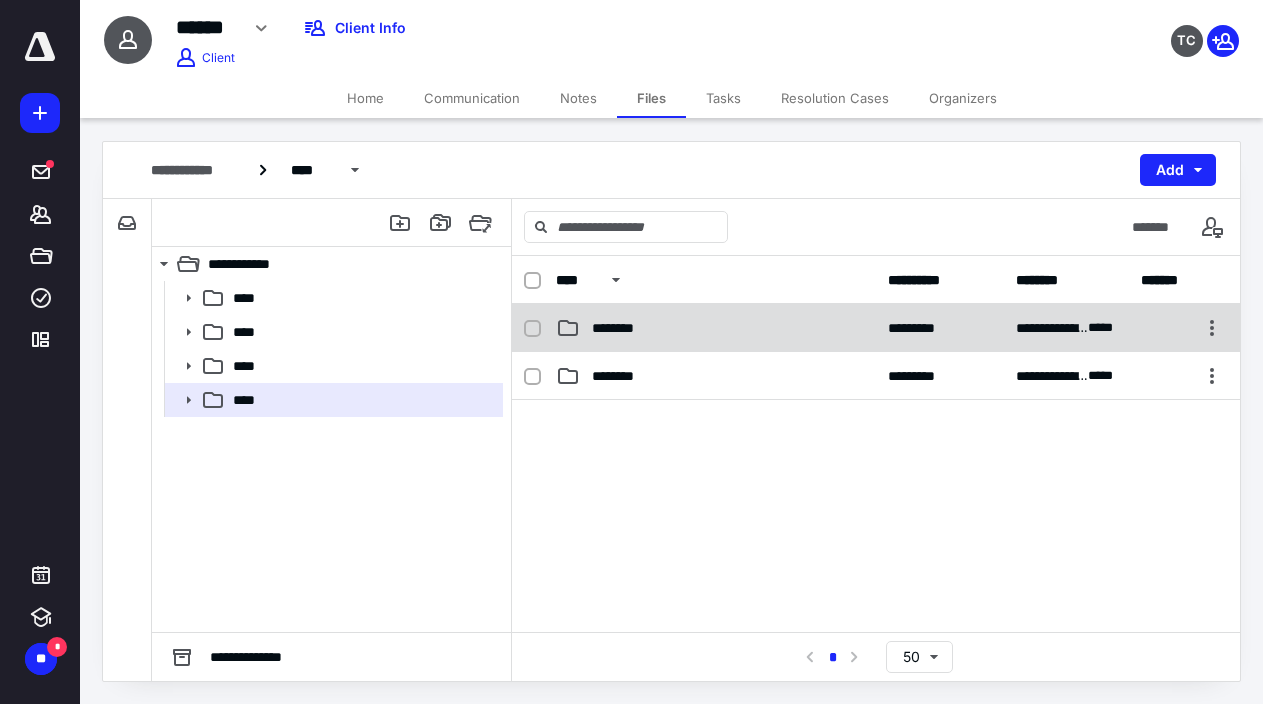 click at bounding box center (532, 329) 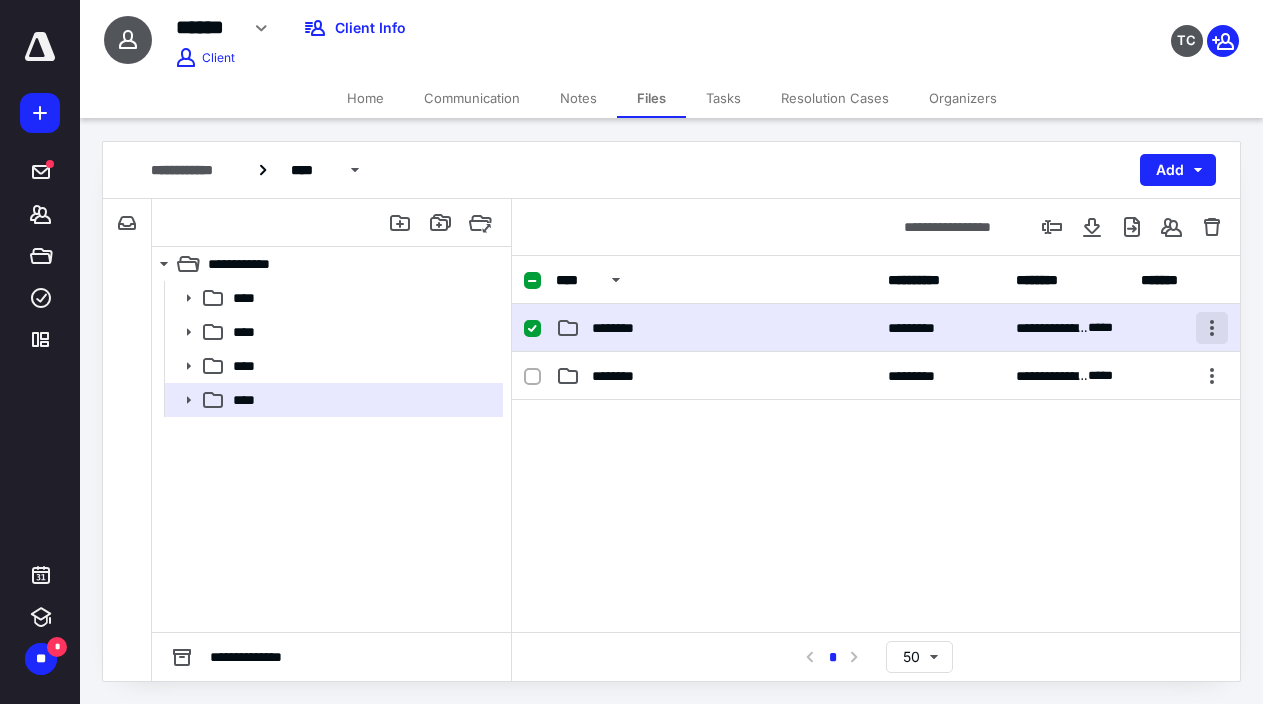 click at bounding box center [1212, 328] 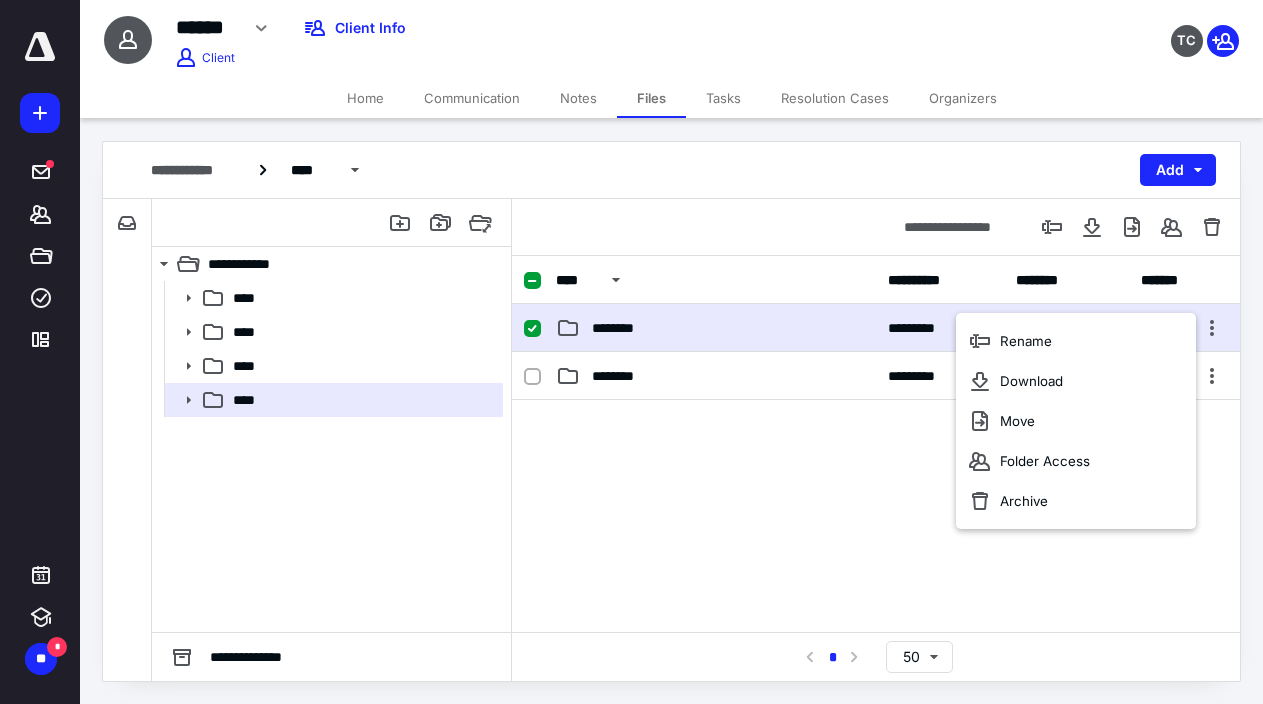 click at bounding box center (876, 550) 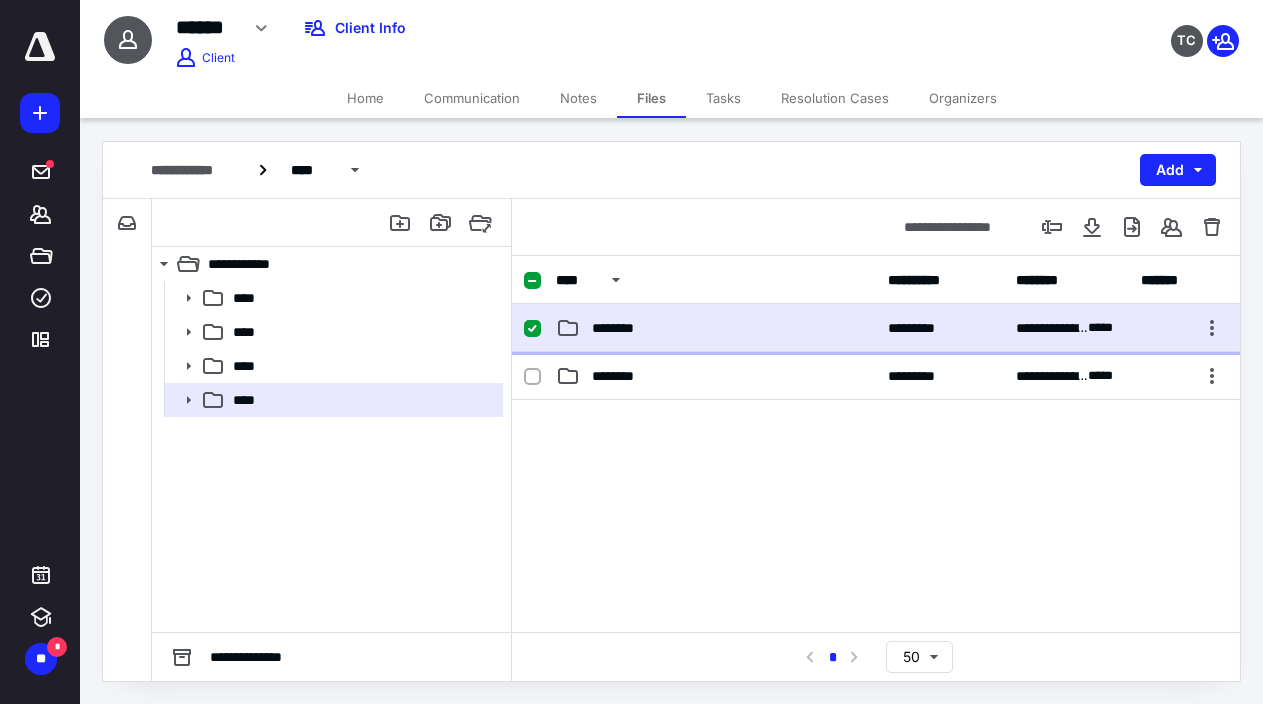 click at bounding box center (540, 328) 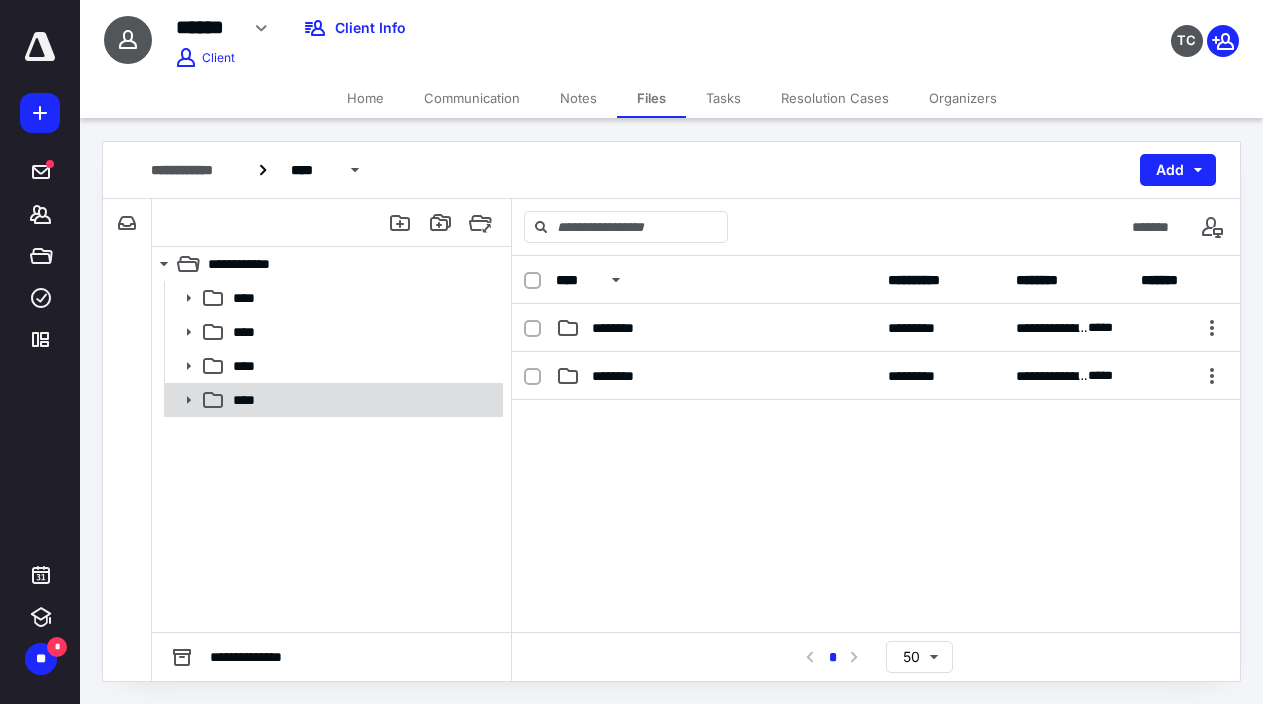 click 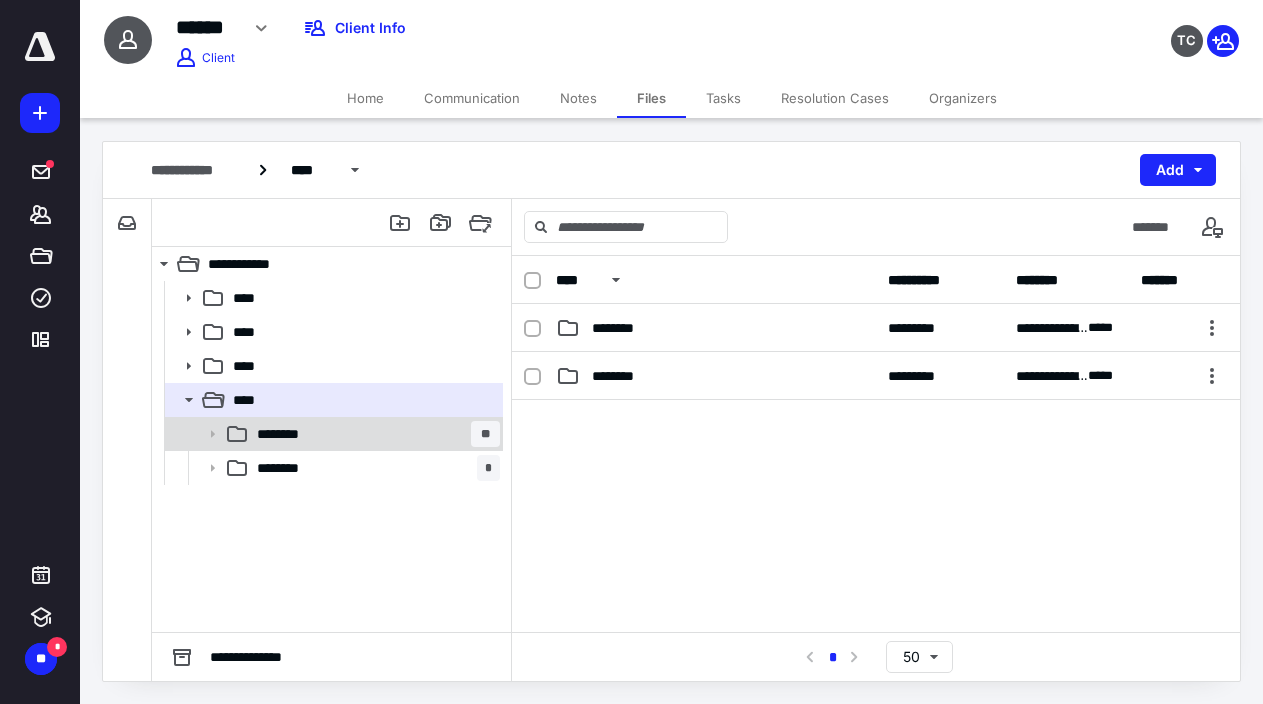 click 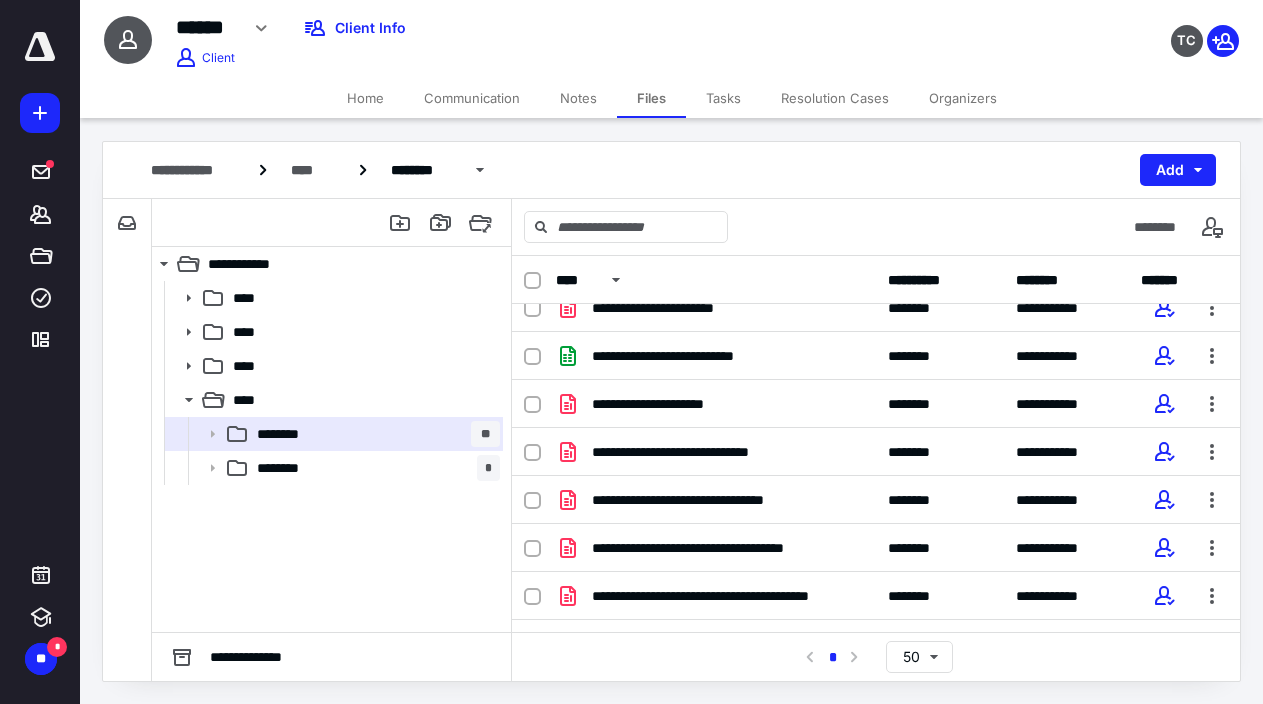 scroll, scrollTop: 584, scrollLeft: 0, axis: vertical 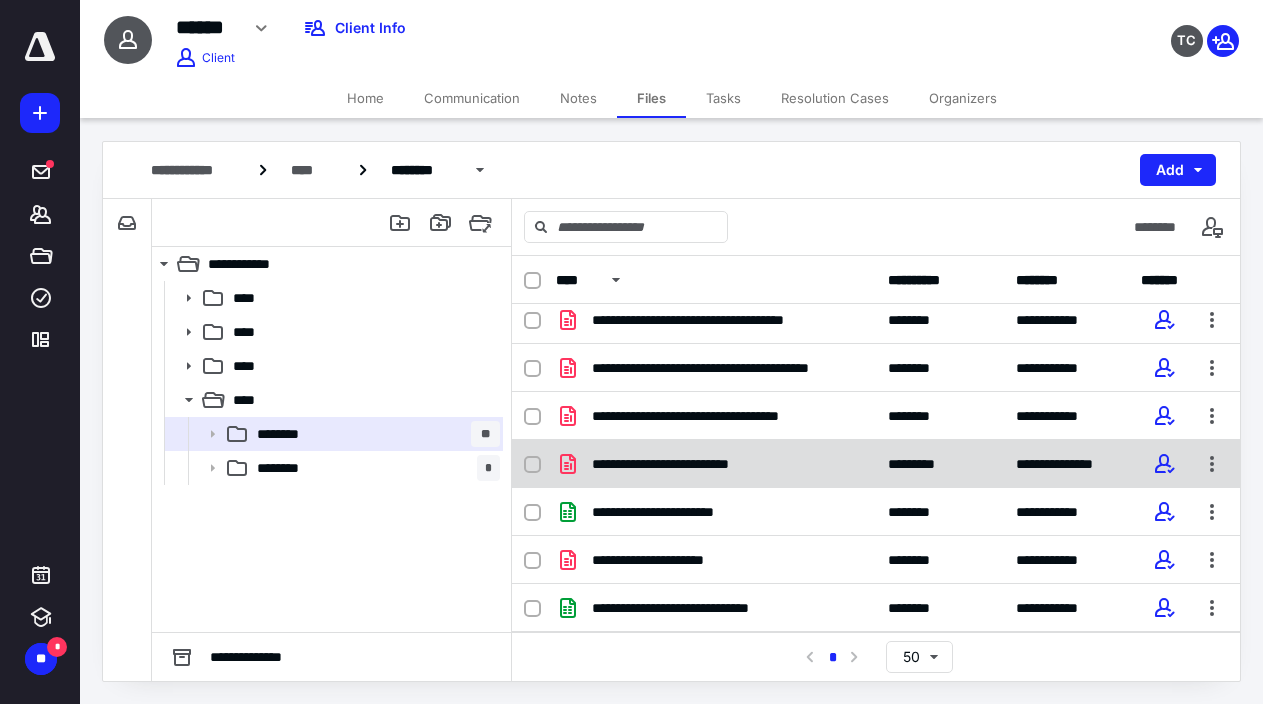 click 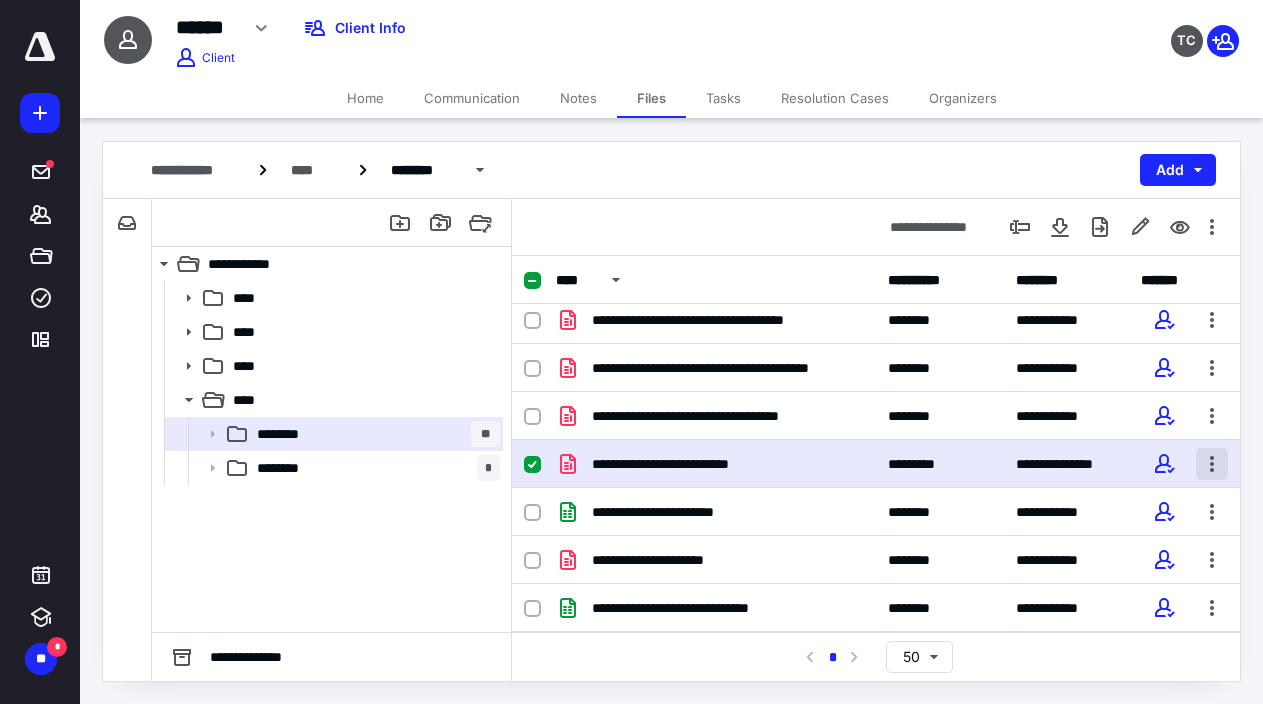 click at bounding box center (1212, 464) 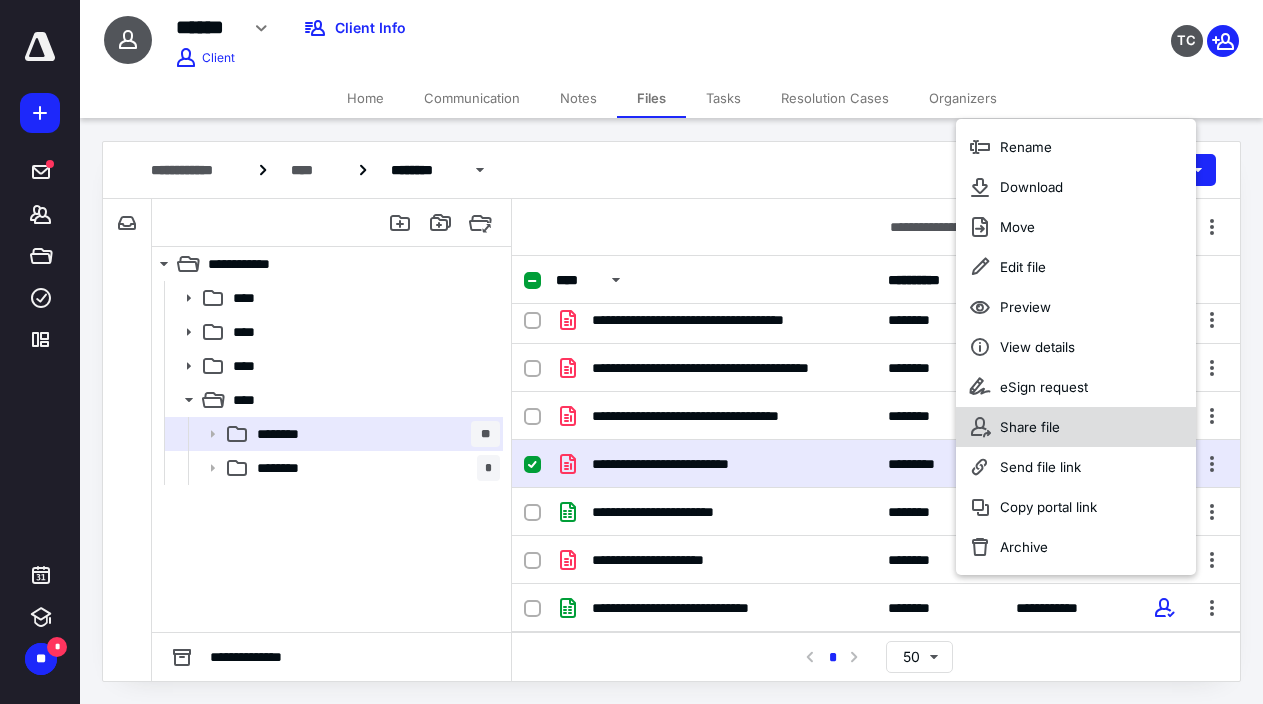 click on "Share file" at bounding box center (1076, 427) 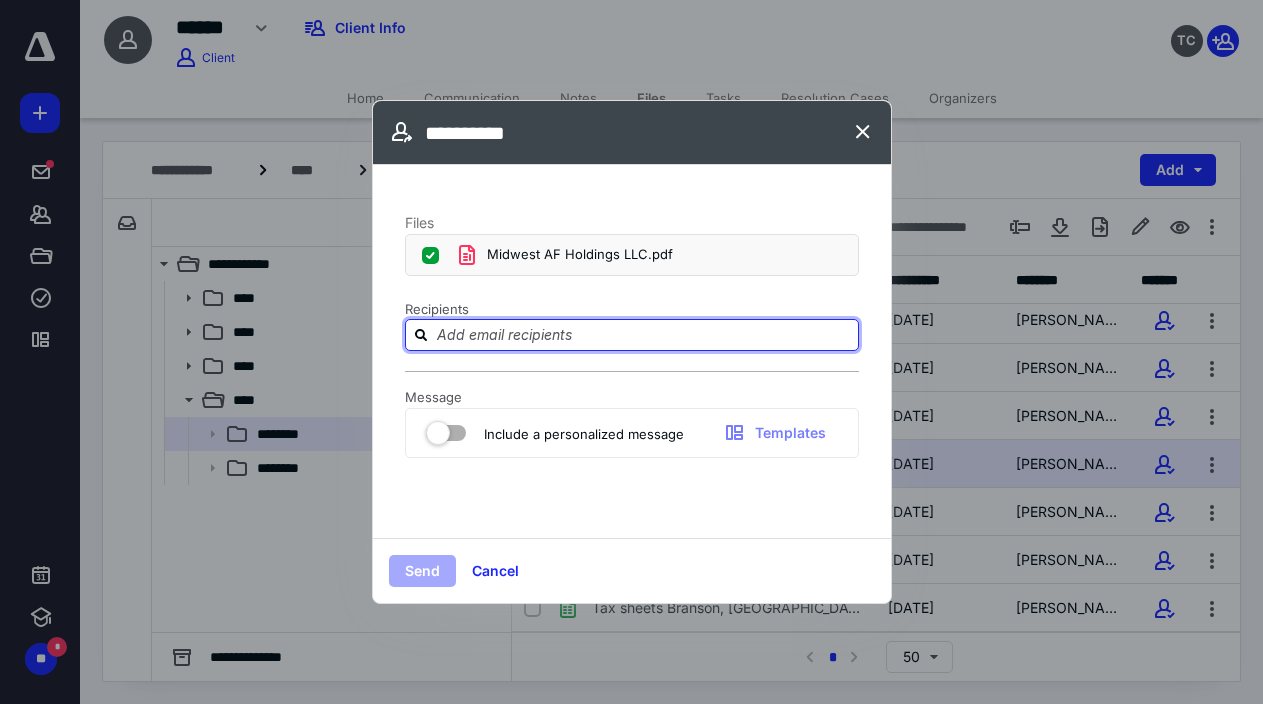 click at bounding box center [644, 334] 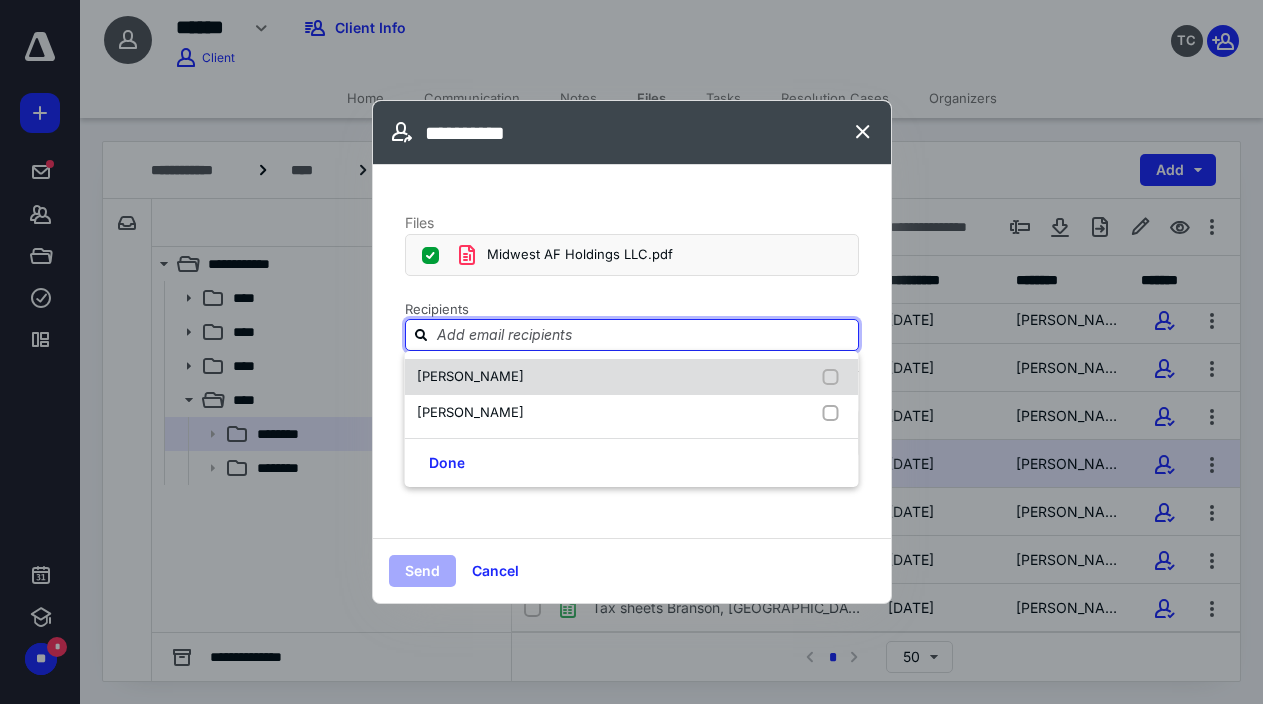 click on "[PERSON_NAME]" at bounding box center (470, 376) 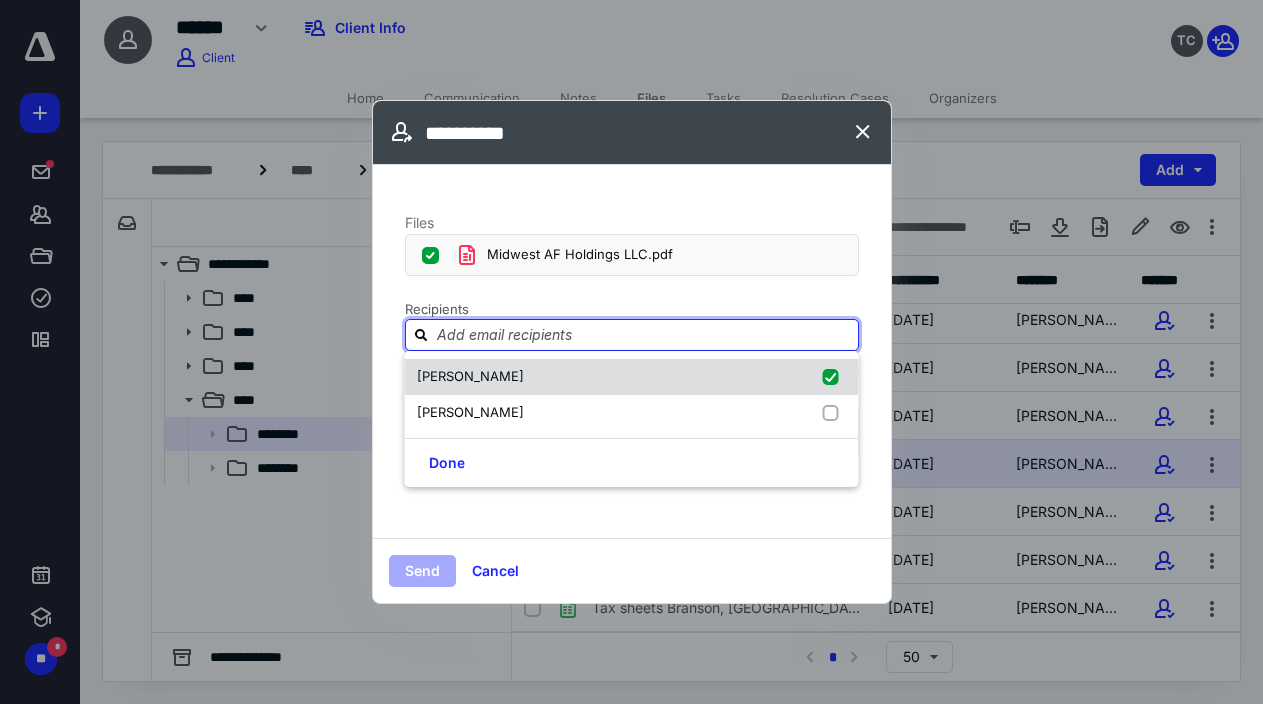 checkbox on "true" 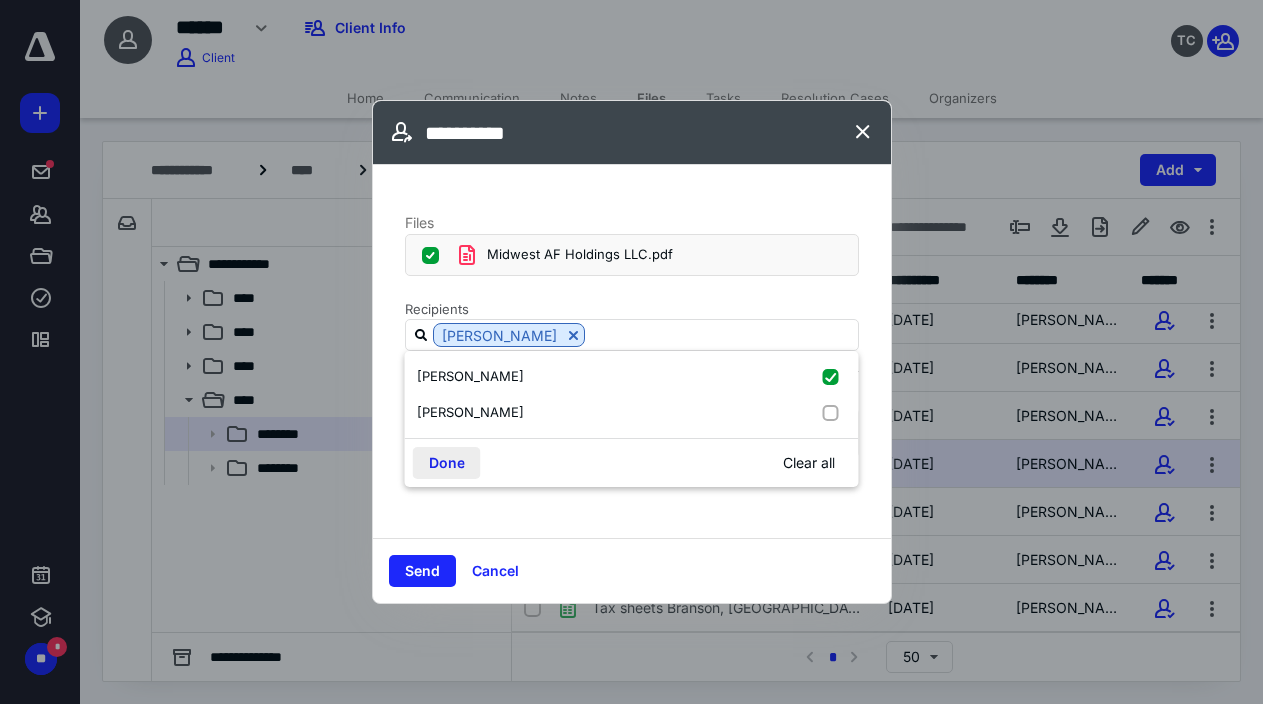 click on "Done" at bounding box center [447, 463] 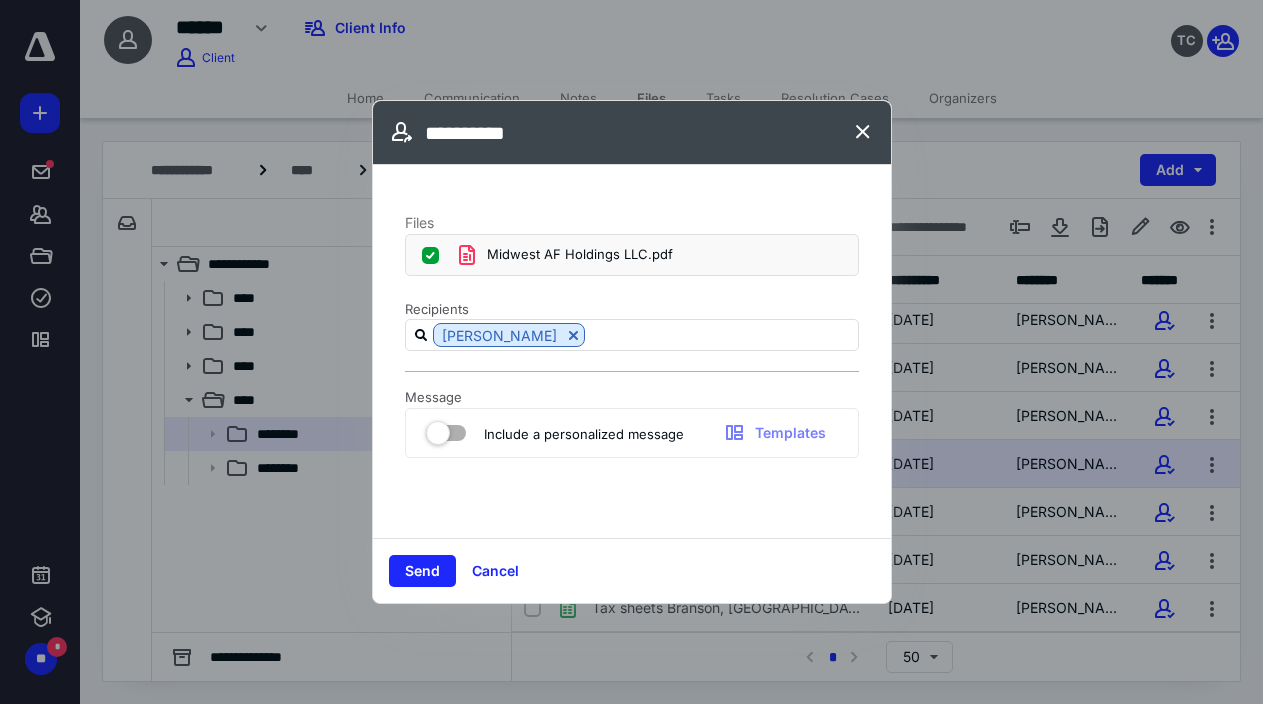 click at bounding box center (446, 429) 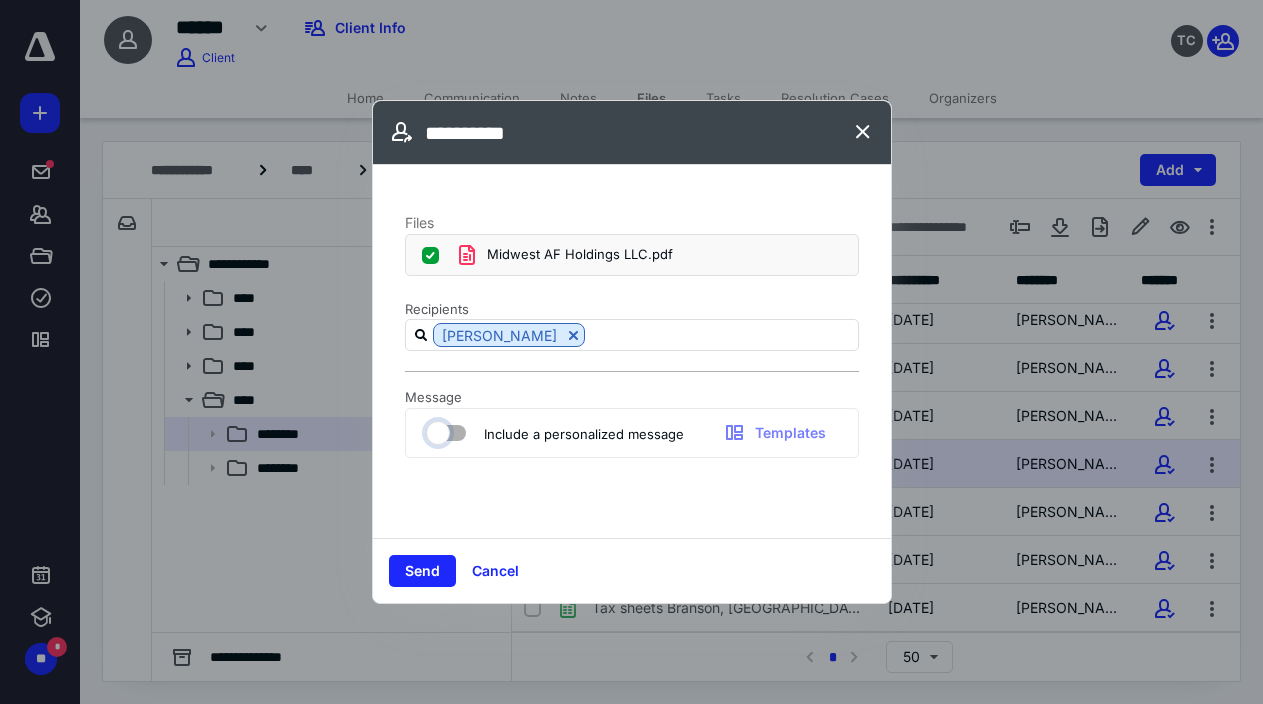 click at bounding box center (436, 430) 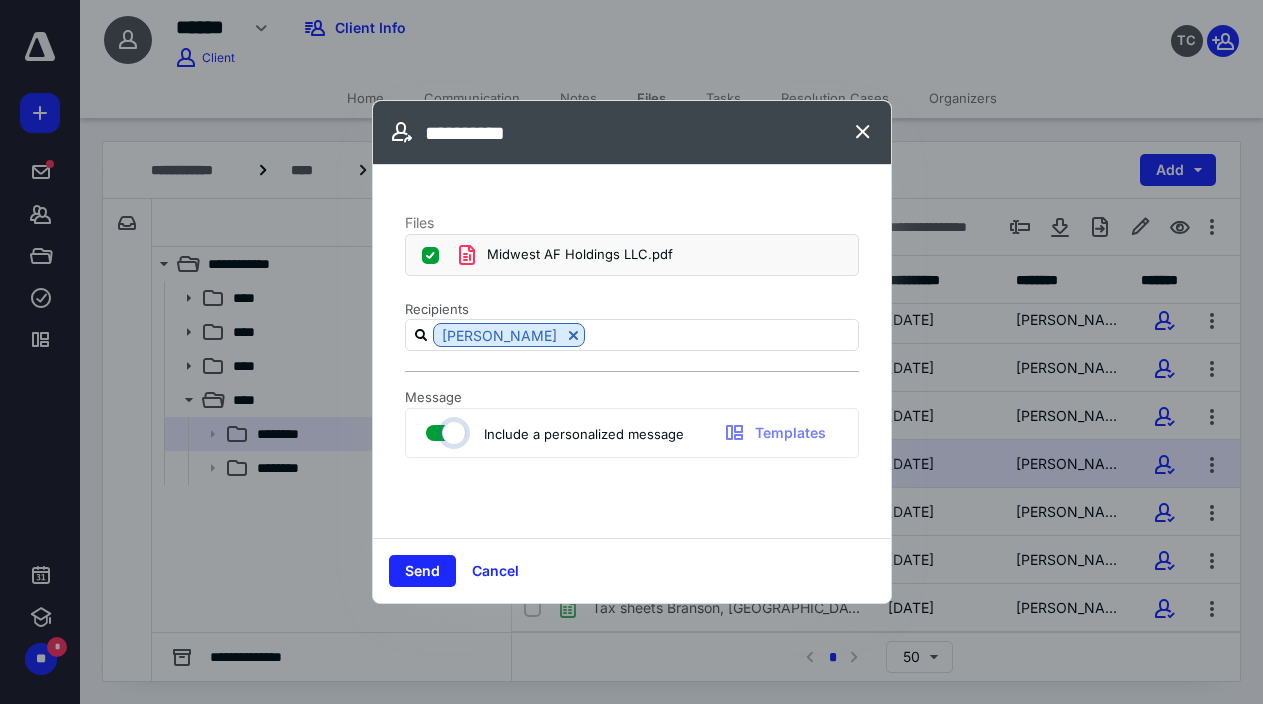 checkbox on "true" 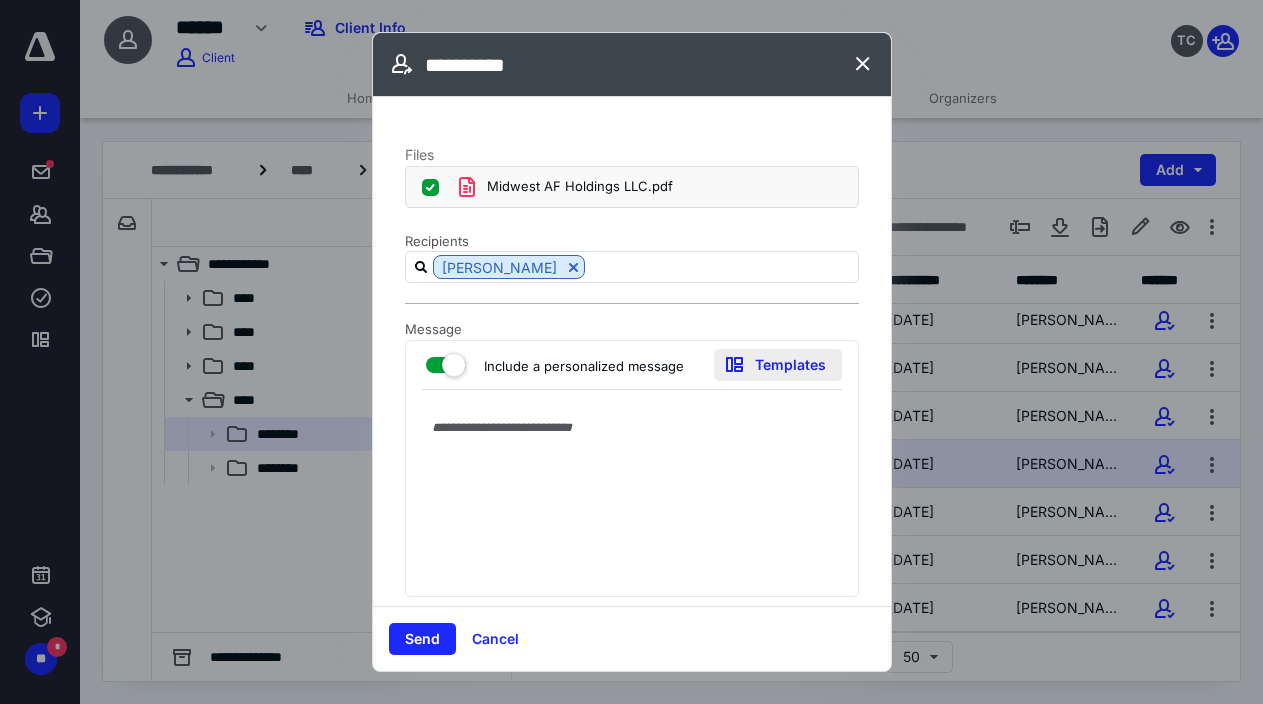 click on "Templates" at bounding box center [778, 365] 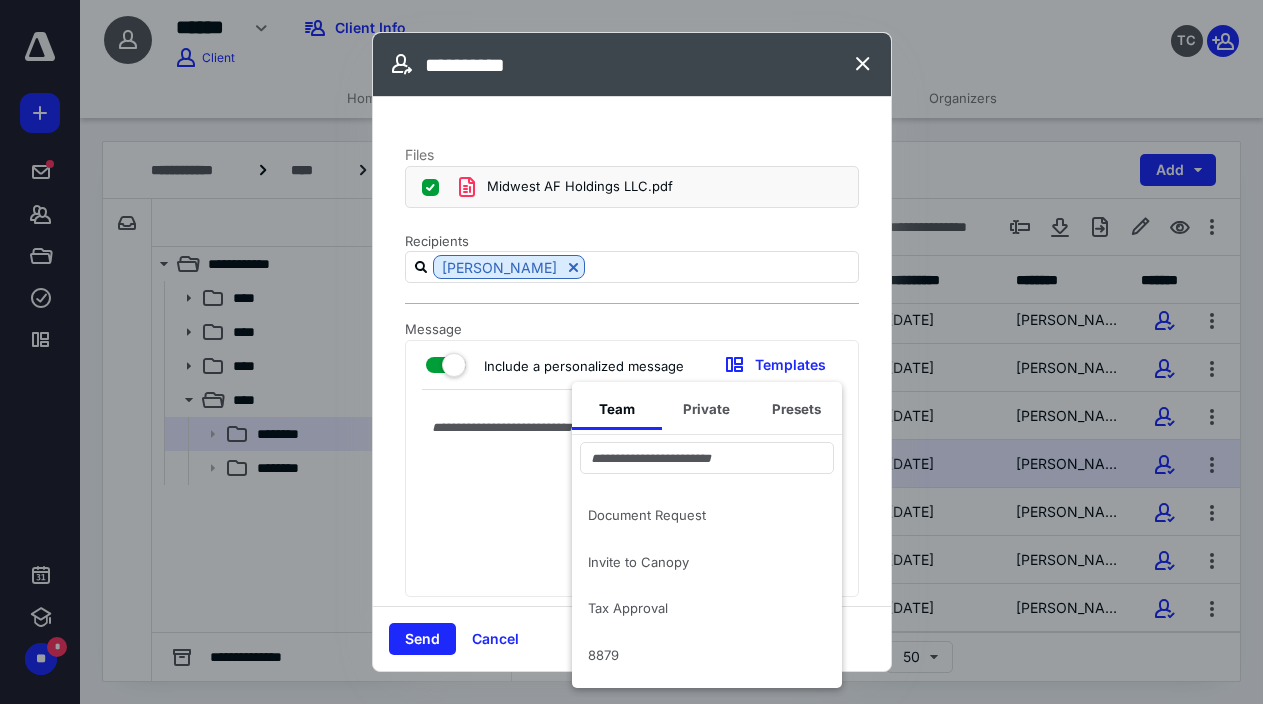 click on "Tax Approval" at bounding box center [695, 608] 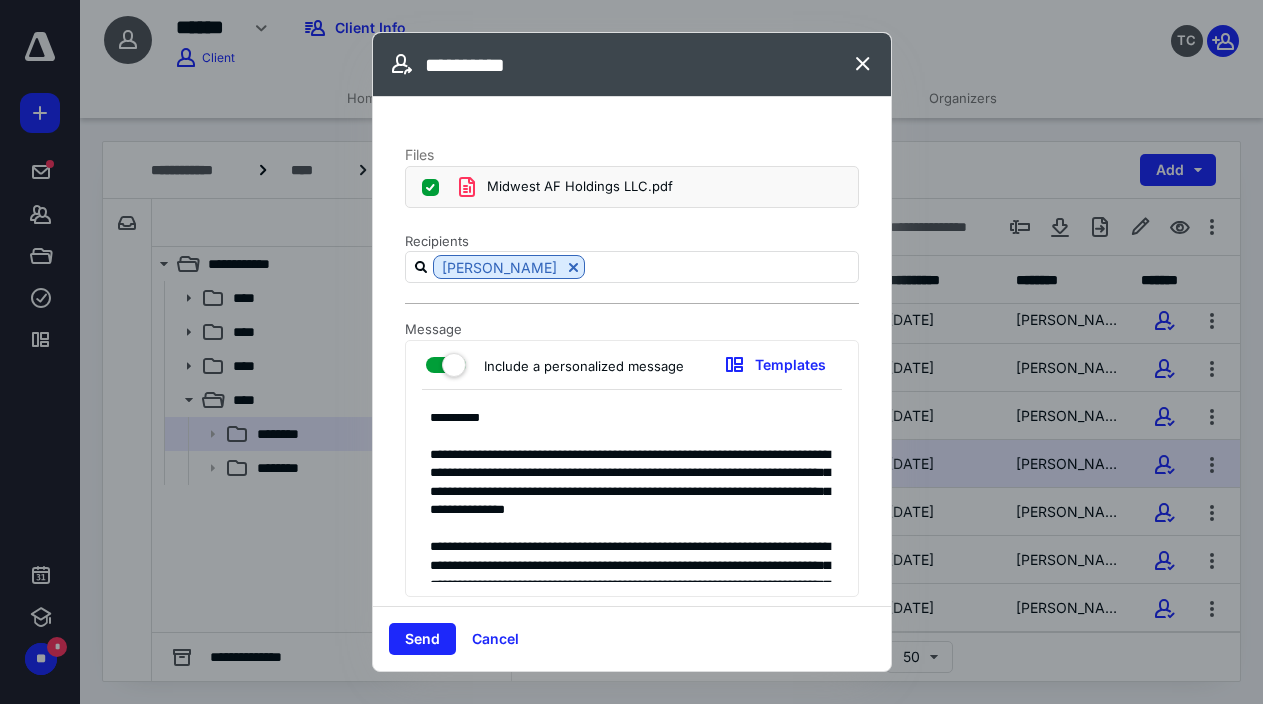 scroll, scrollTop: 8, scrollLeft: 0, axis: vertical 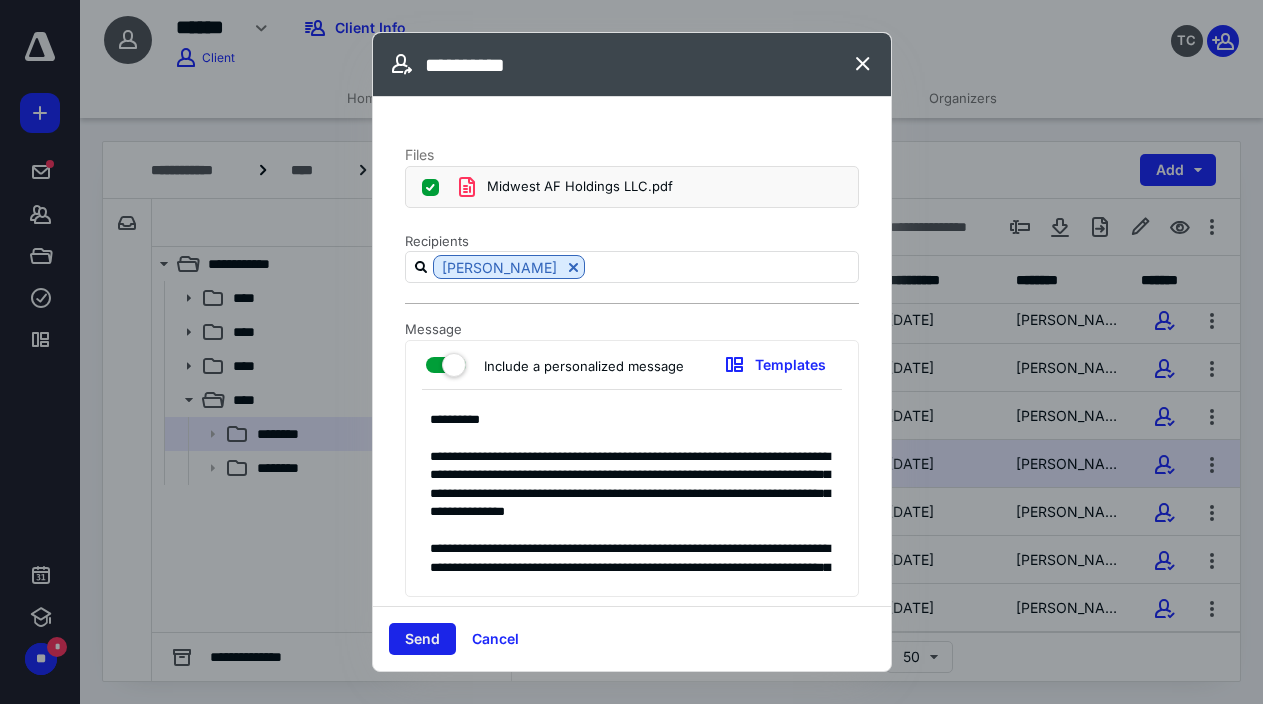 click on "Send" at bounding box center (422, 639) 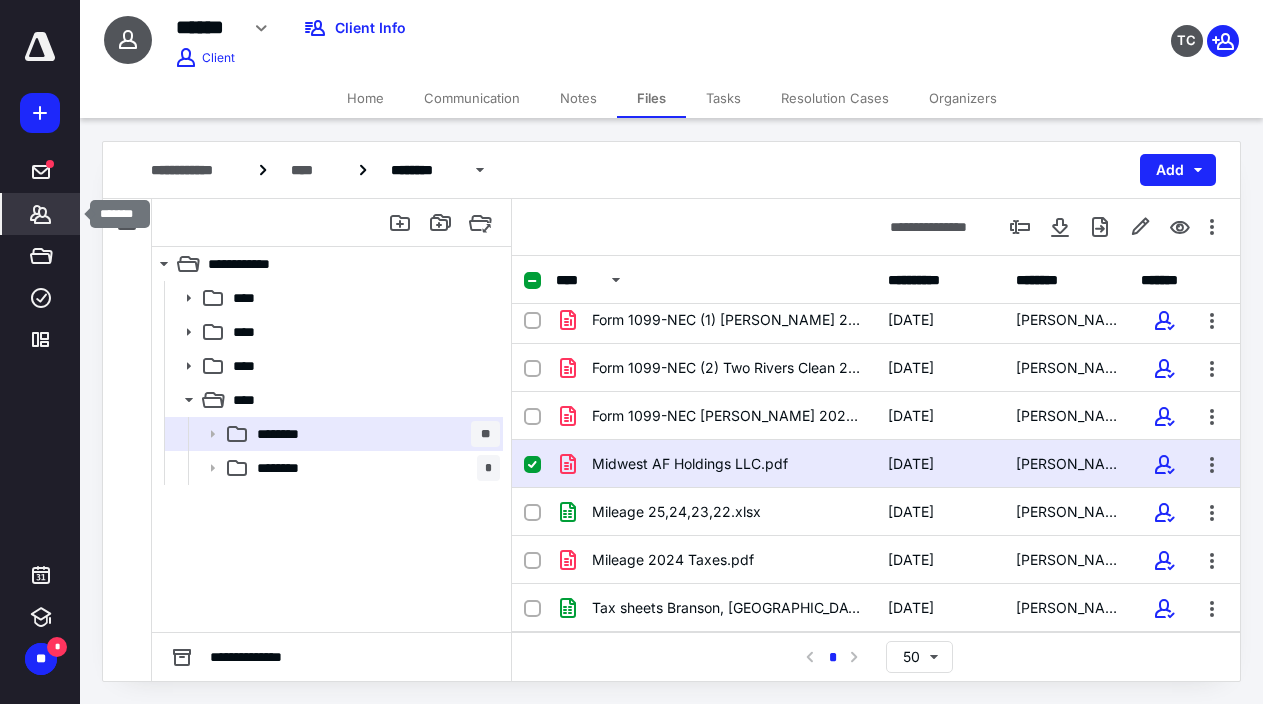 click 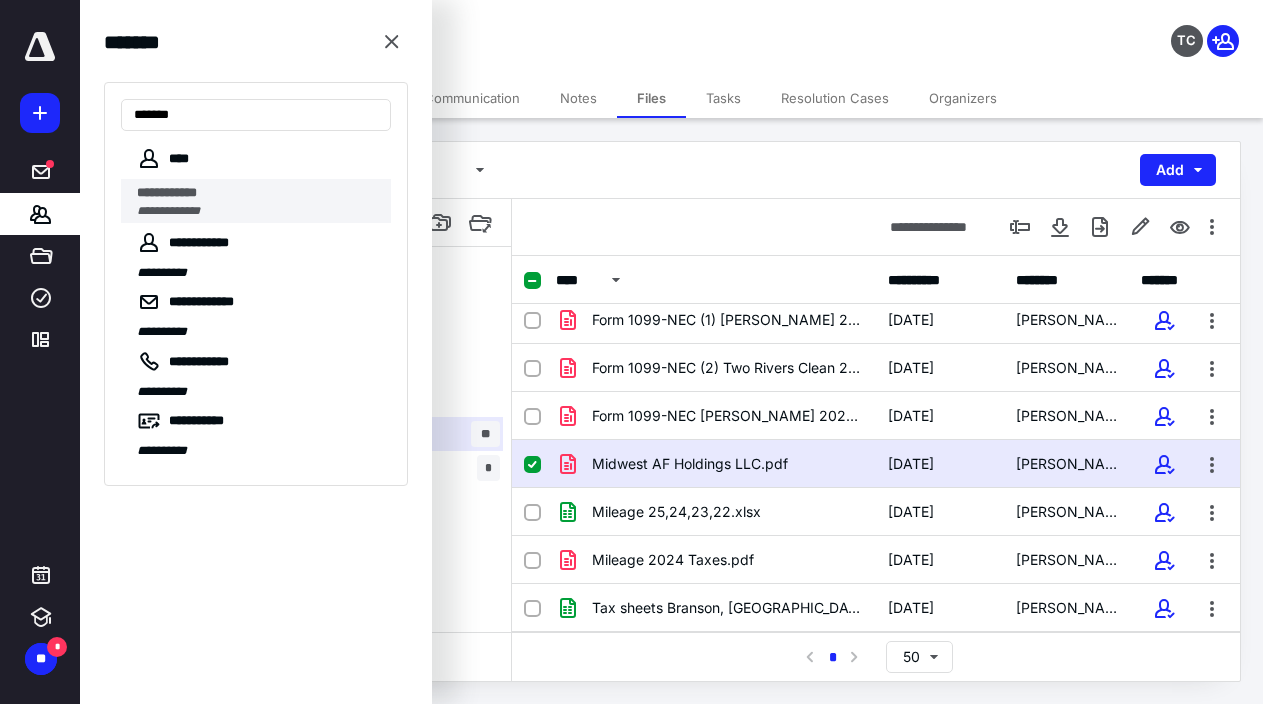 type on "******" 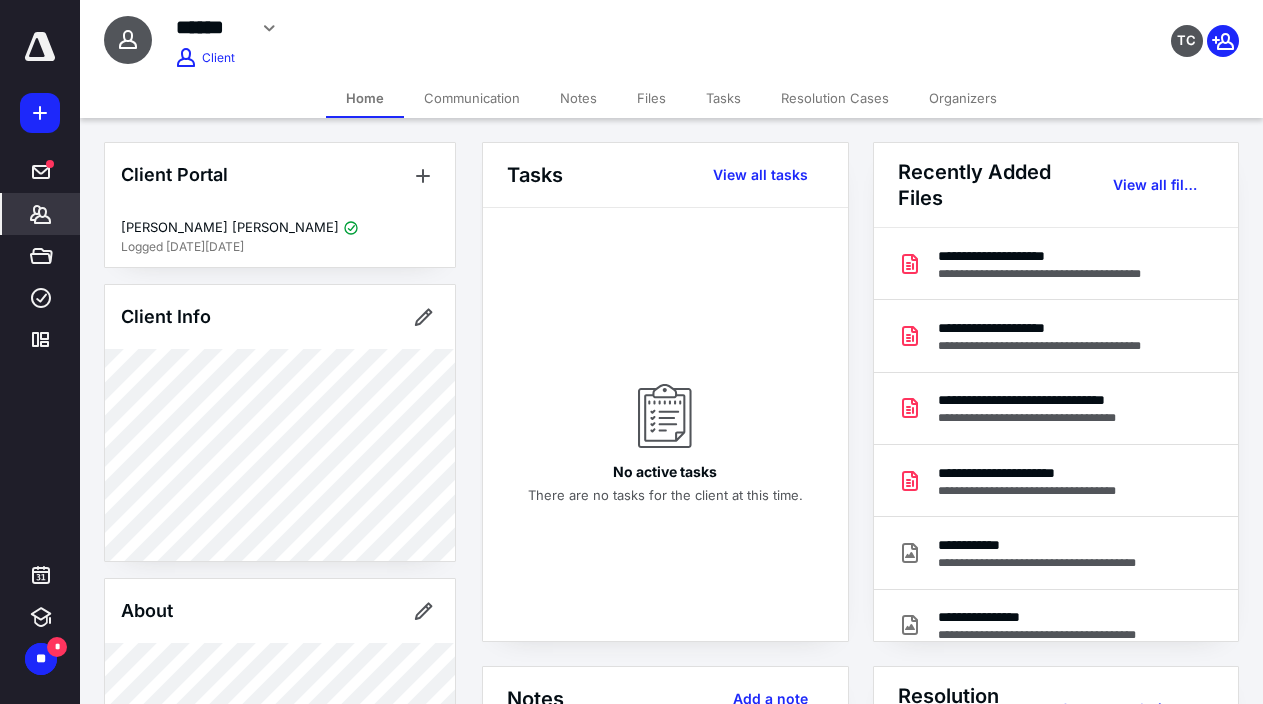 click on "Files" at bounding box center [651, 98] 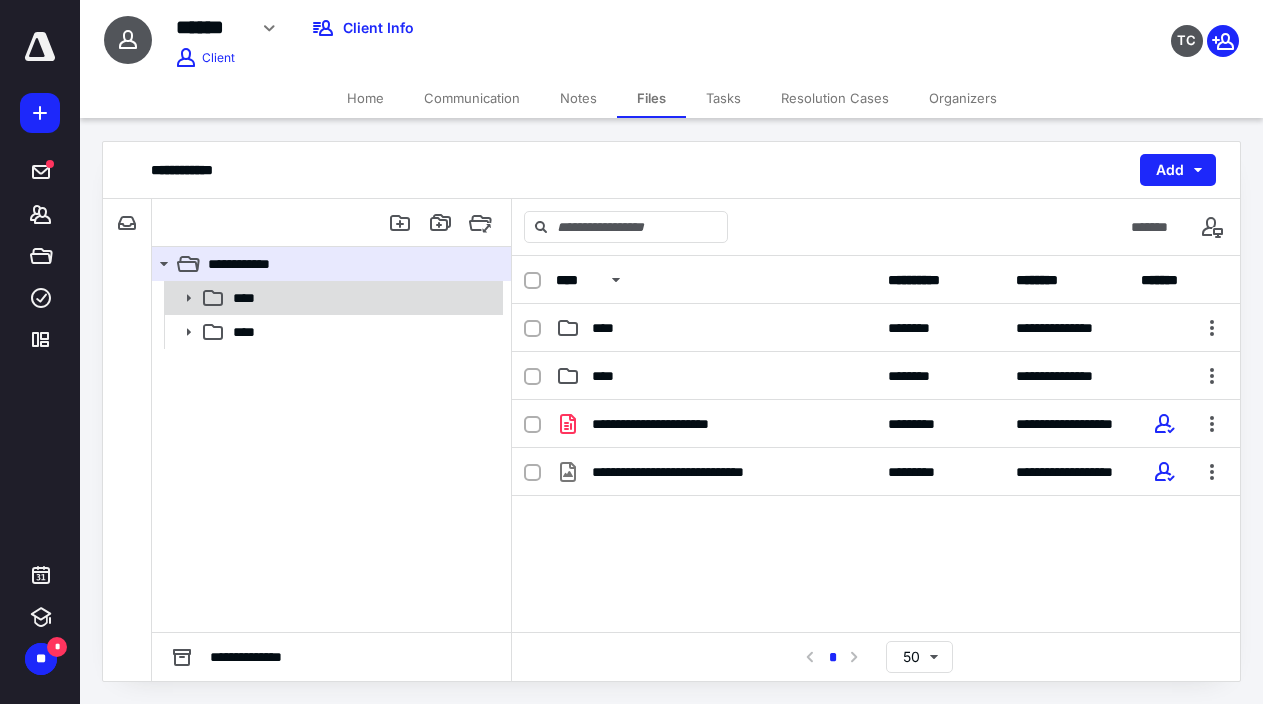 click 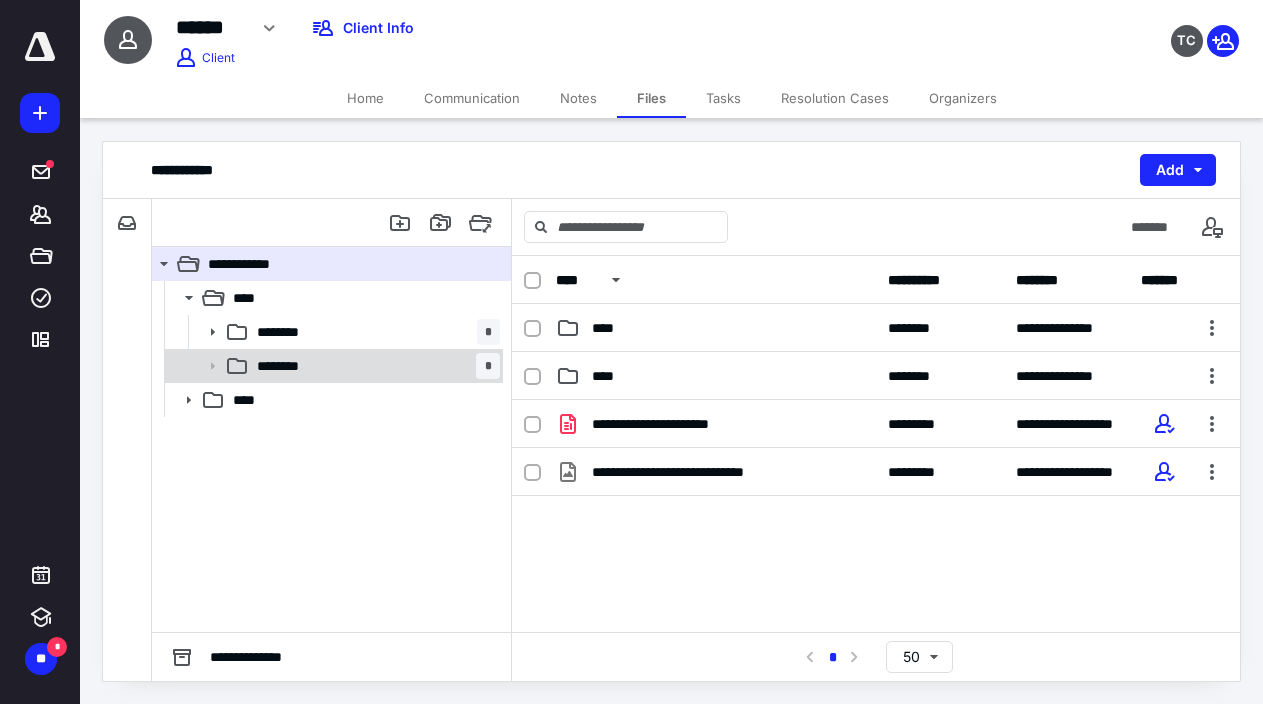 click 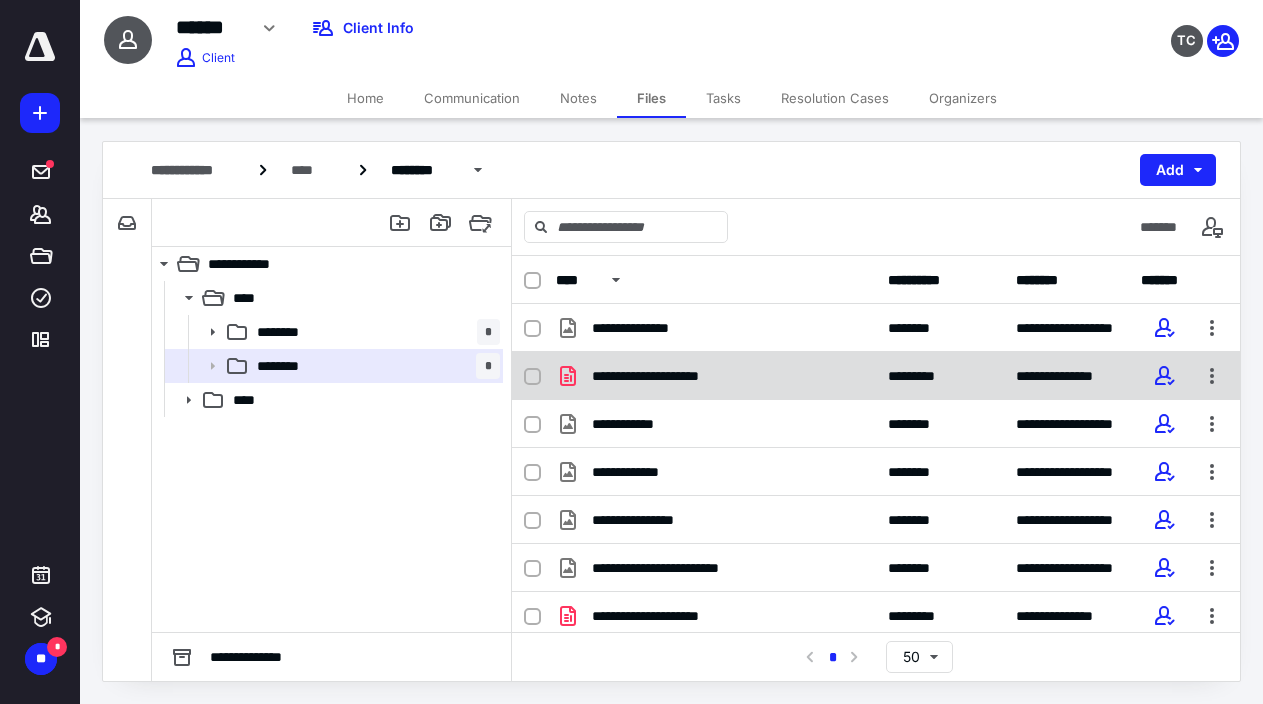 click at bounding box center (532, 377) 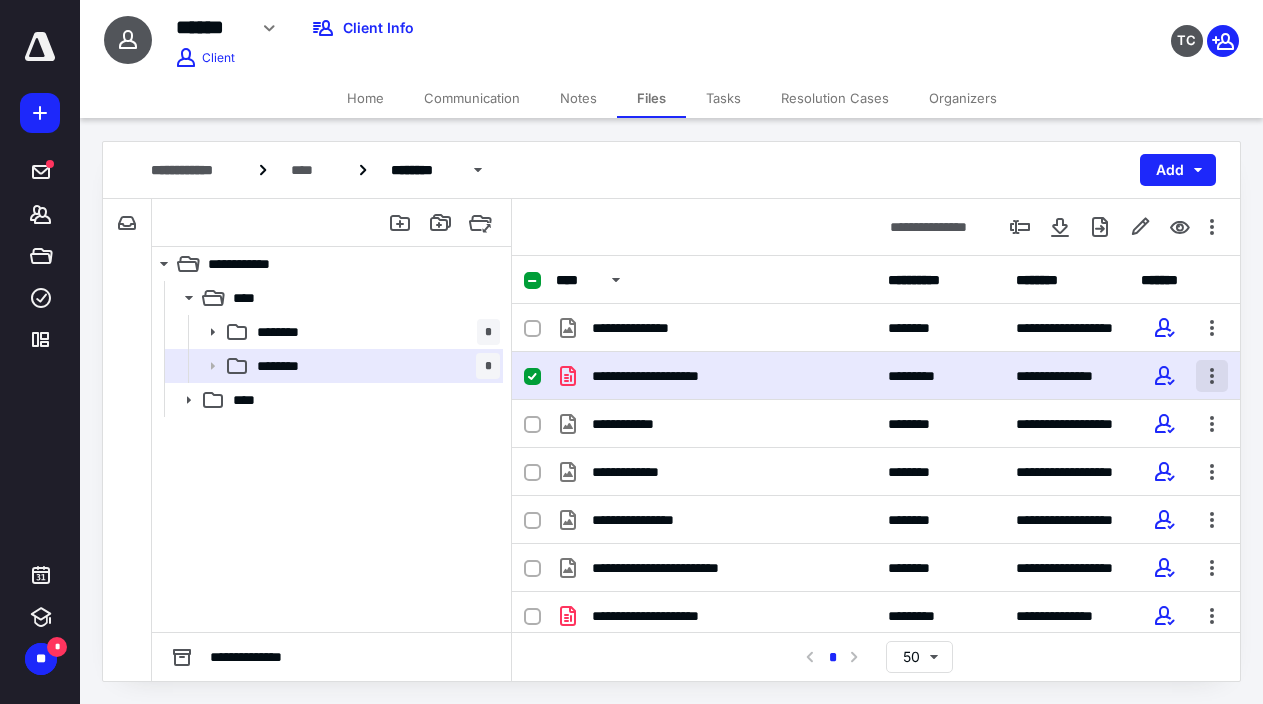 click at bounding box center [1212, 376] 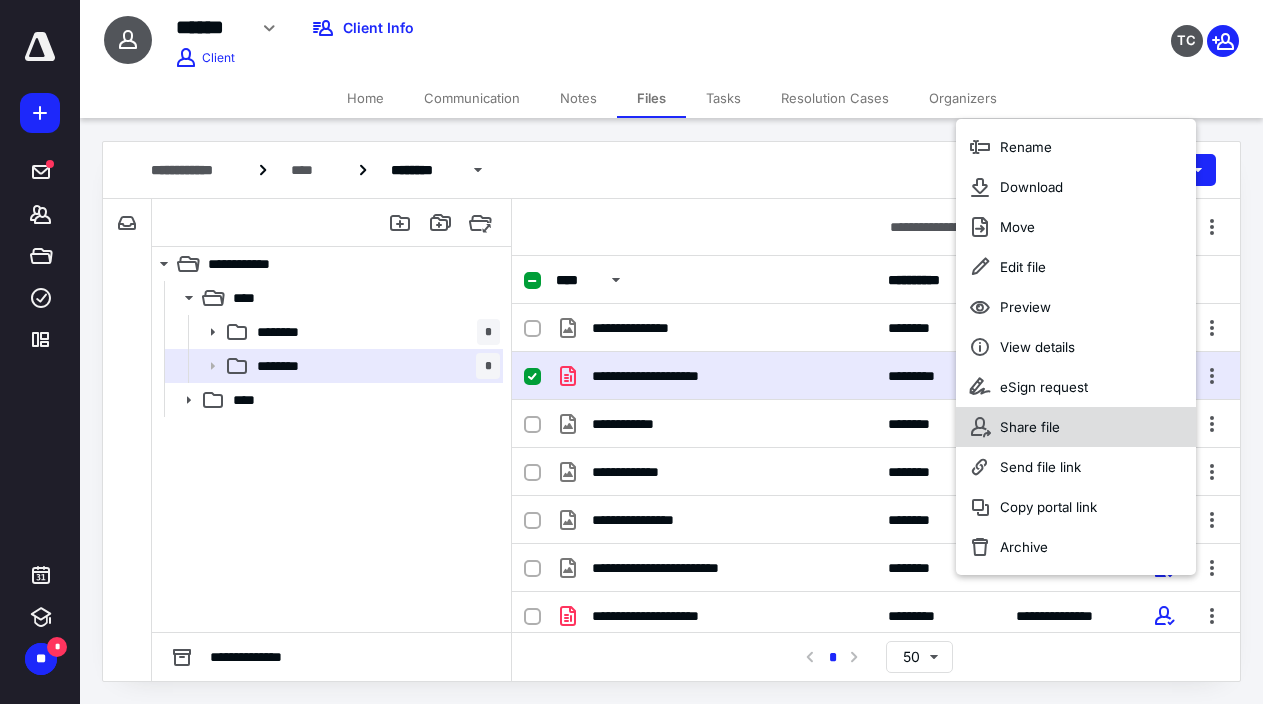 click on "Share file" at bounding box center (1076, 427) 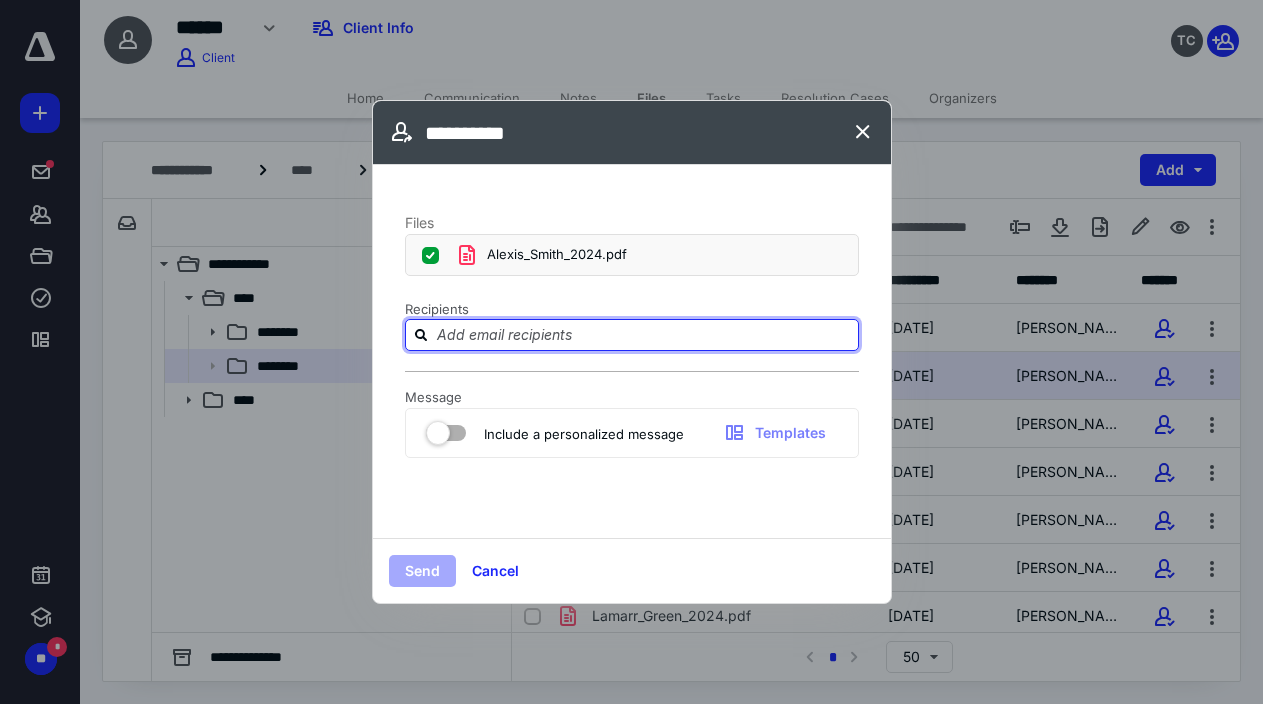 click at bounding box center [644, 334] 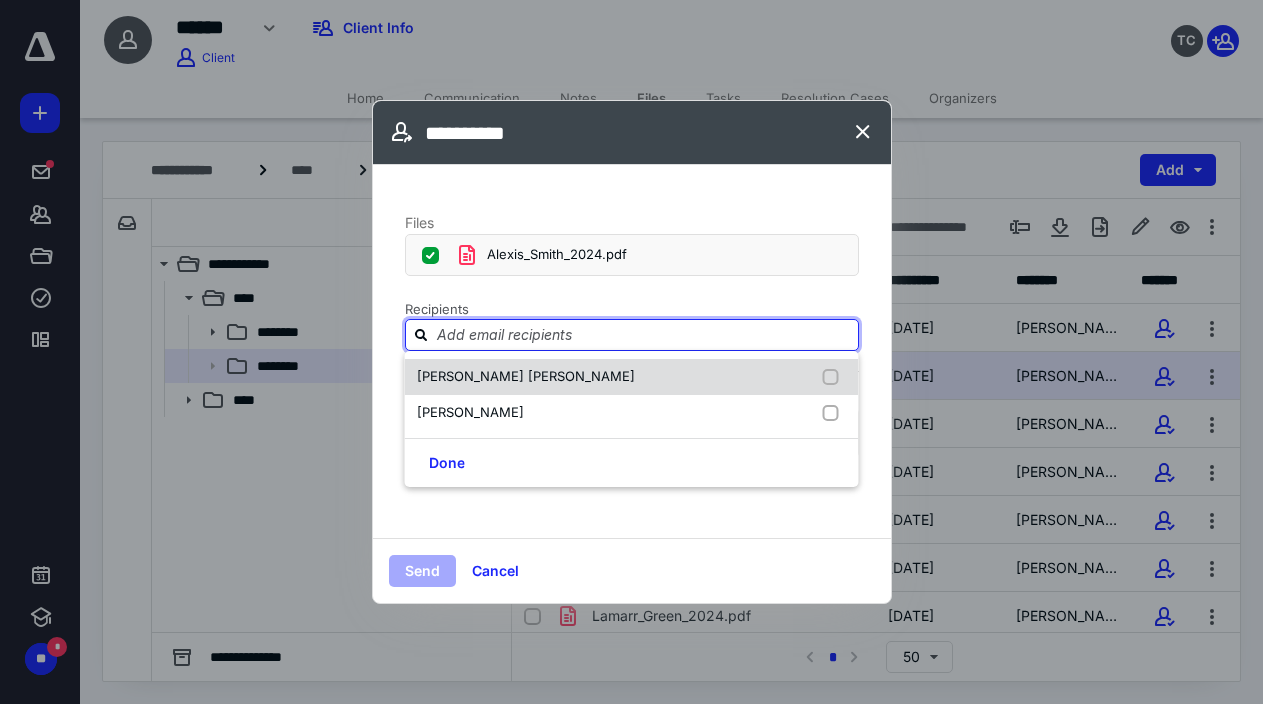 click on "[PERSON_NAME] [PERSON_NAME]" at bounding box center [526, 376] 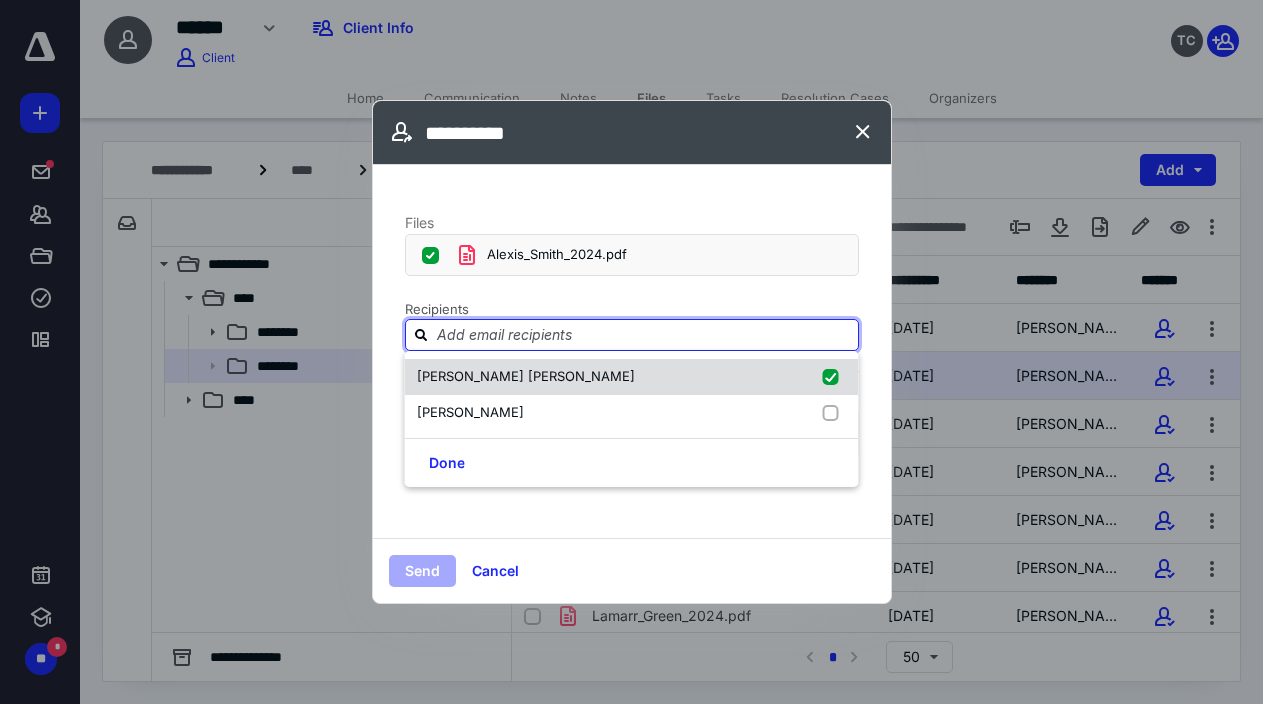 checkbox on "true" 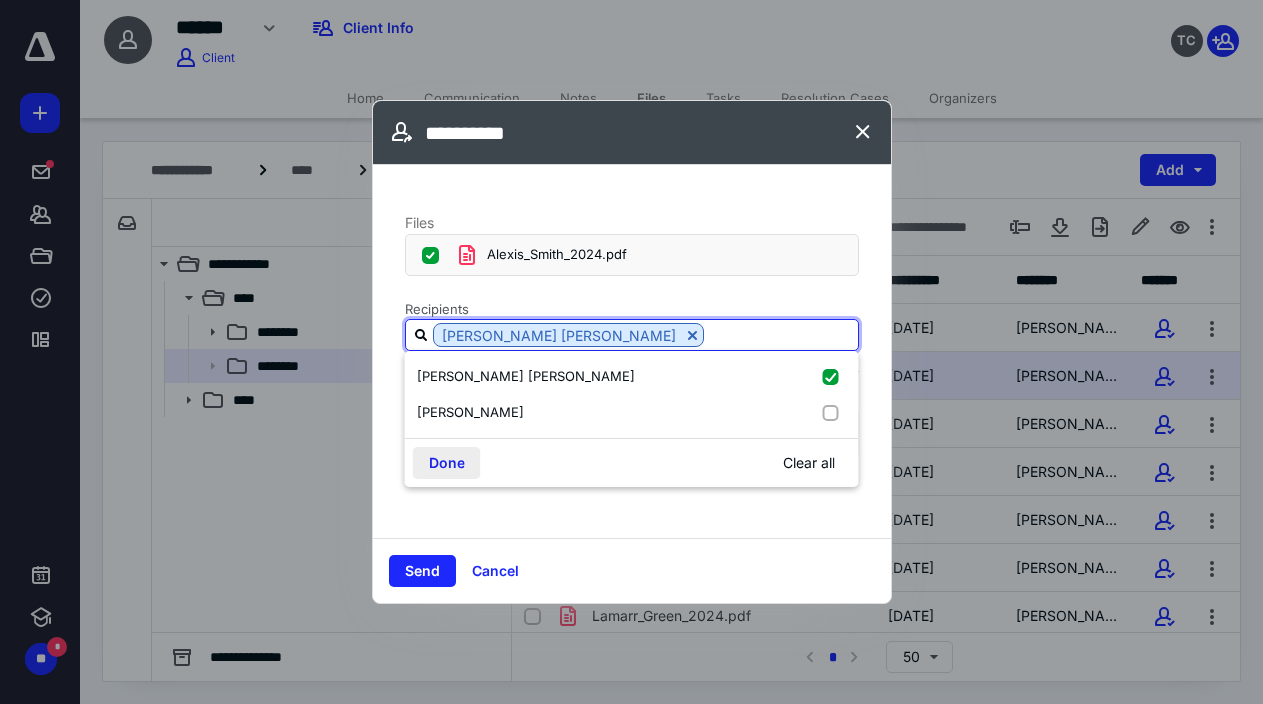 click on "Done" at bounding box center [447, 463] 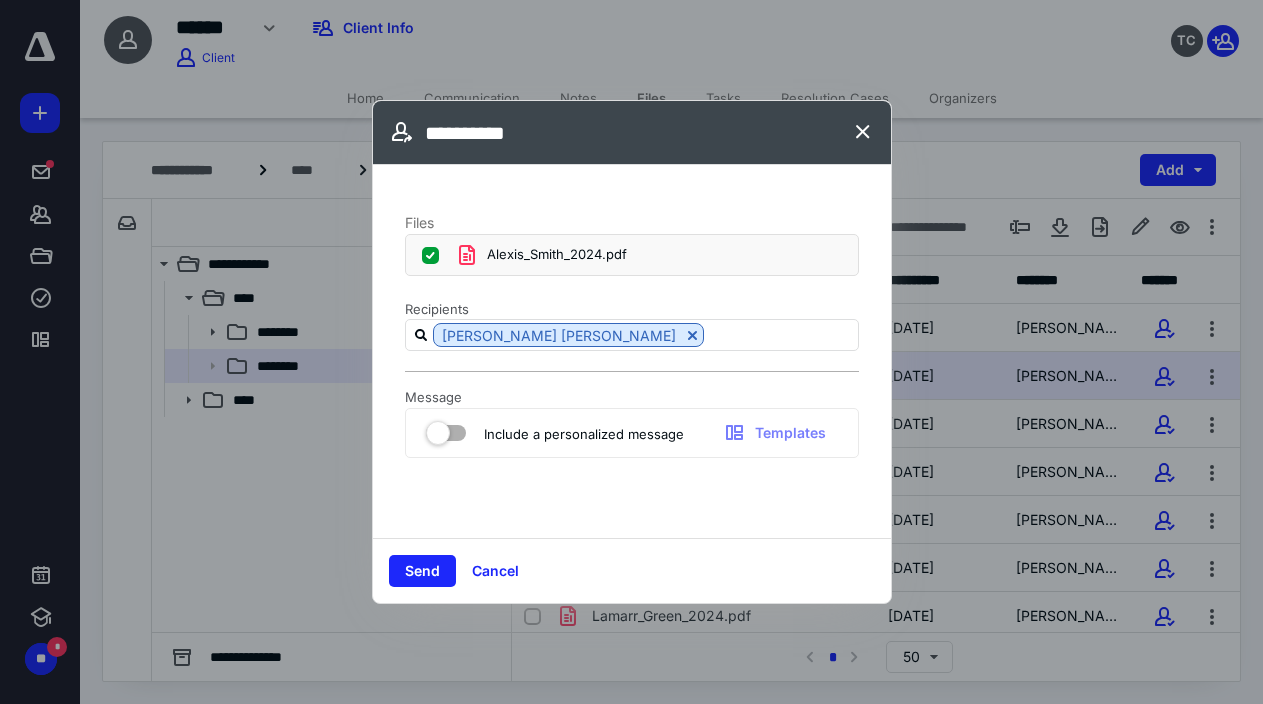 click at bounding box center [446, 429] 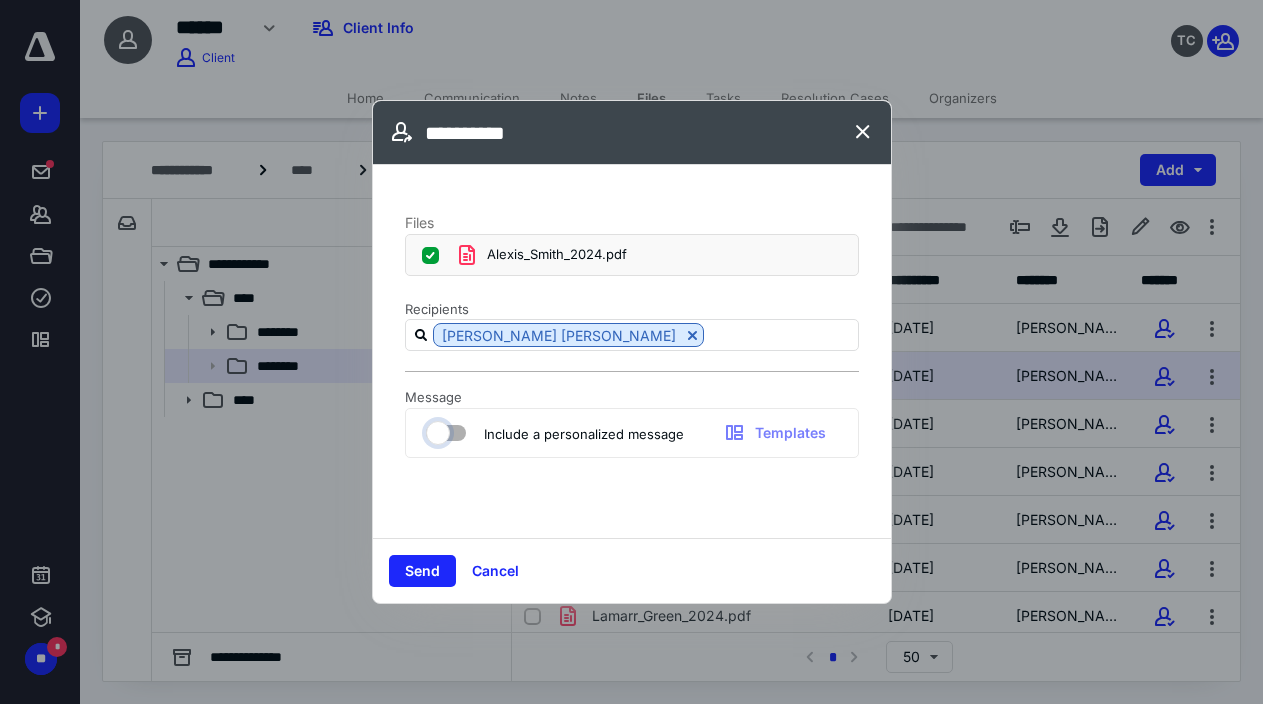 click at bounding box center [436, 430] 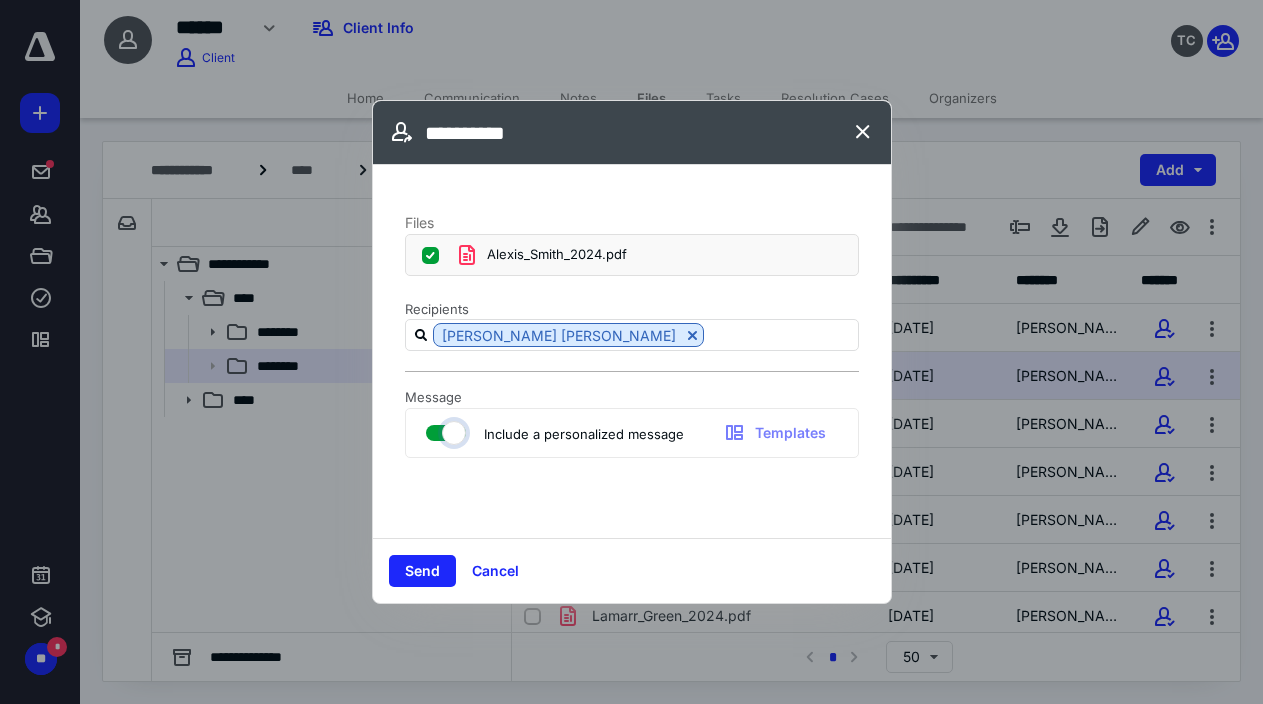 checkbox on "true" 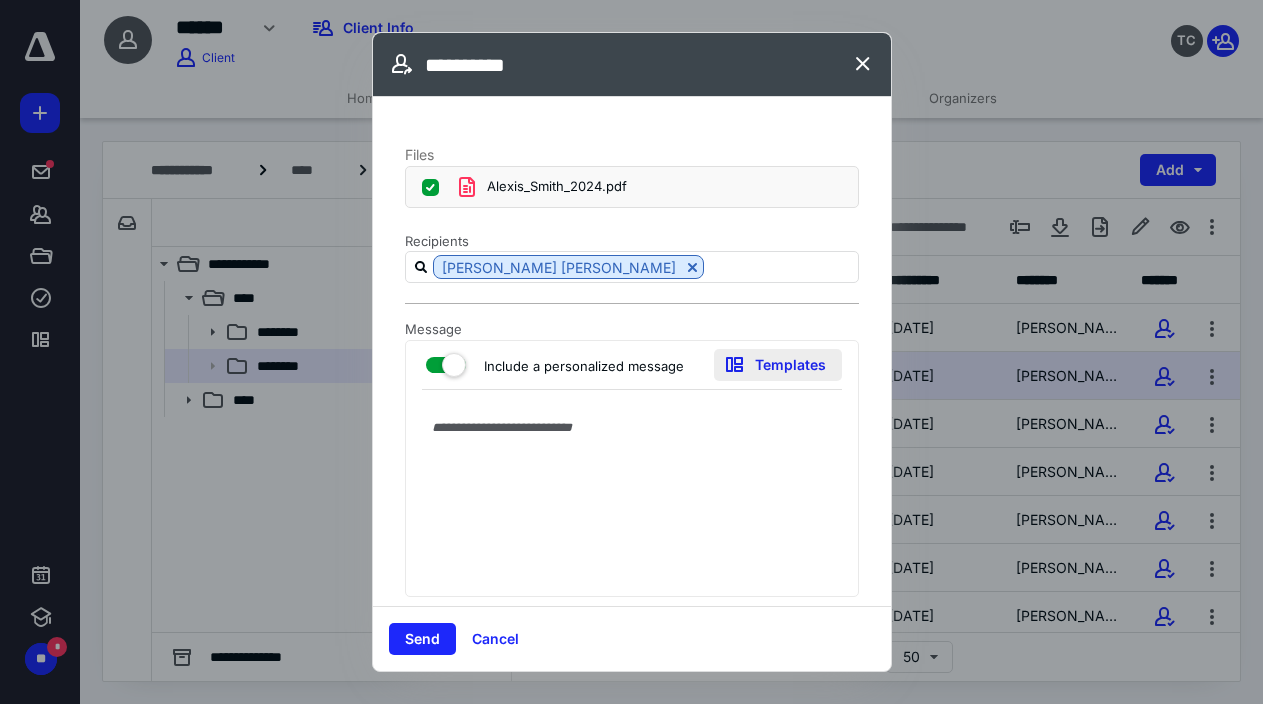 click on "Templates" at bounding box center [778, 365] 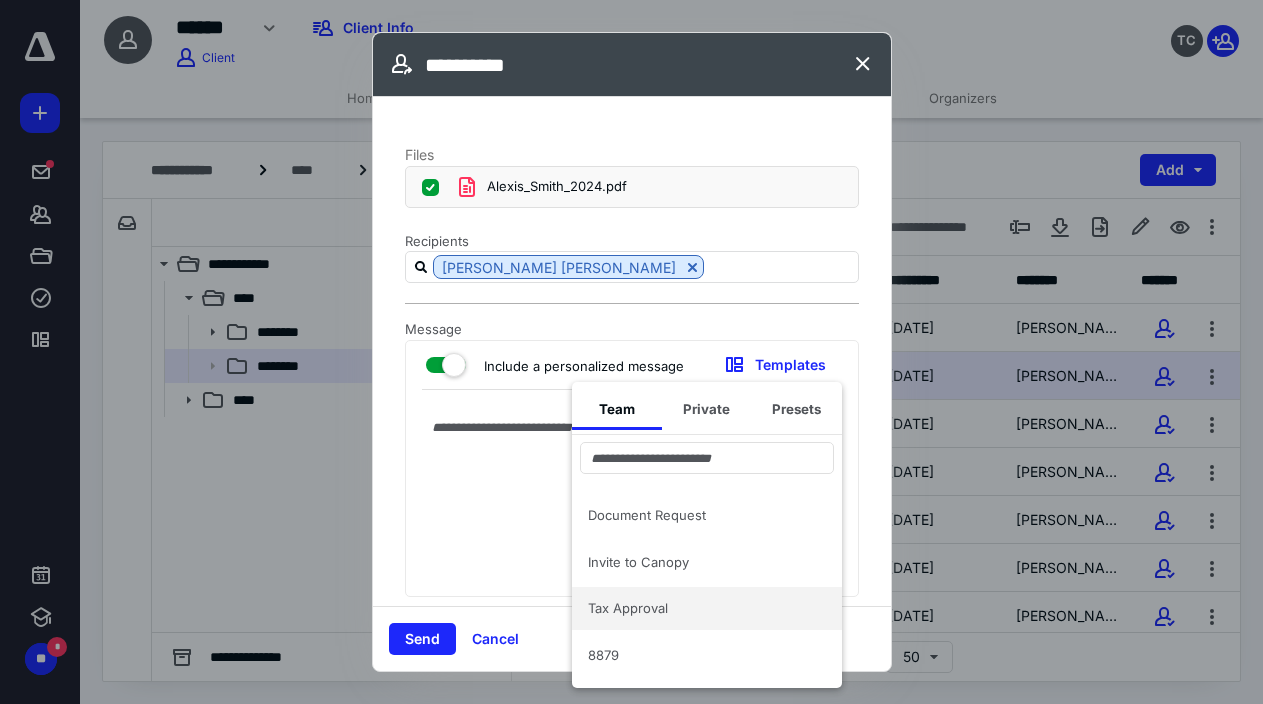 click on "Tax Approval" at bounding box center (695, 608) 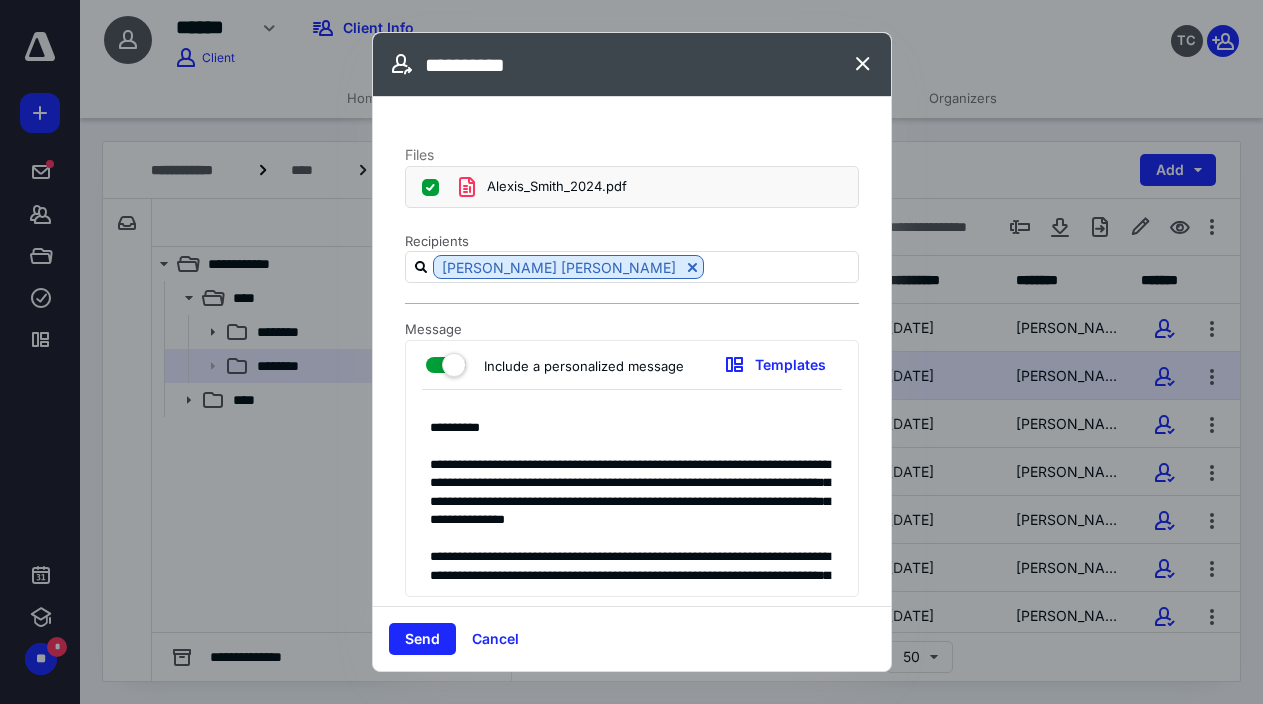 type on "**********" 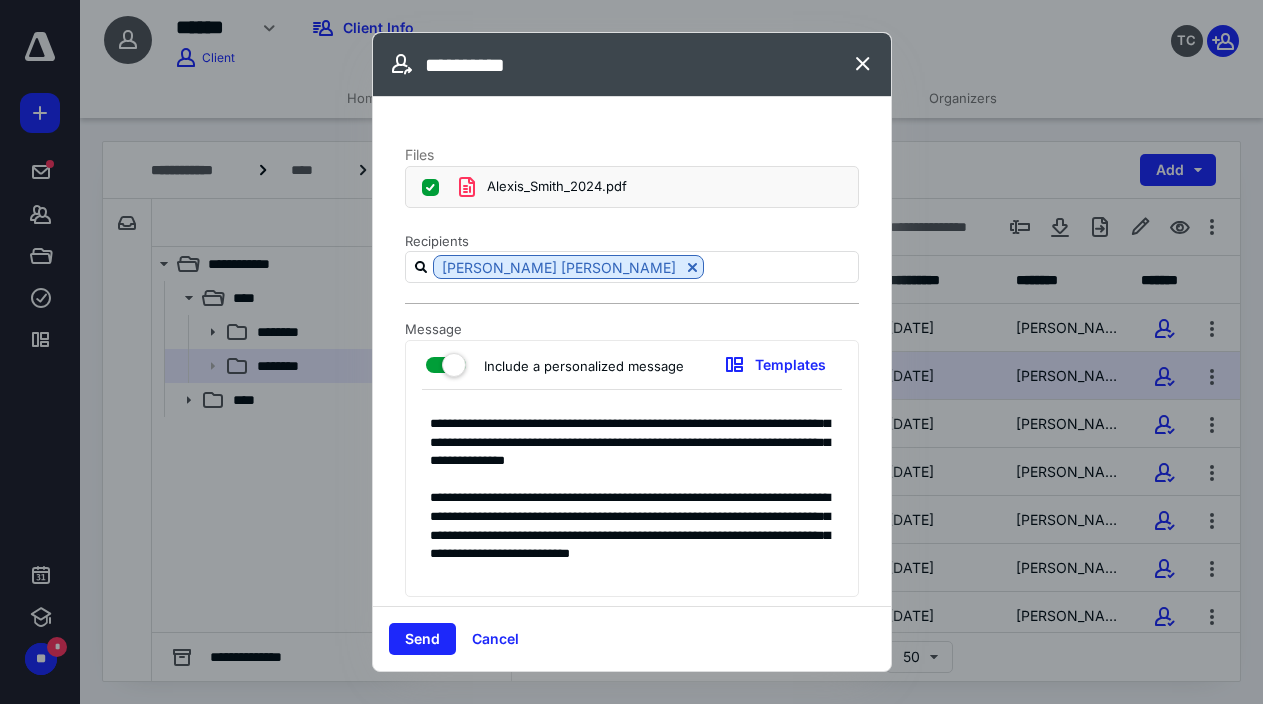 scroll, scrollTop: 72, scrollLeft: 0, axis: vertical 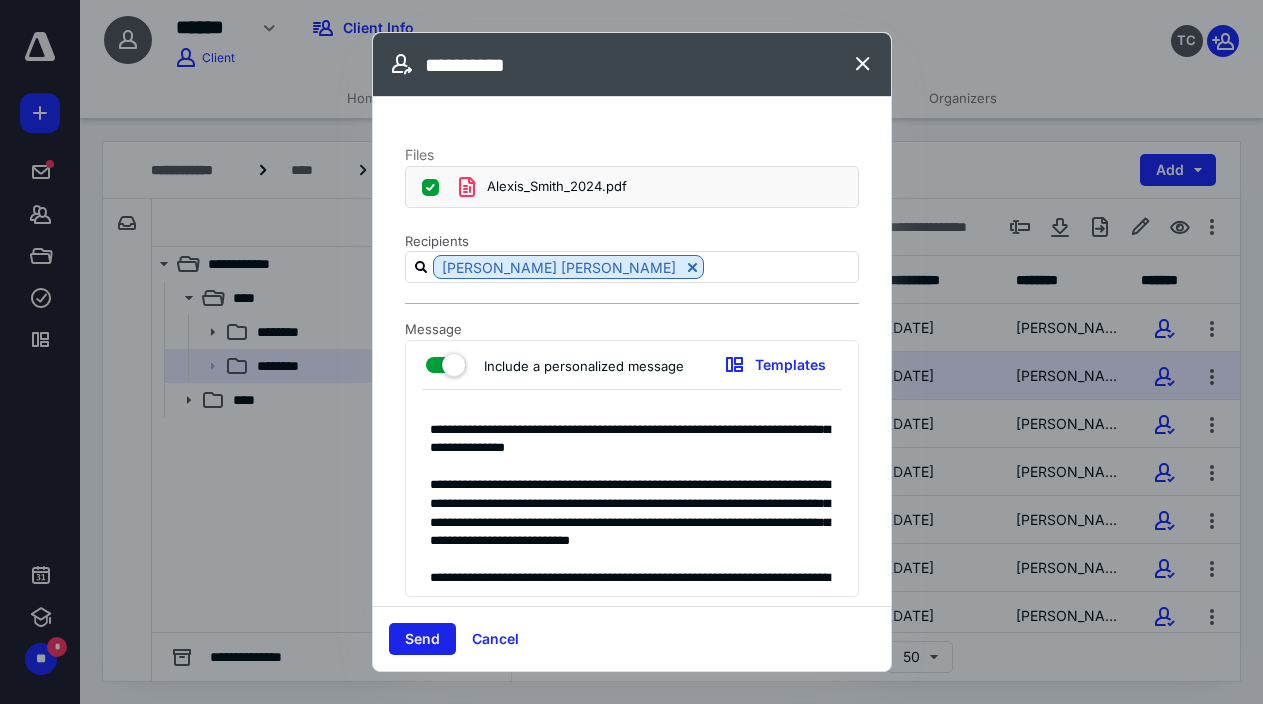 click on "Send" at bounding box center [422, 639] 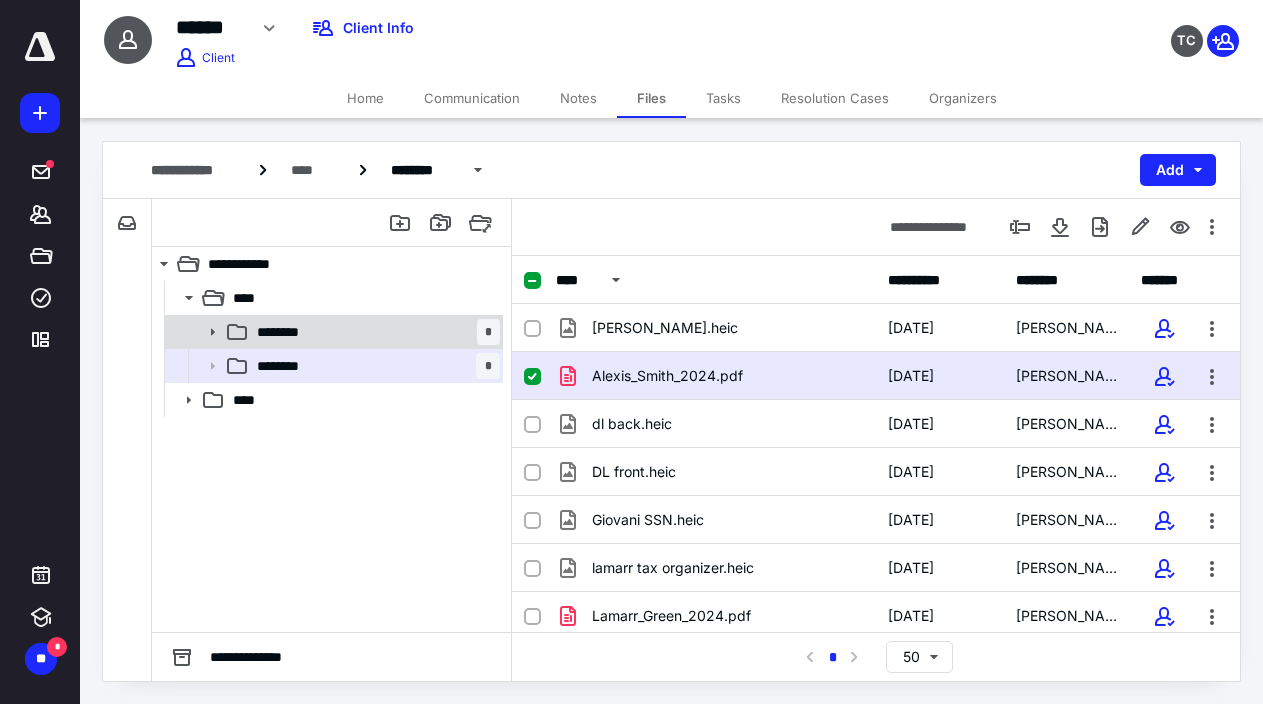 click 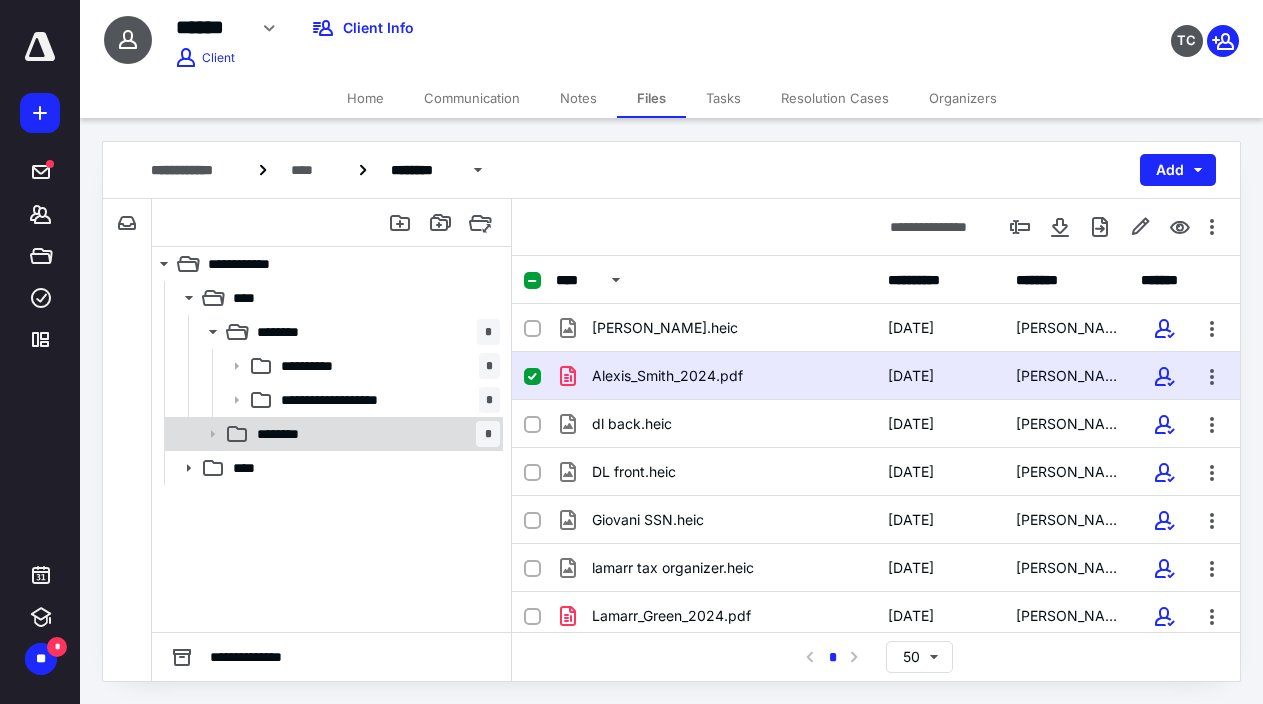 click 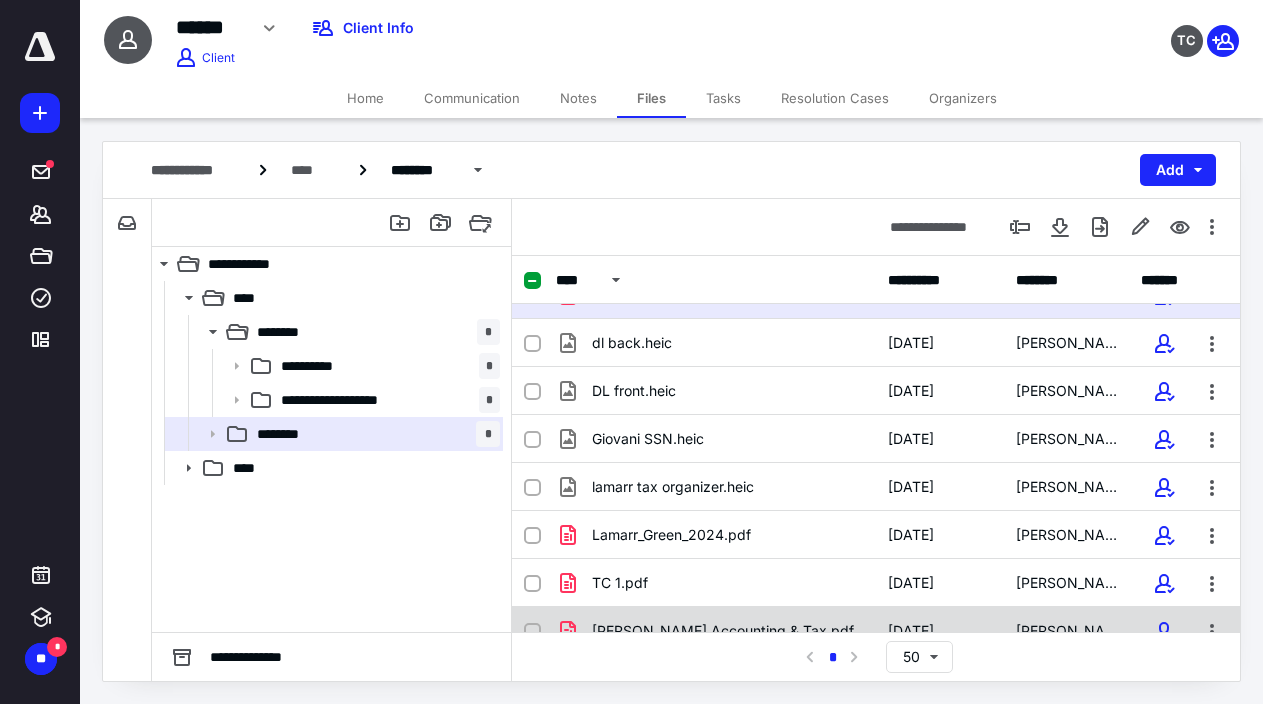scroll, scrollTop: 104, scrollLeft: 0, axis: vertical 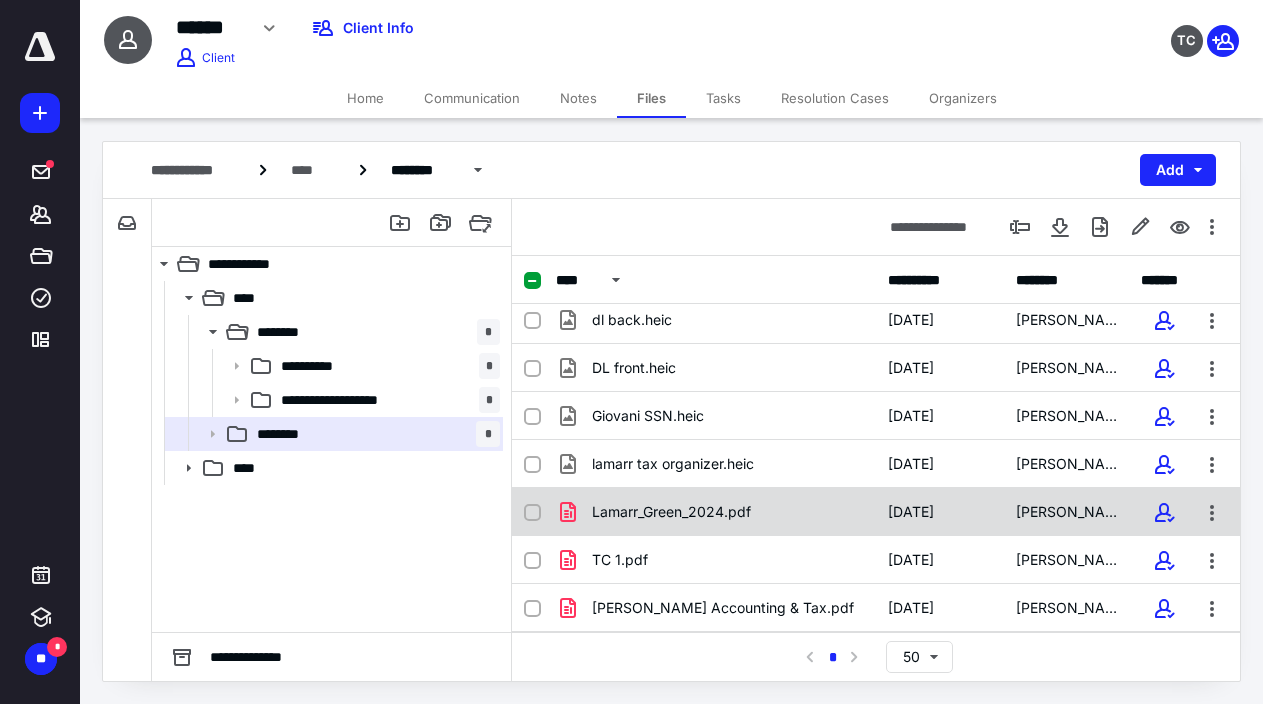 click 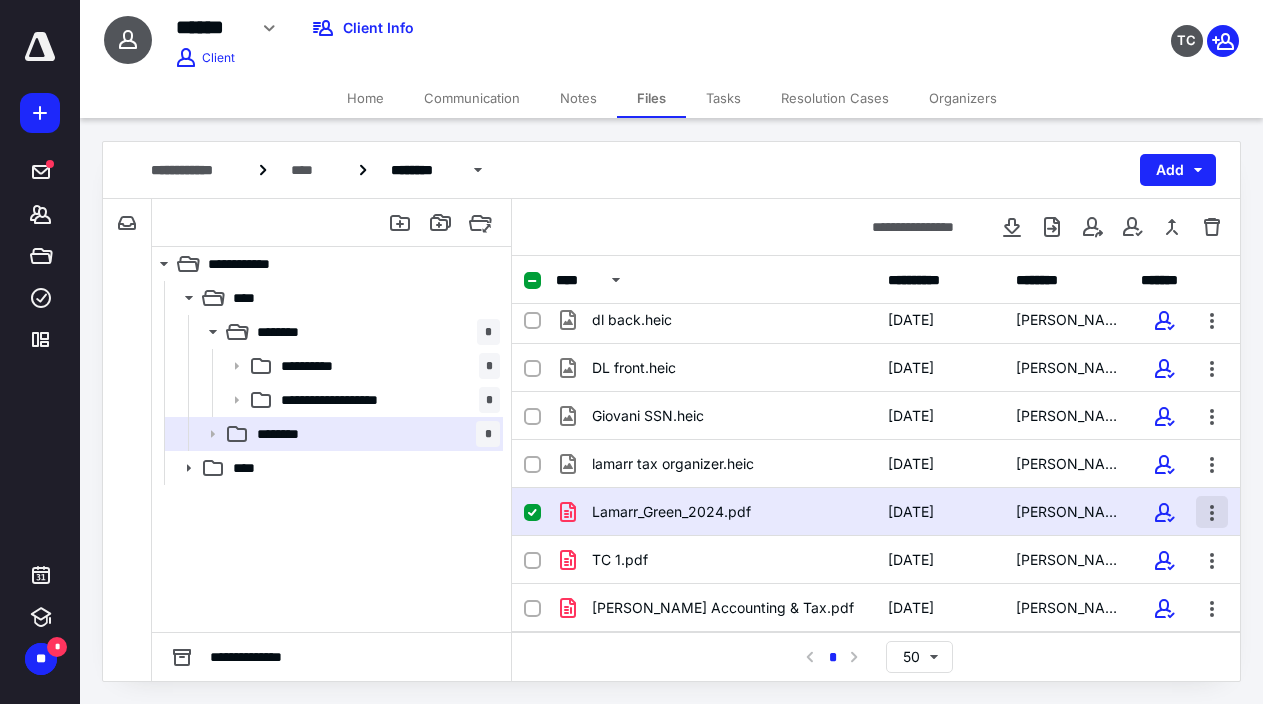 click at bounding box center (1212, 512) 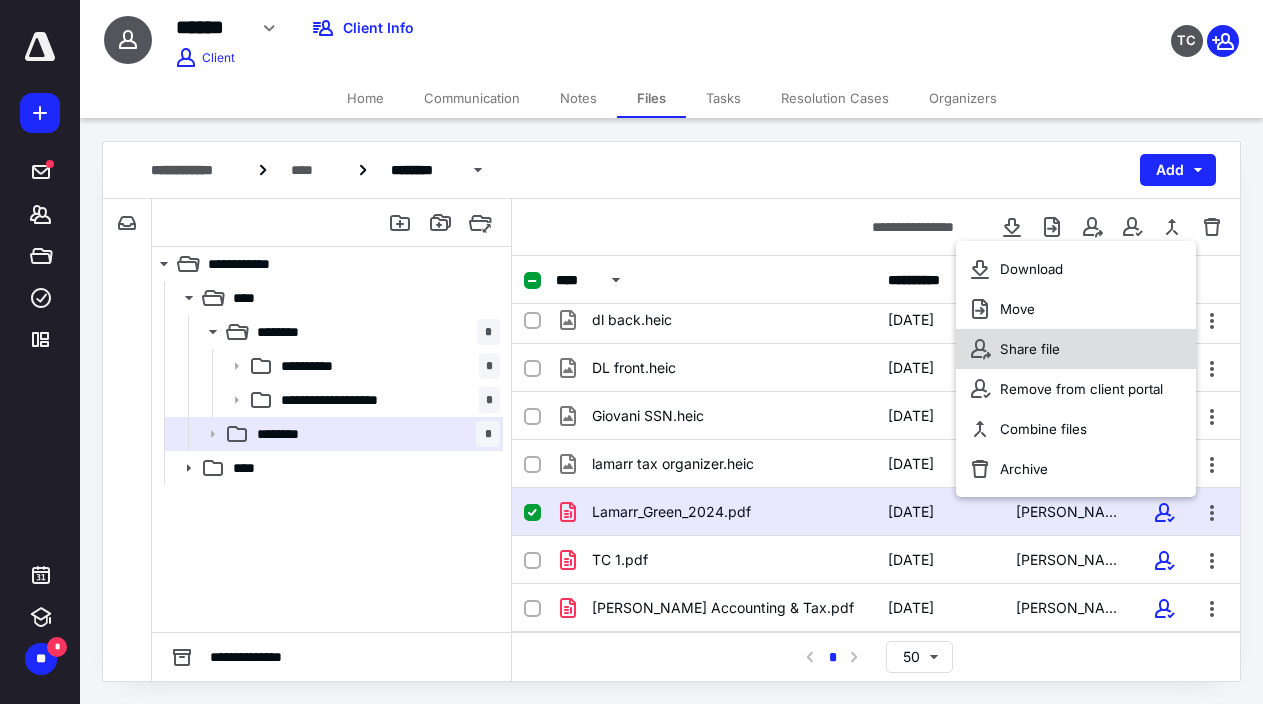 click on "Share file" at bounding box center [1076, 349] 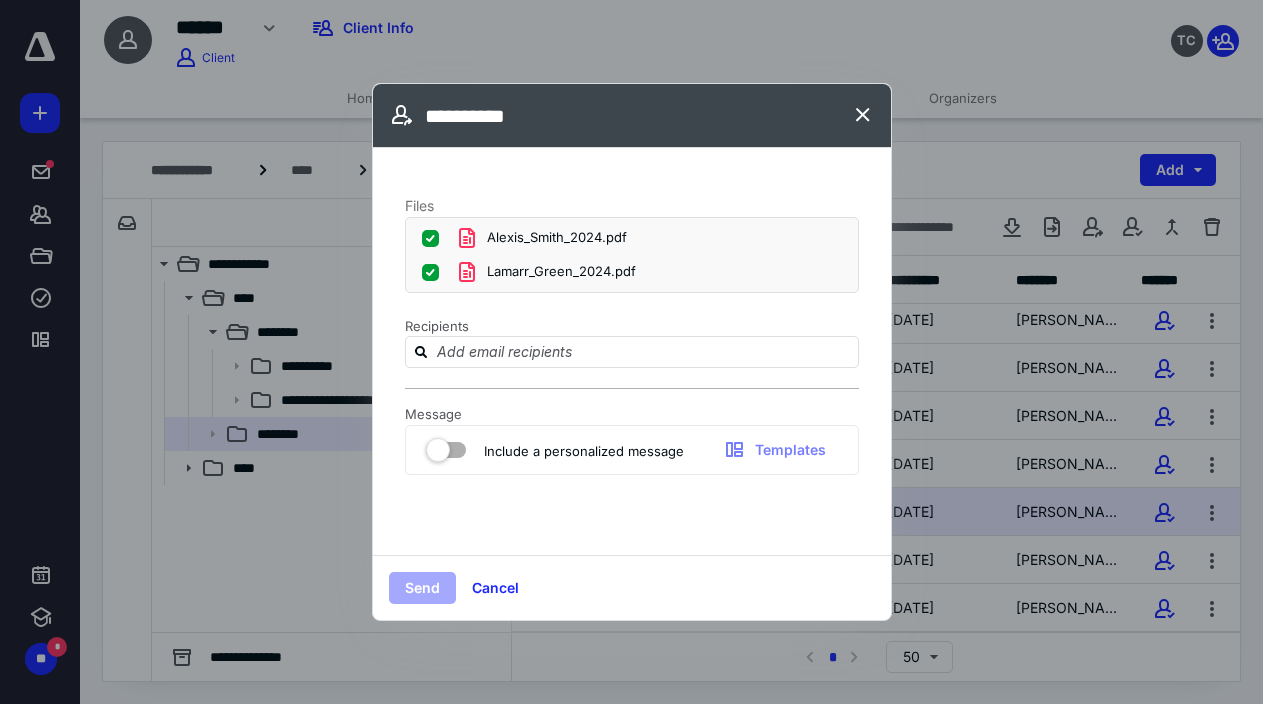 click at bounding box center [446, 446] 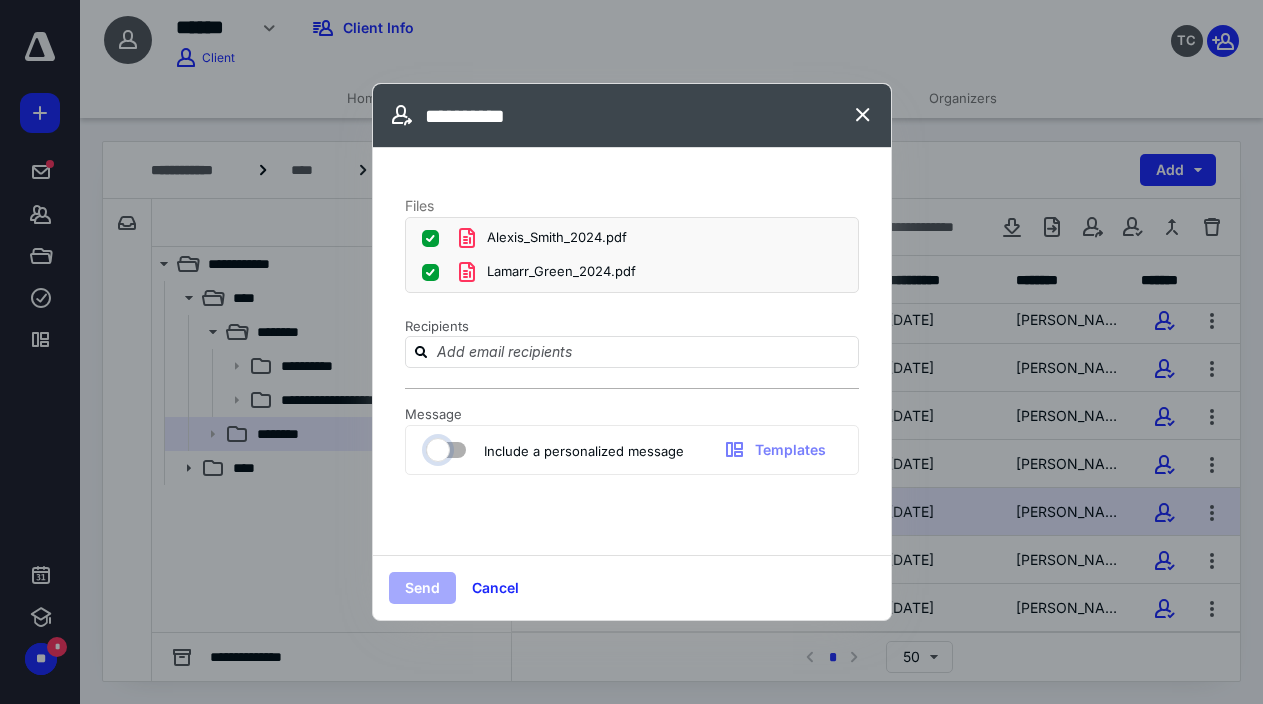 click at bounding box center [436, 447] 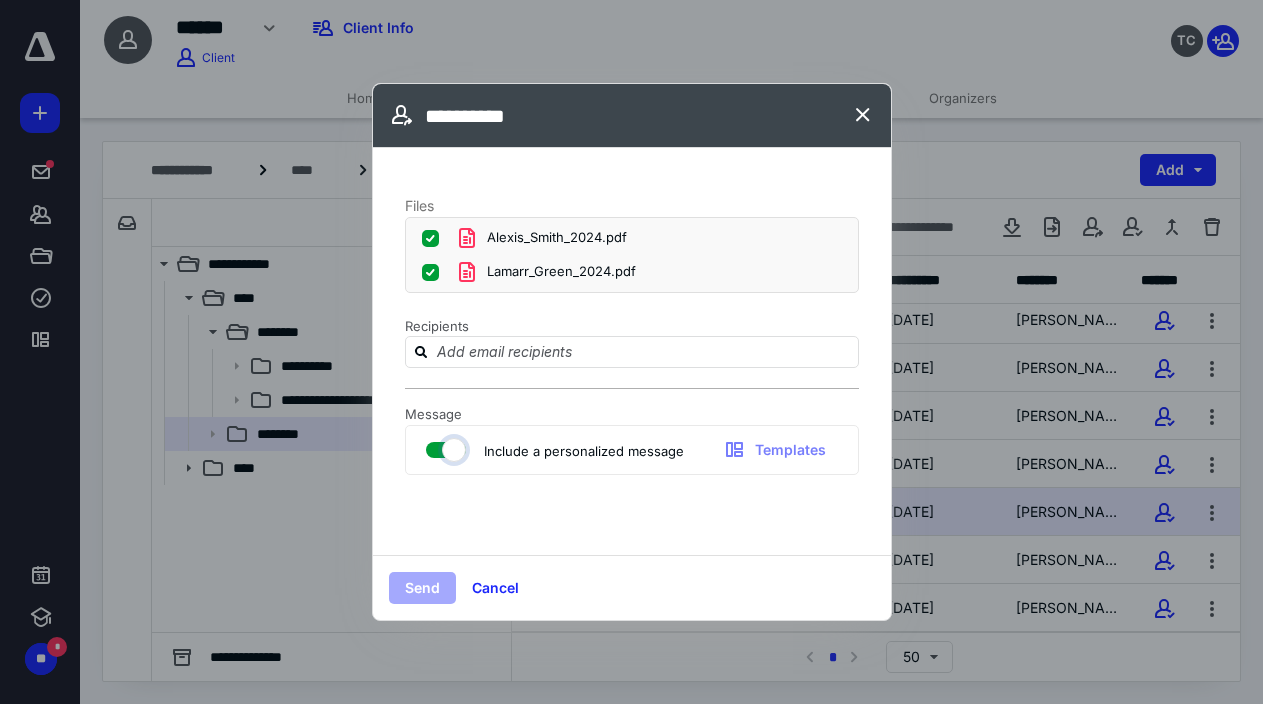 checkbox on "true" 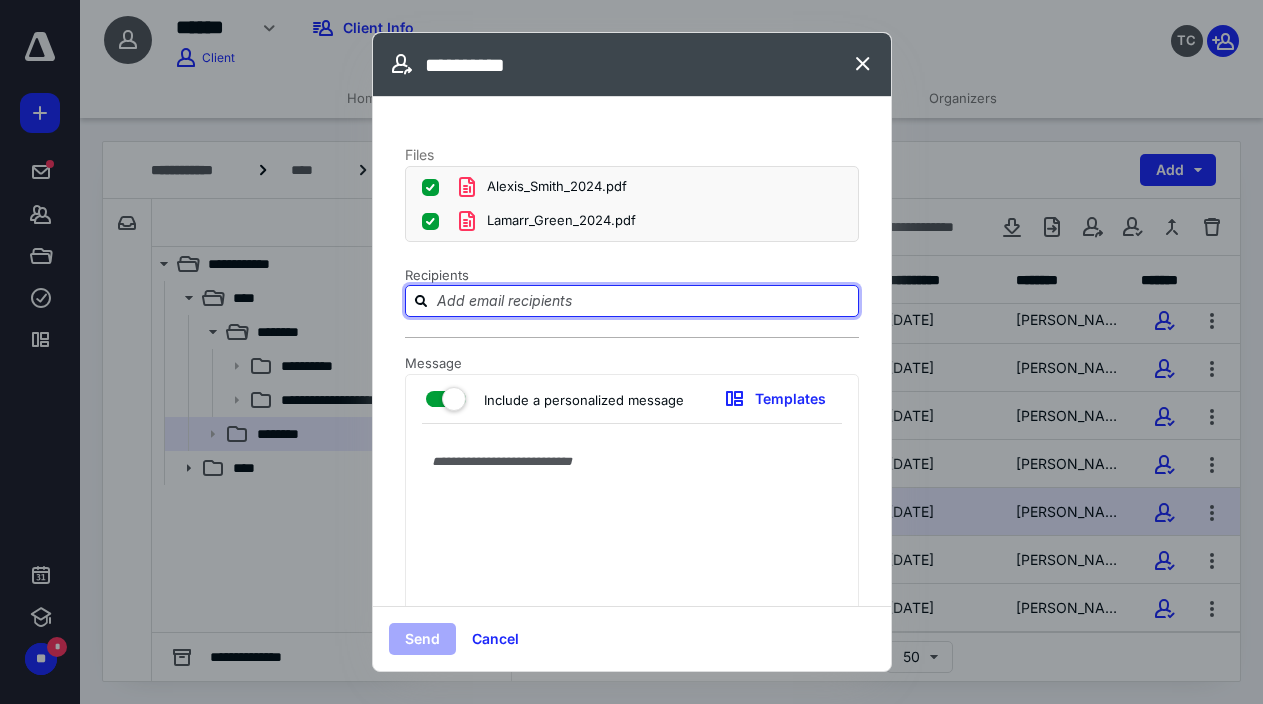 click at bounding box center (644, 300) 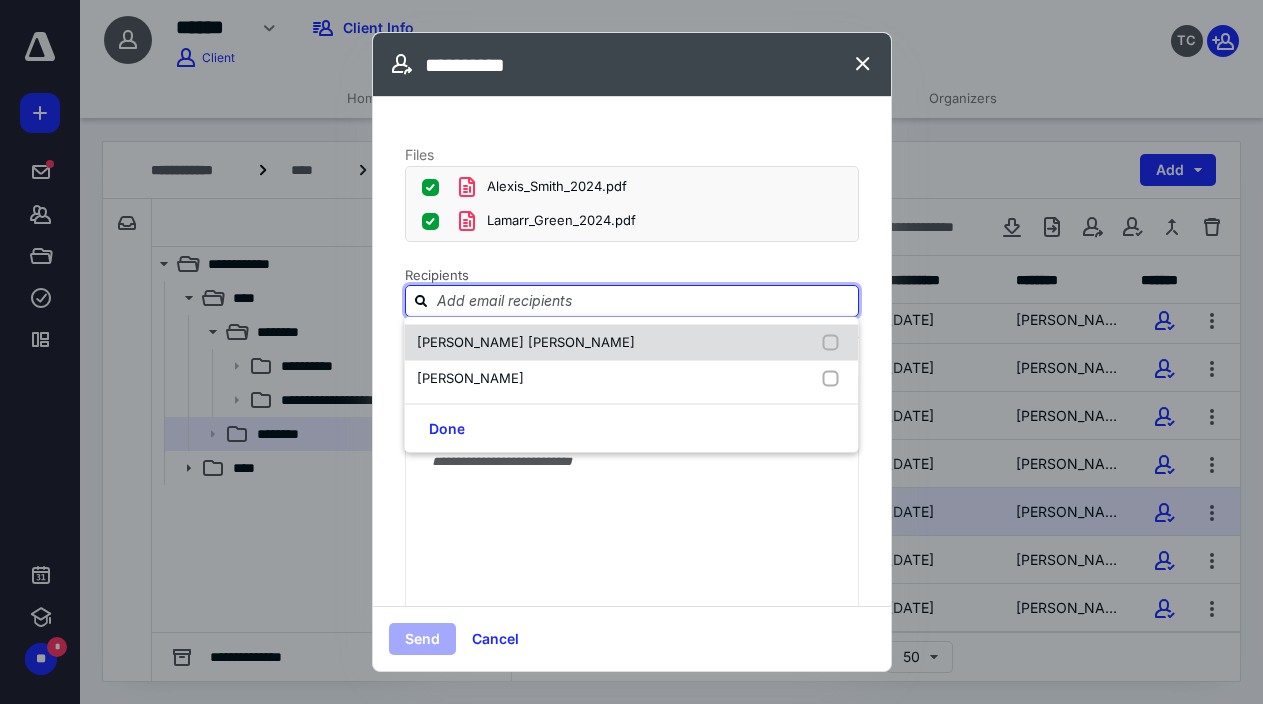click on "[PERSON_NAME] [PERSON_NAME]" at bounding box center [526, 342] 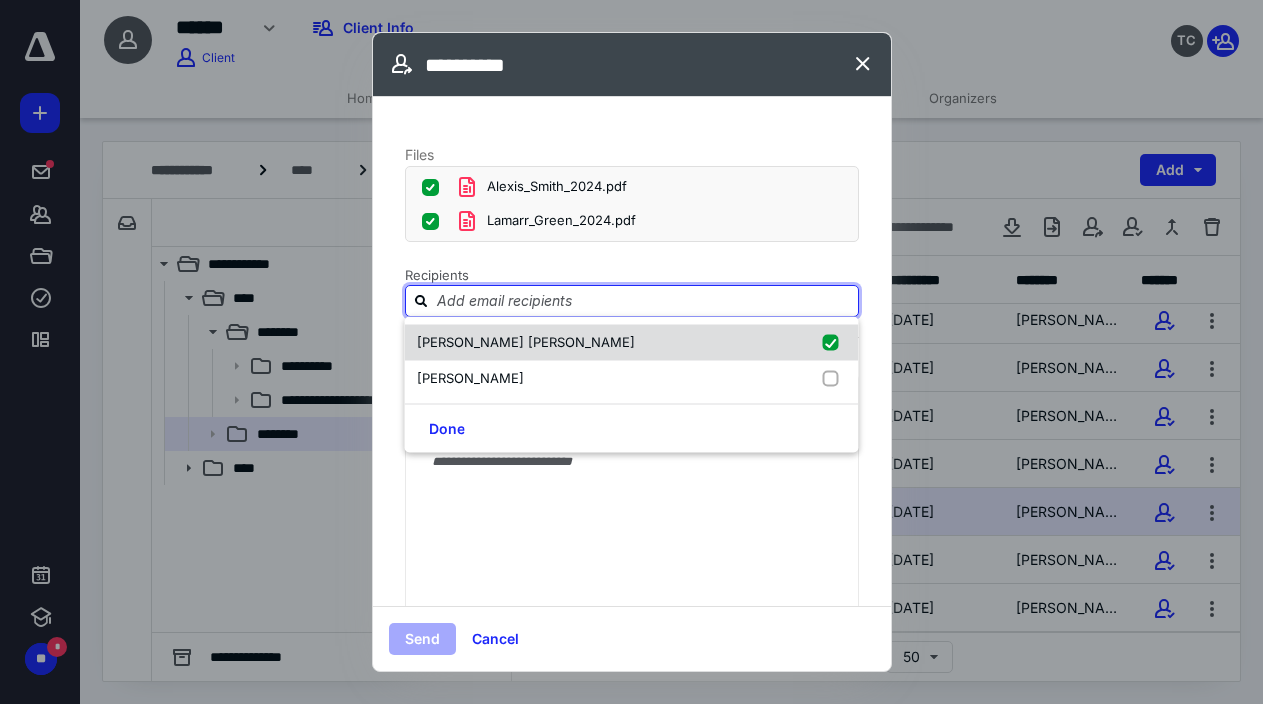 checkbox on "true" 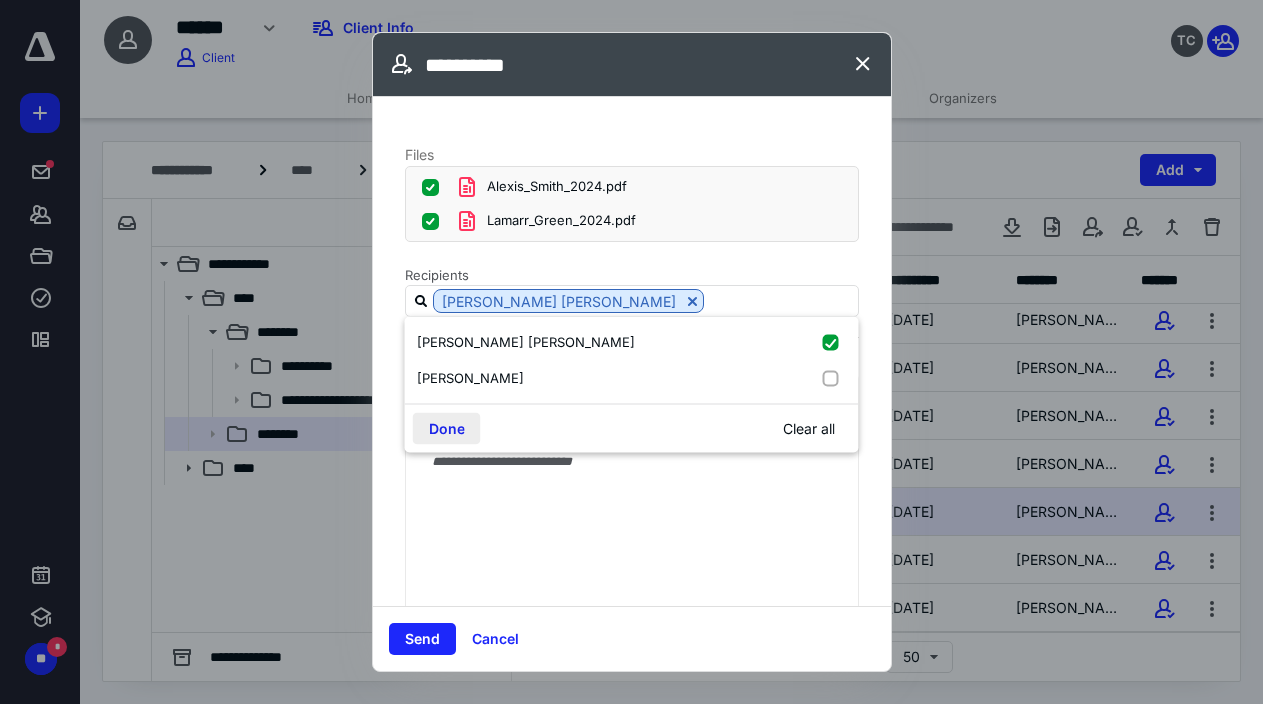 click on "Done" at bounding box center (447, 429) 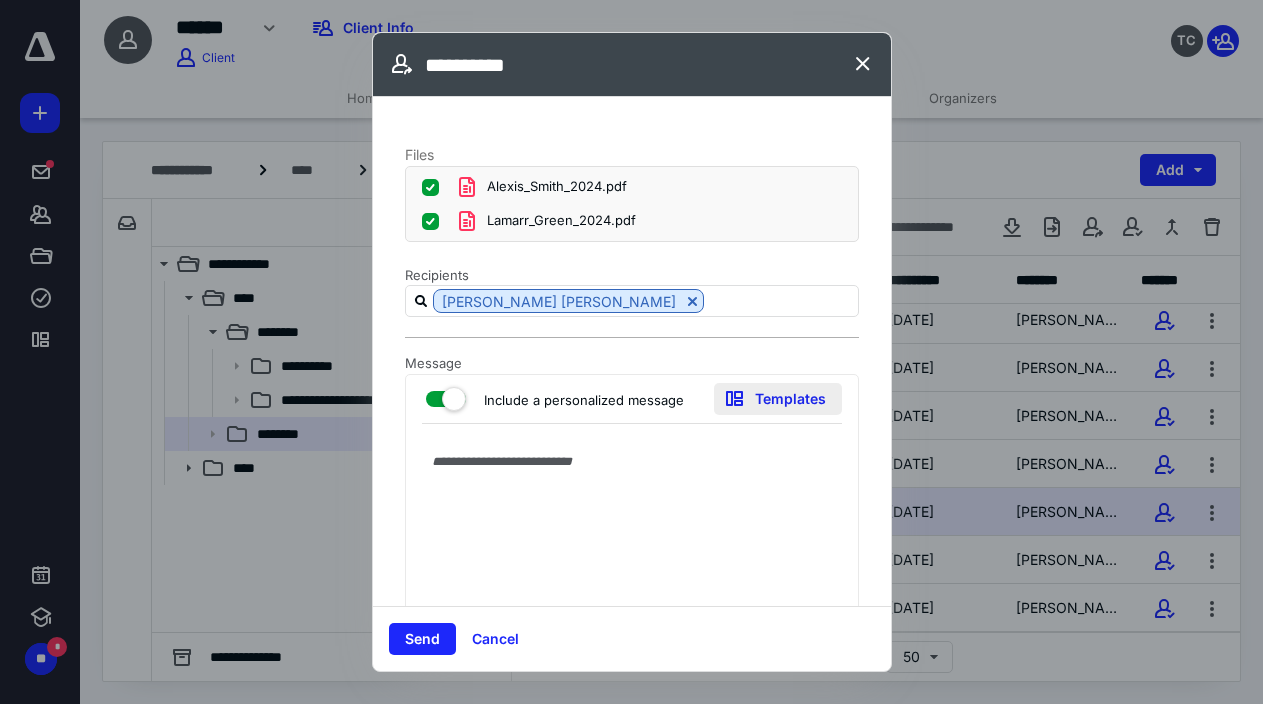 click on "Templates" at bounding box center [778, 399] 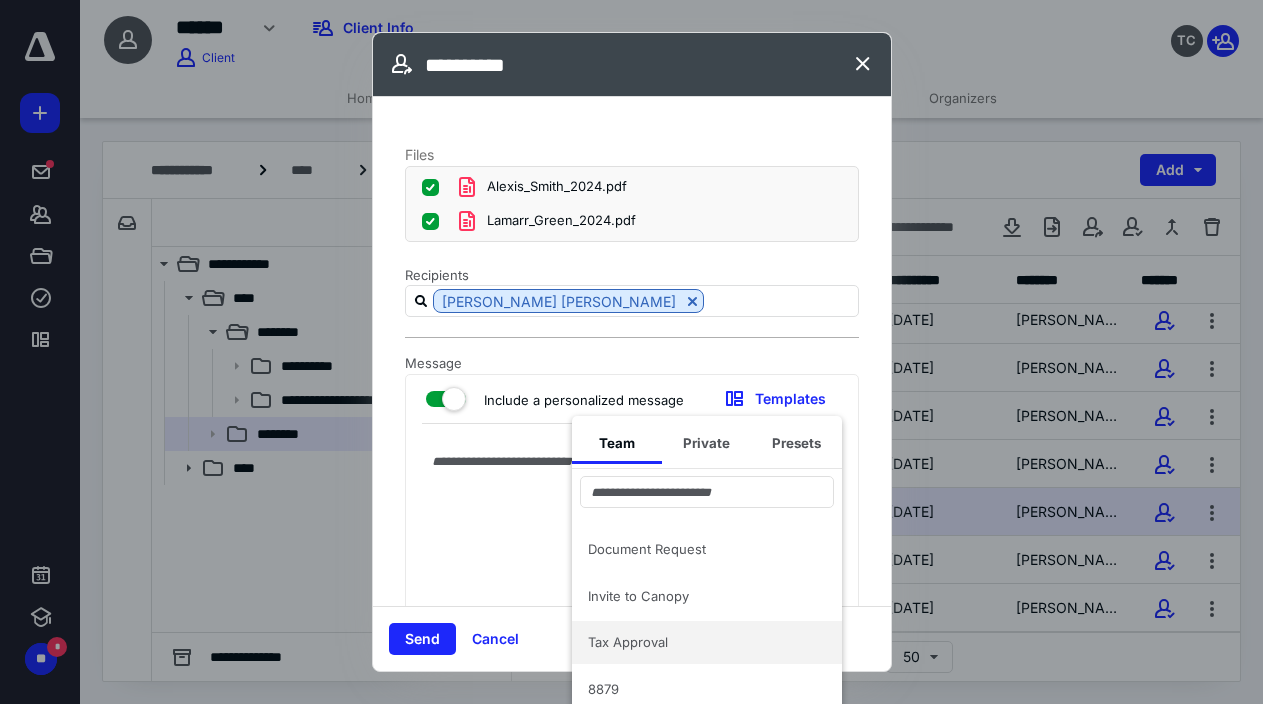 click on "Tax Approval" at bounding box center [695, 642] 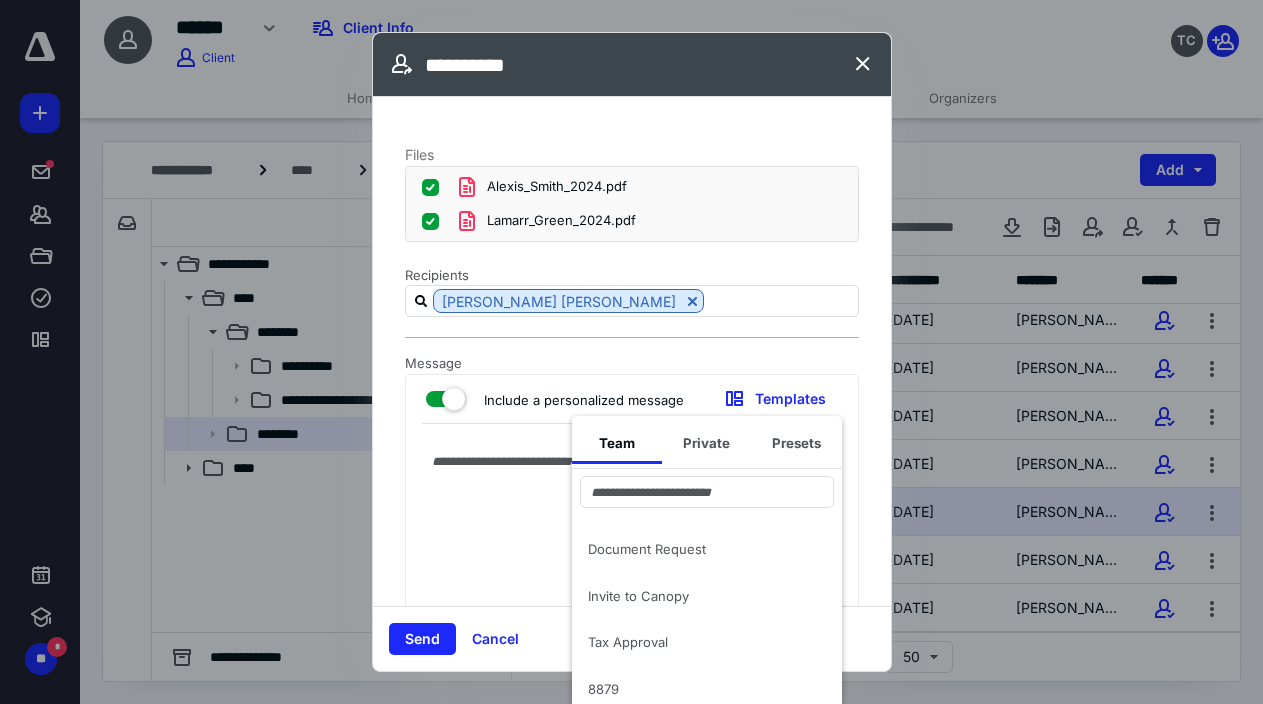 type on "**********" 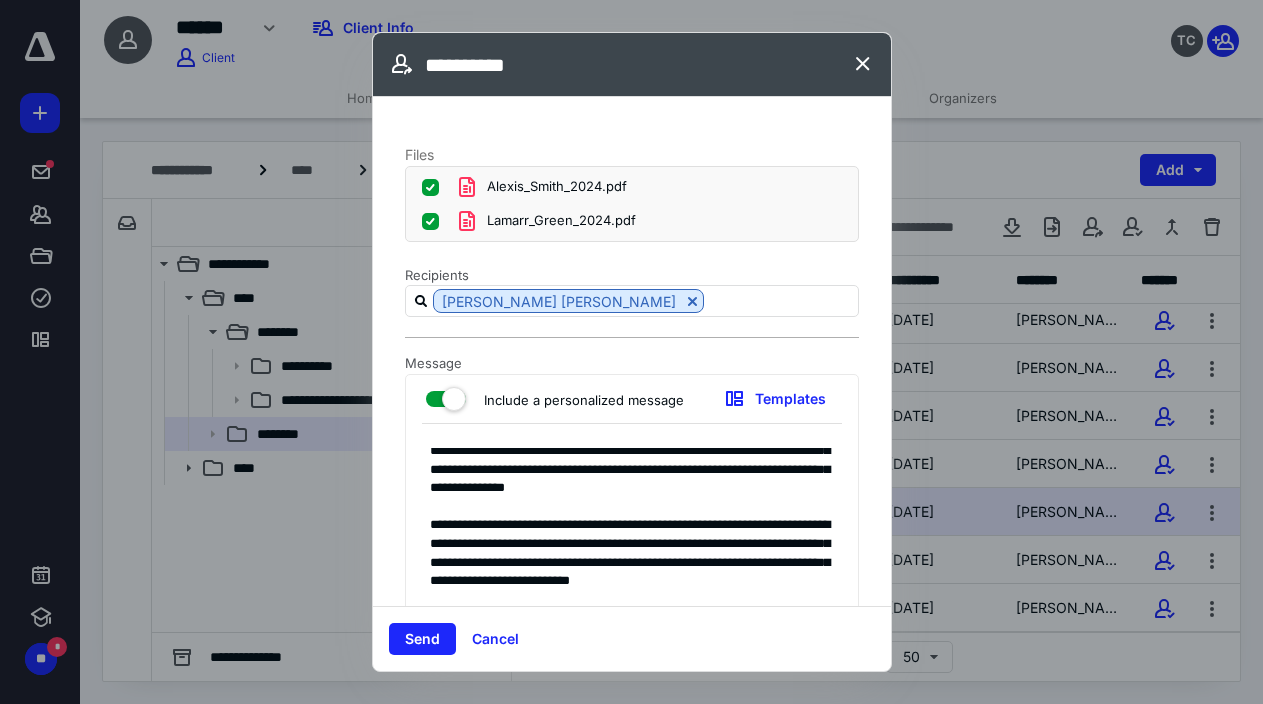 scroll, scrollTop: 0, scrollLeft: 0, axis: both 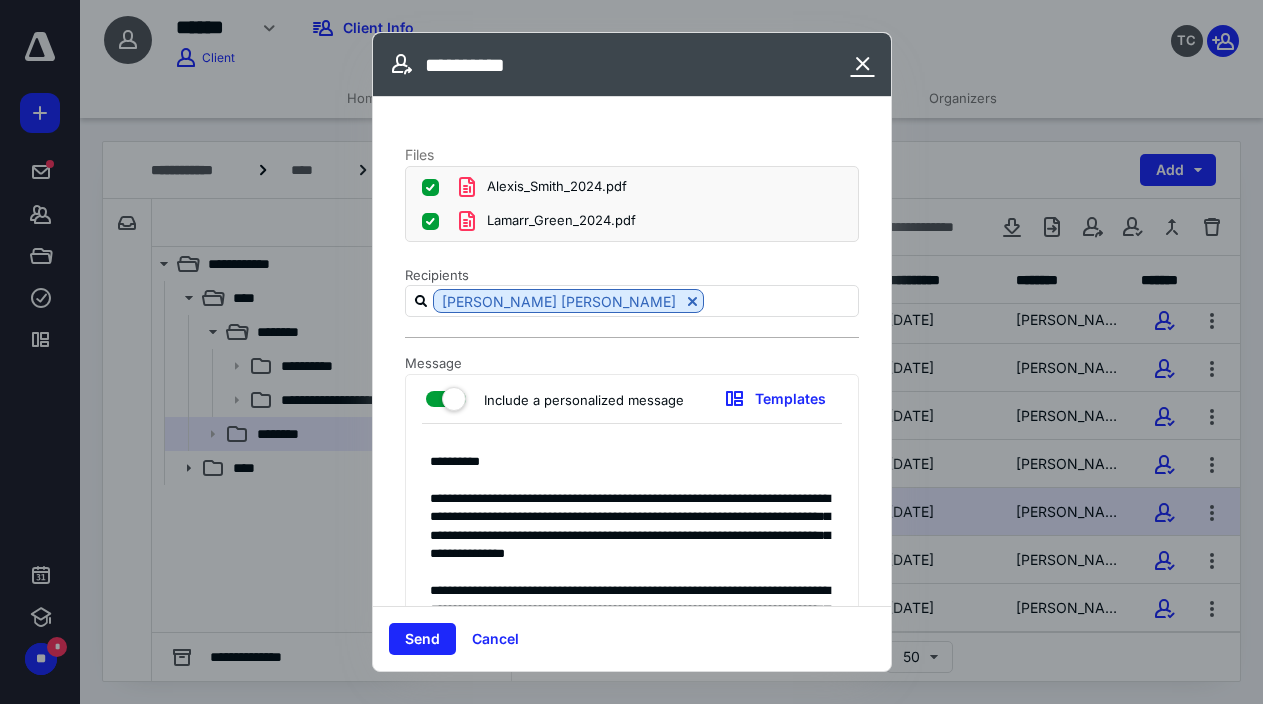 click at bounding box center [863, 65] 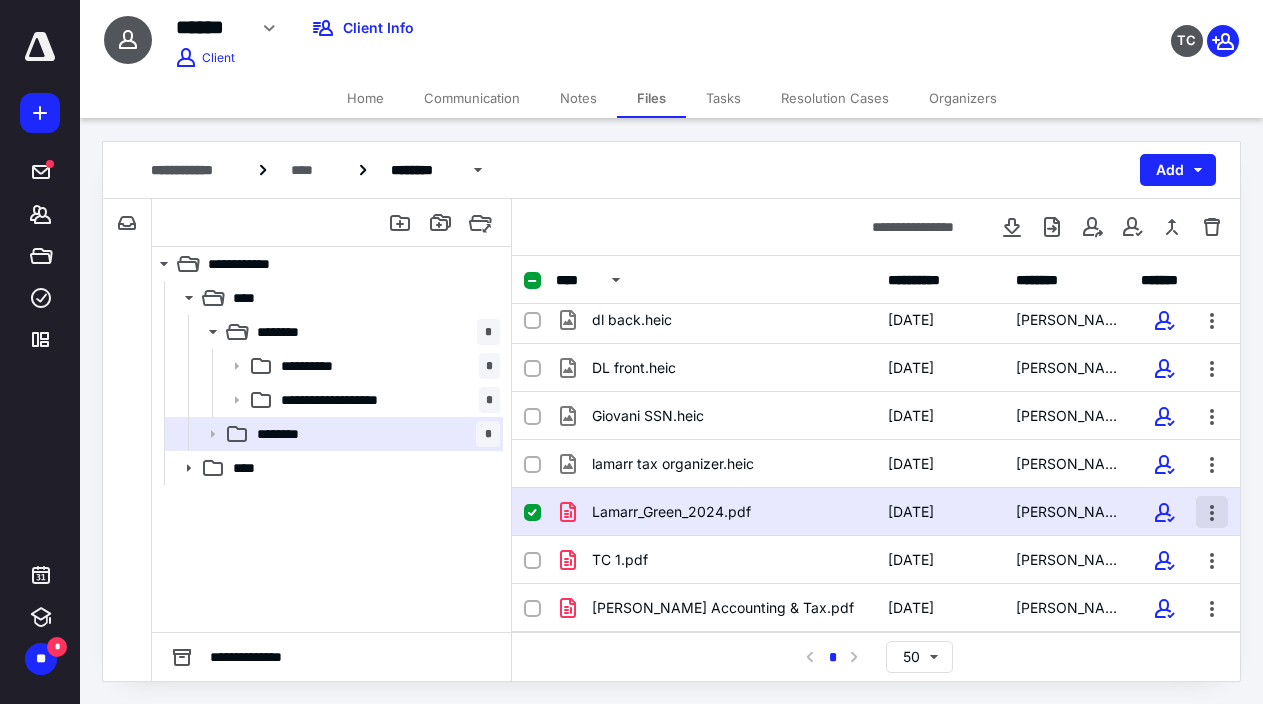 click at bounding box center (1212, 512) 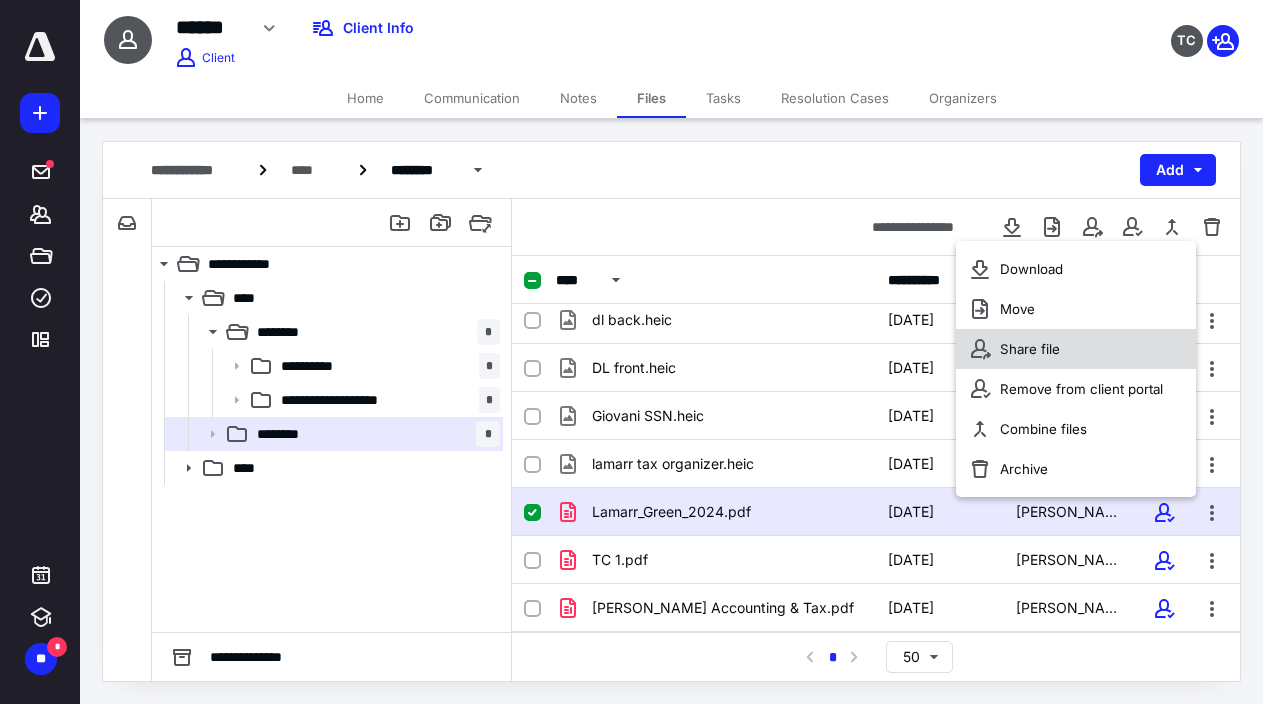 click on "Share file" at bounding box center [1076, 349] 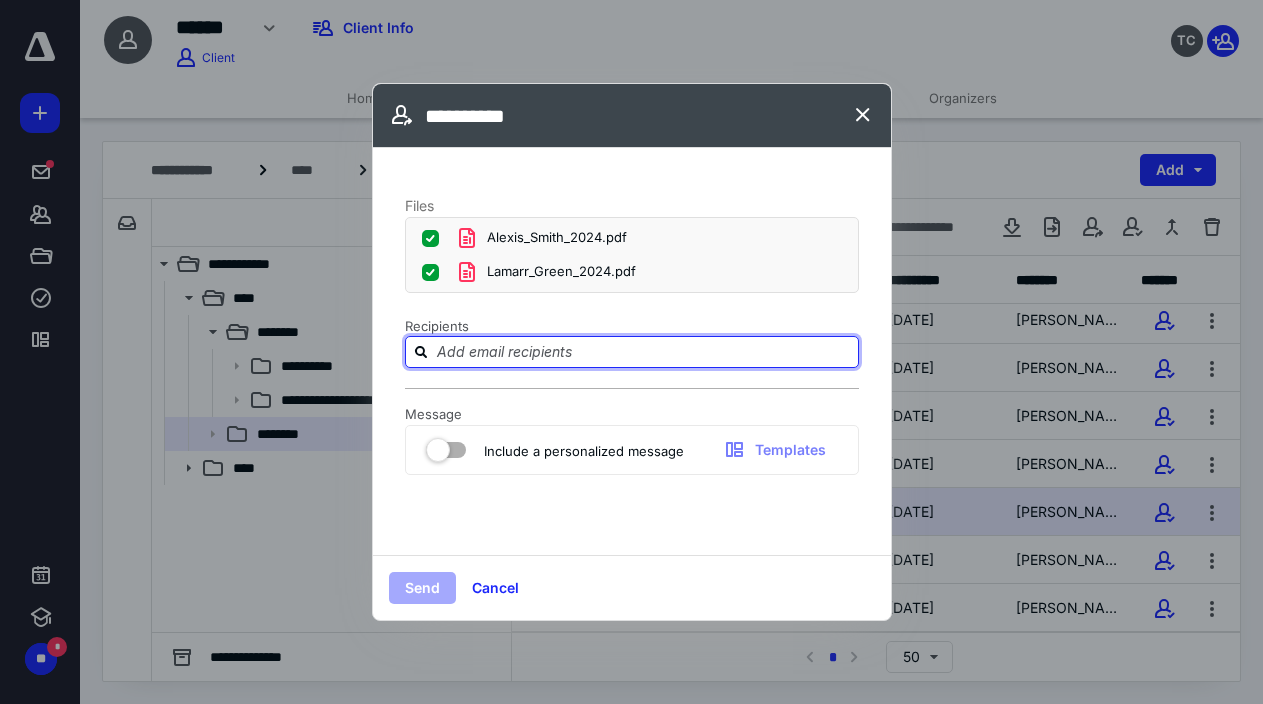 click at bounding box center [644, 351] 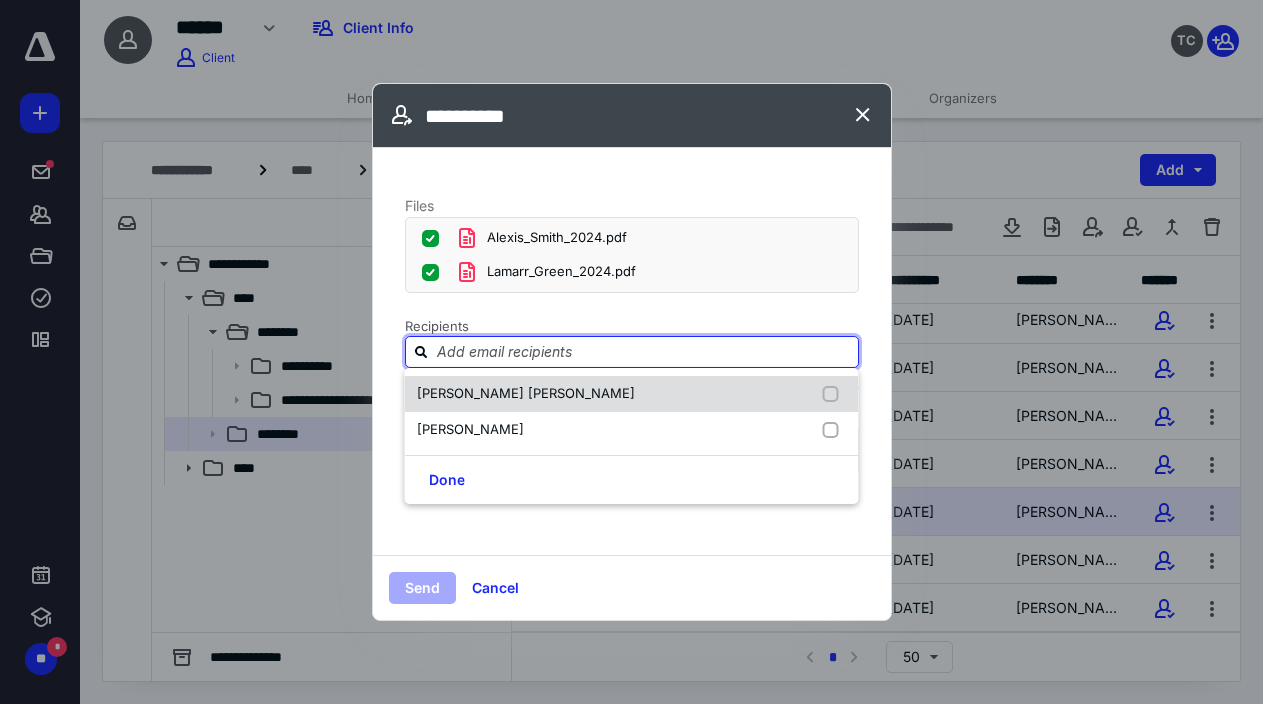 click on "[PERSON_NAME] [PERSON_NAME]" at bounding box center [526, 393] 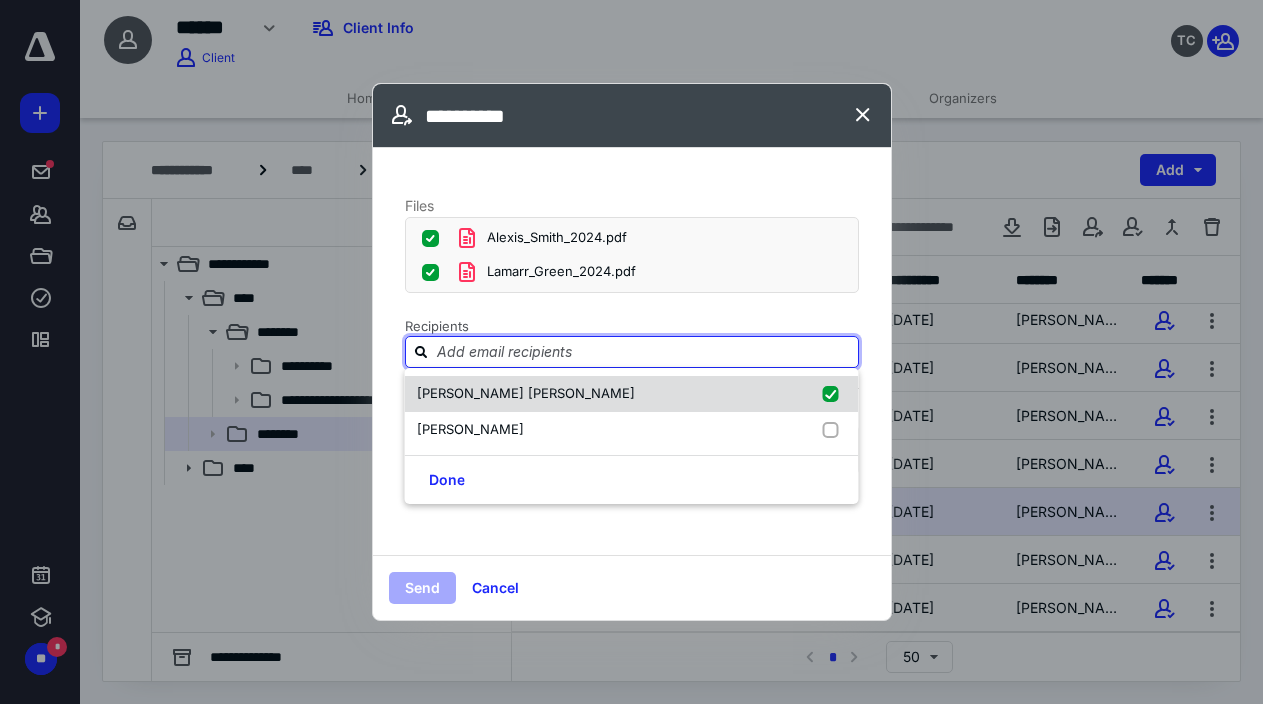 checkbox on "true" 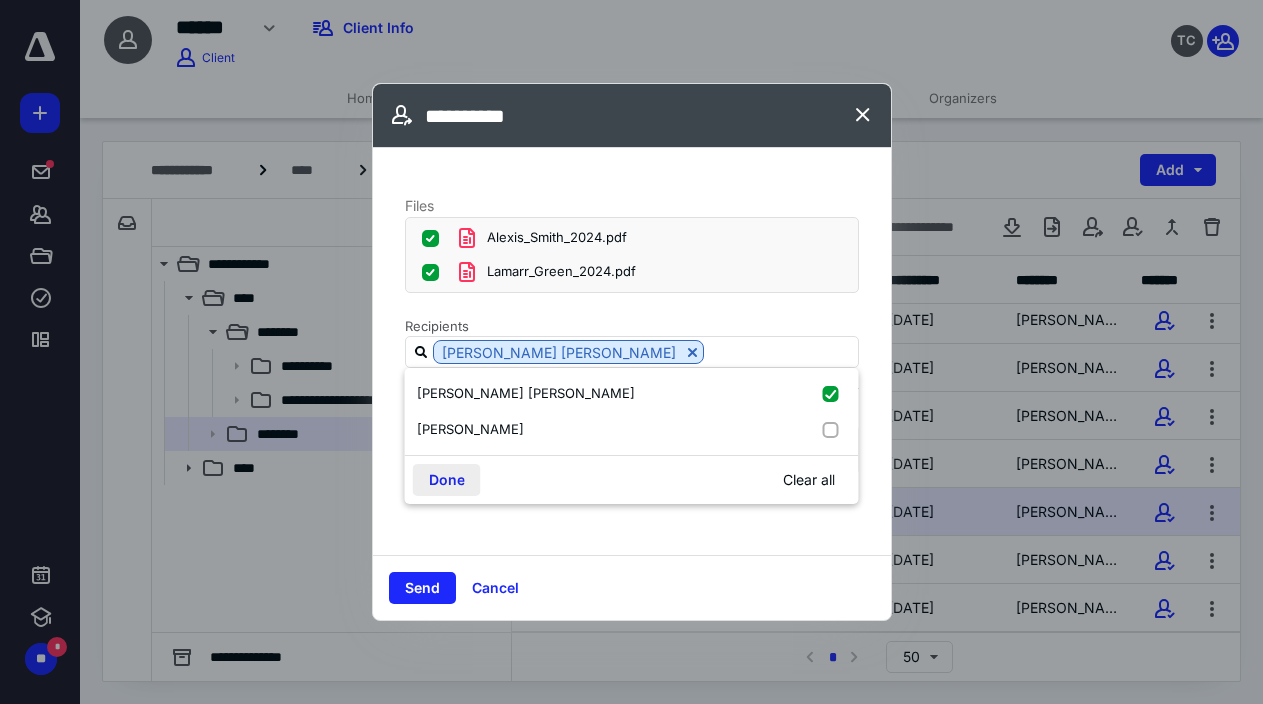 click on "Done" at bounding box center (447, 480) 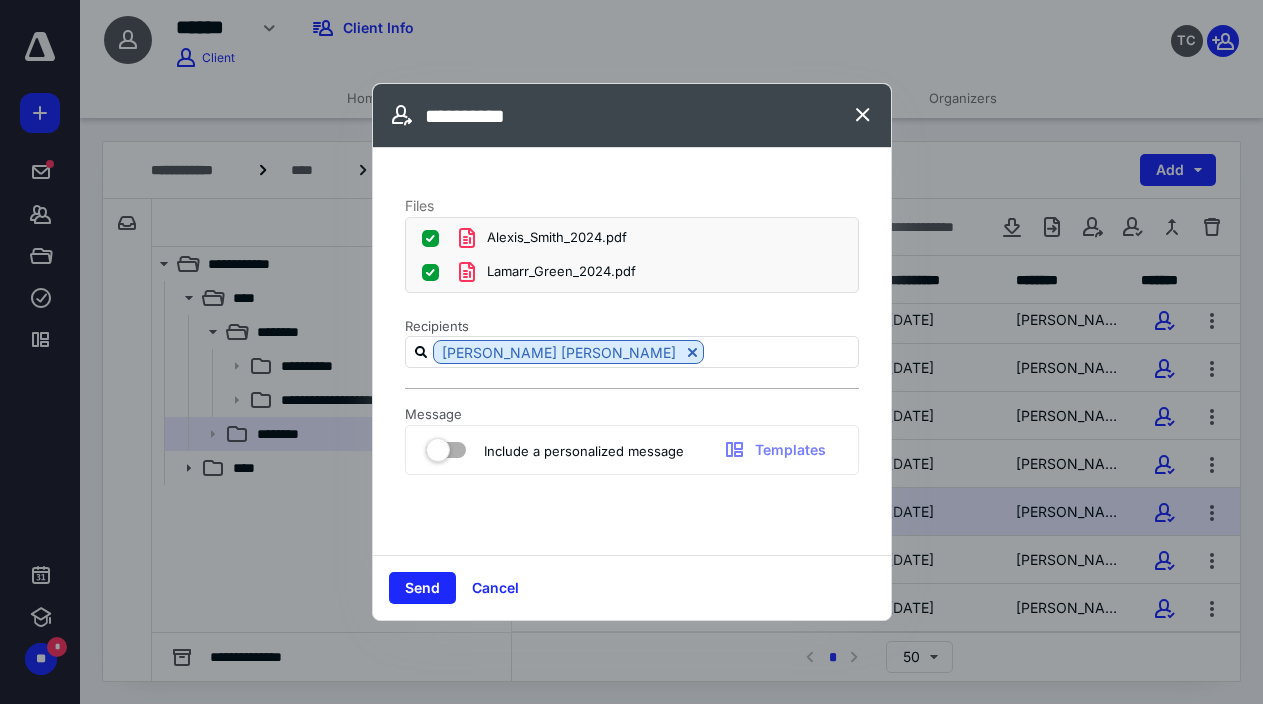 click at bounding box center [446, 446] 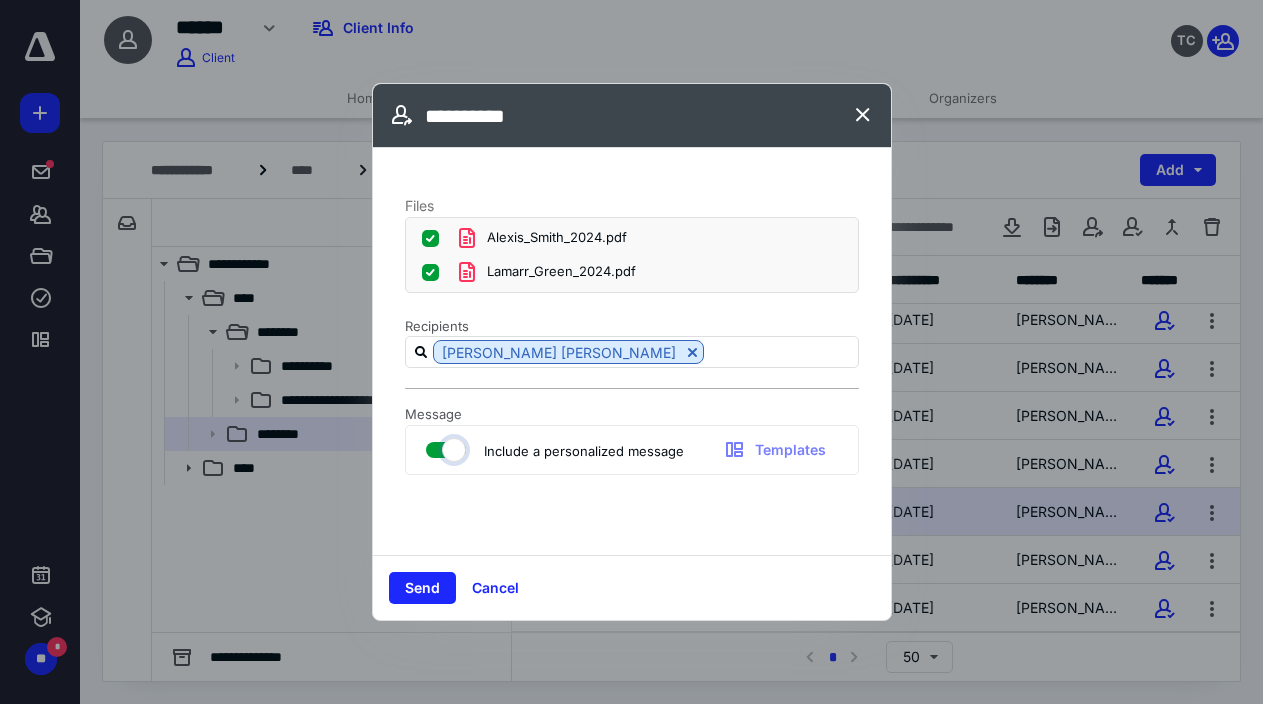 checkbox on "true" 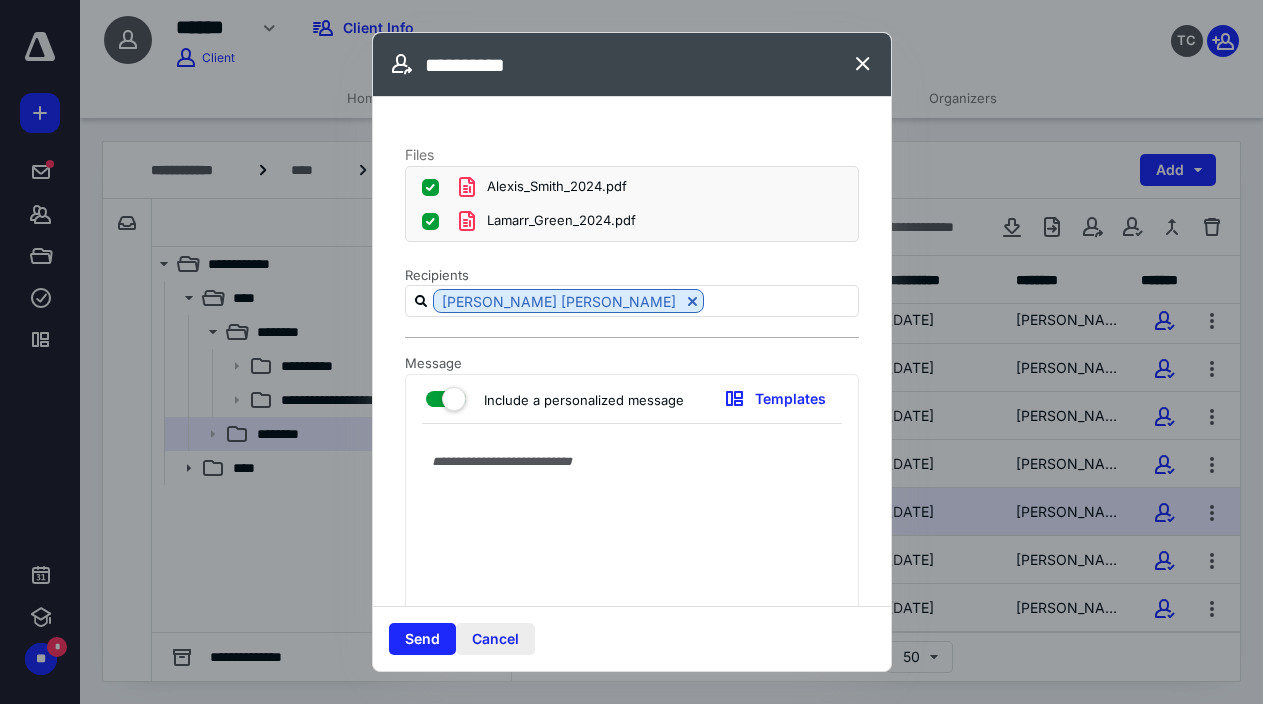 click on "Cancel" at bounding box center (495, 639) 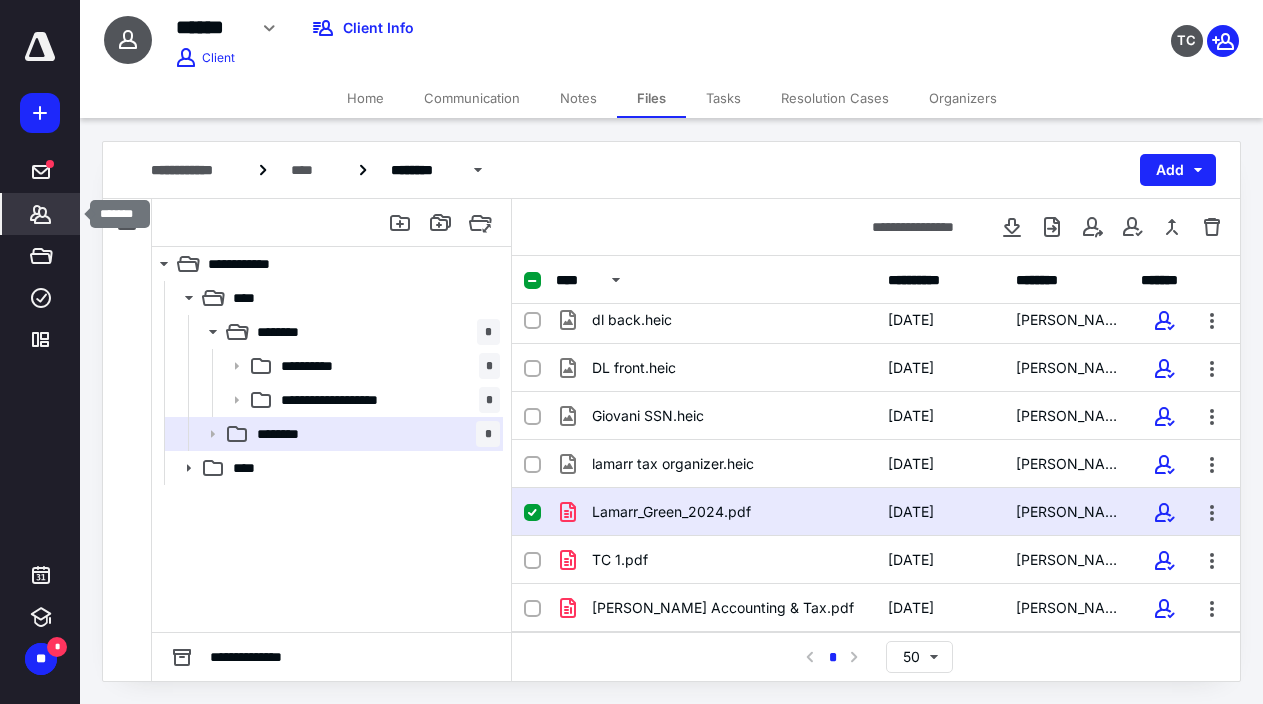 click 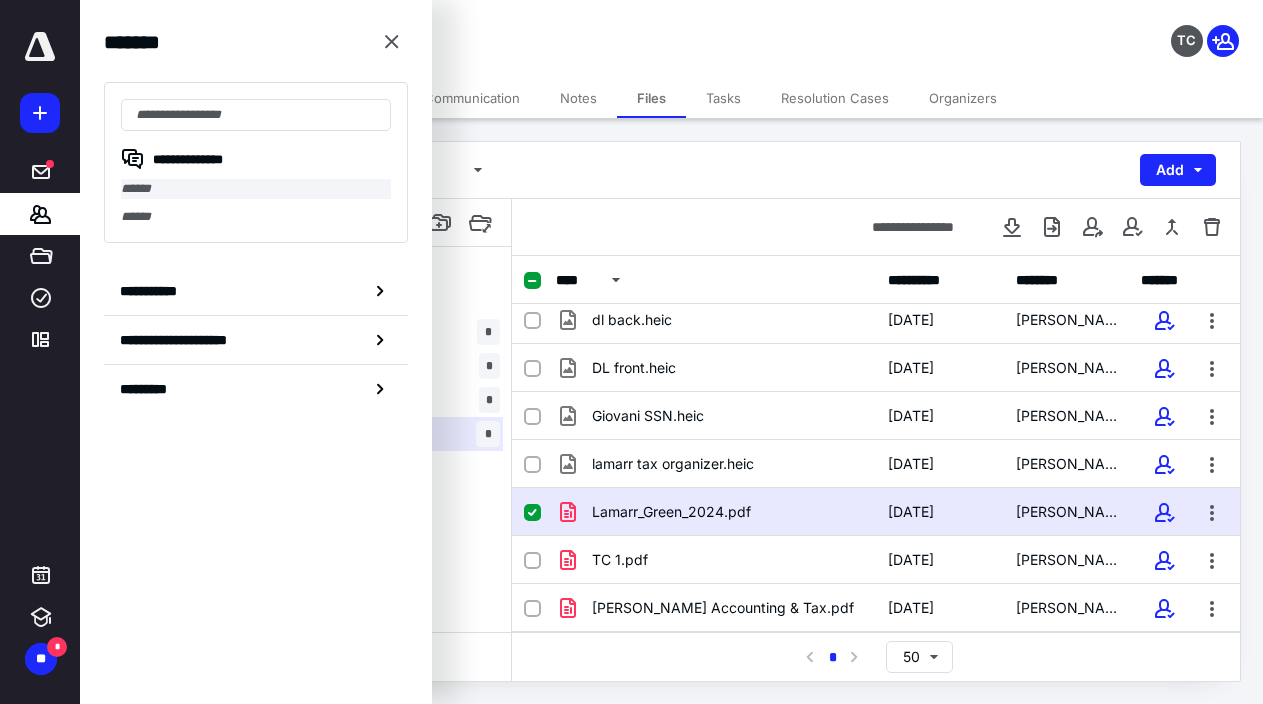 click on "******" at bounding box center [256, 189] 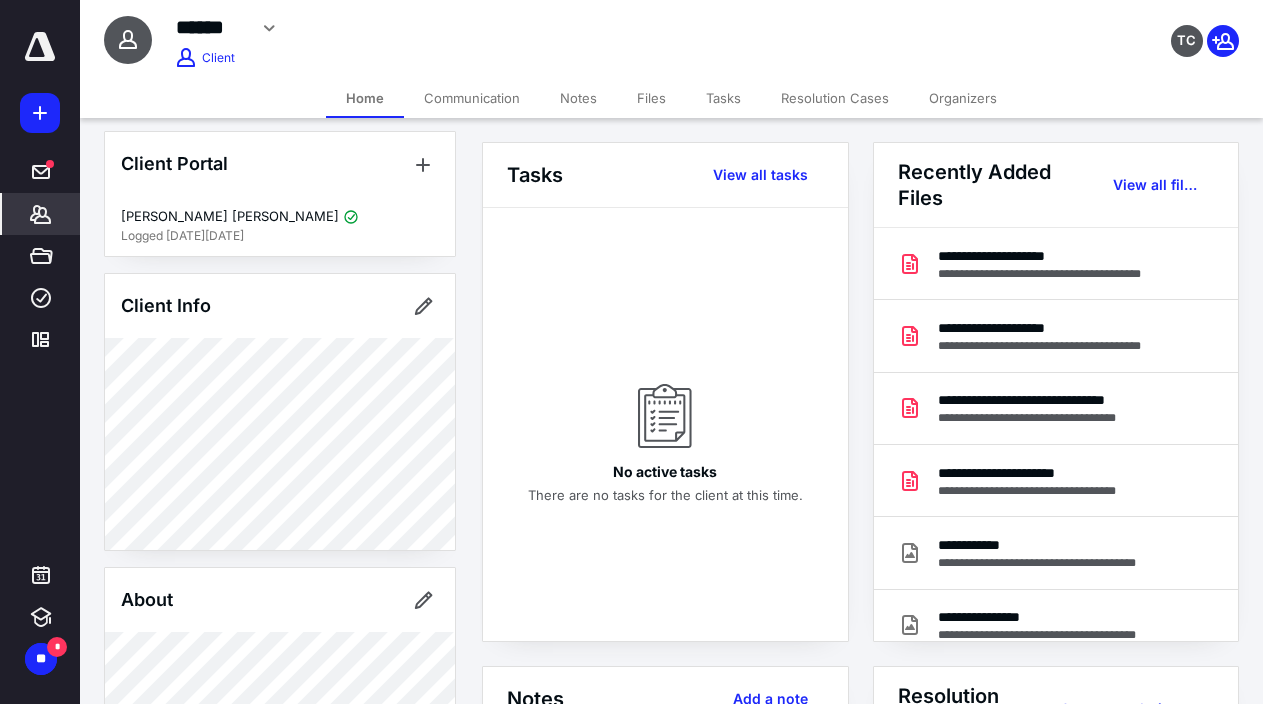 scroll, scrollTop: 0, scrollLeft: 0, axis: both 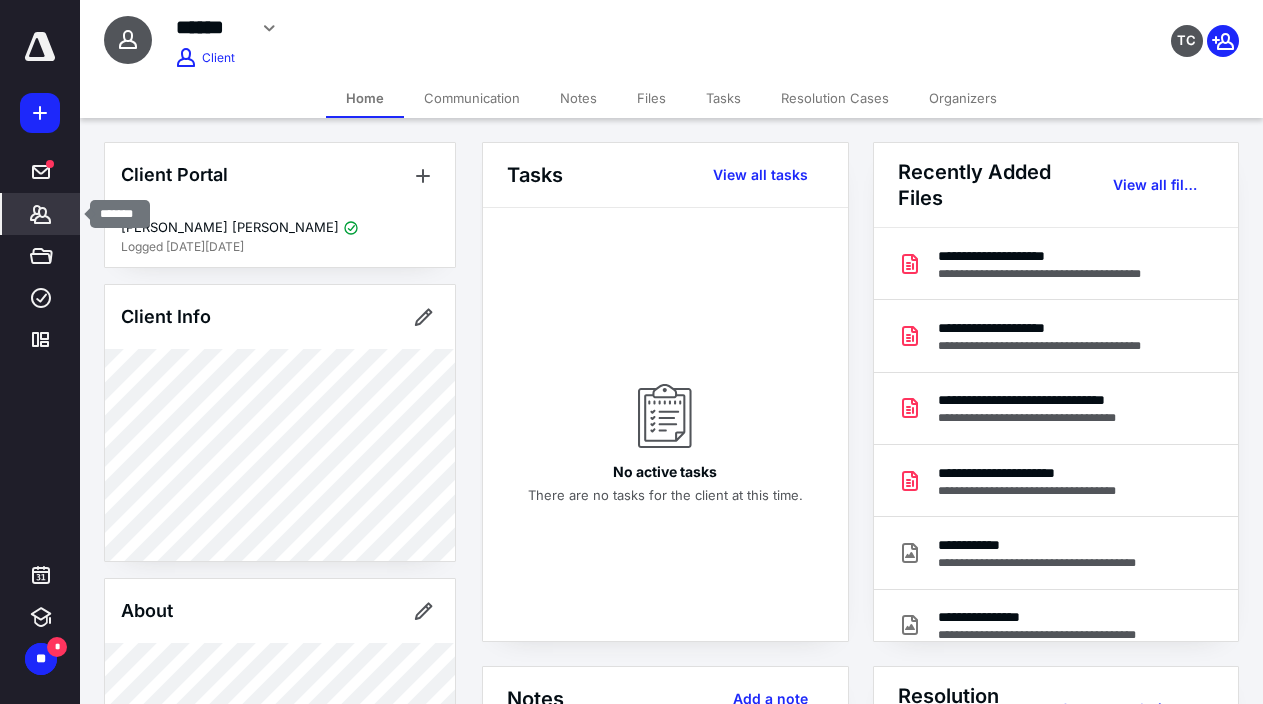 click 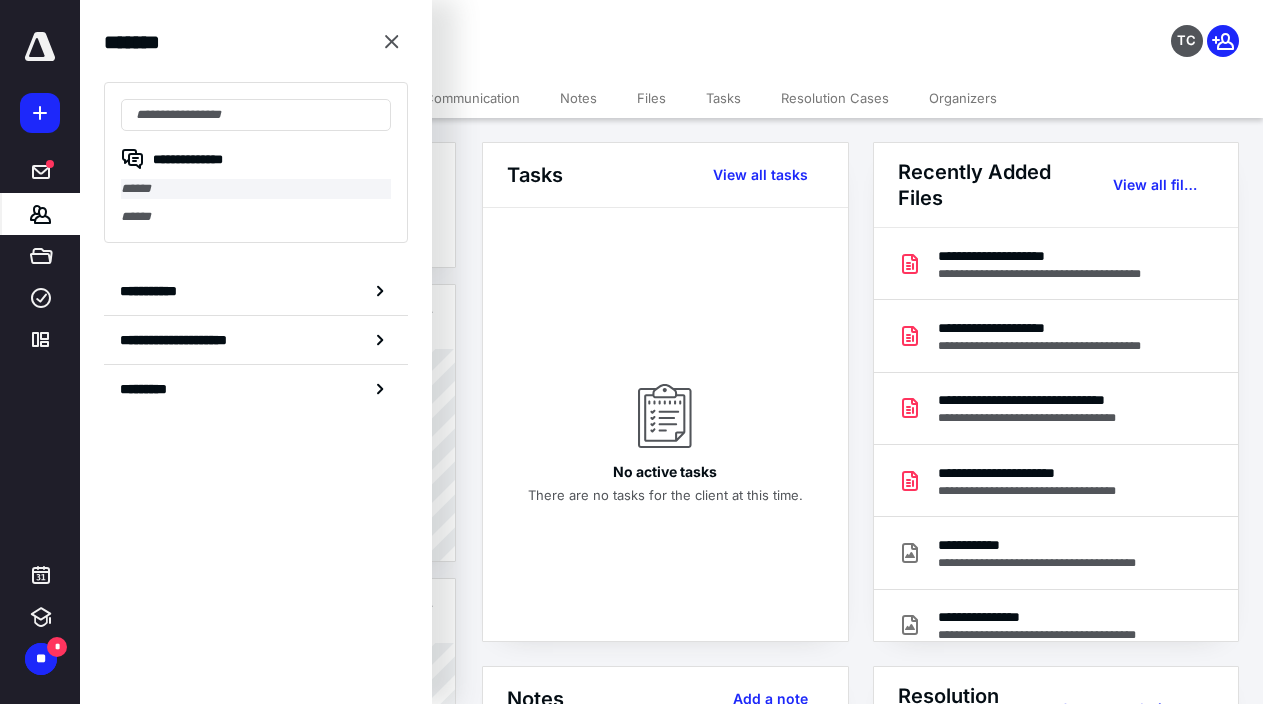 click on "******" at bounding box center [256, 189] 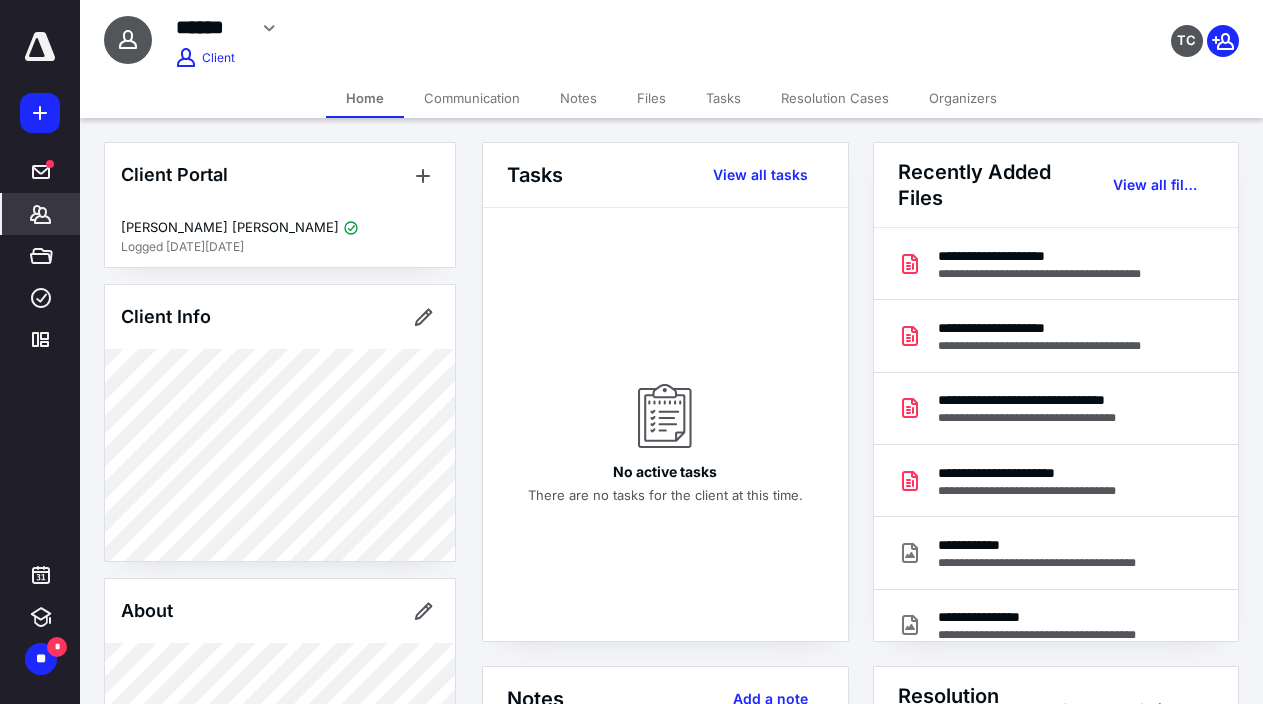 click on "Files" at bounding box center (651, 98) 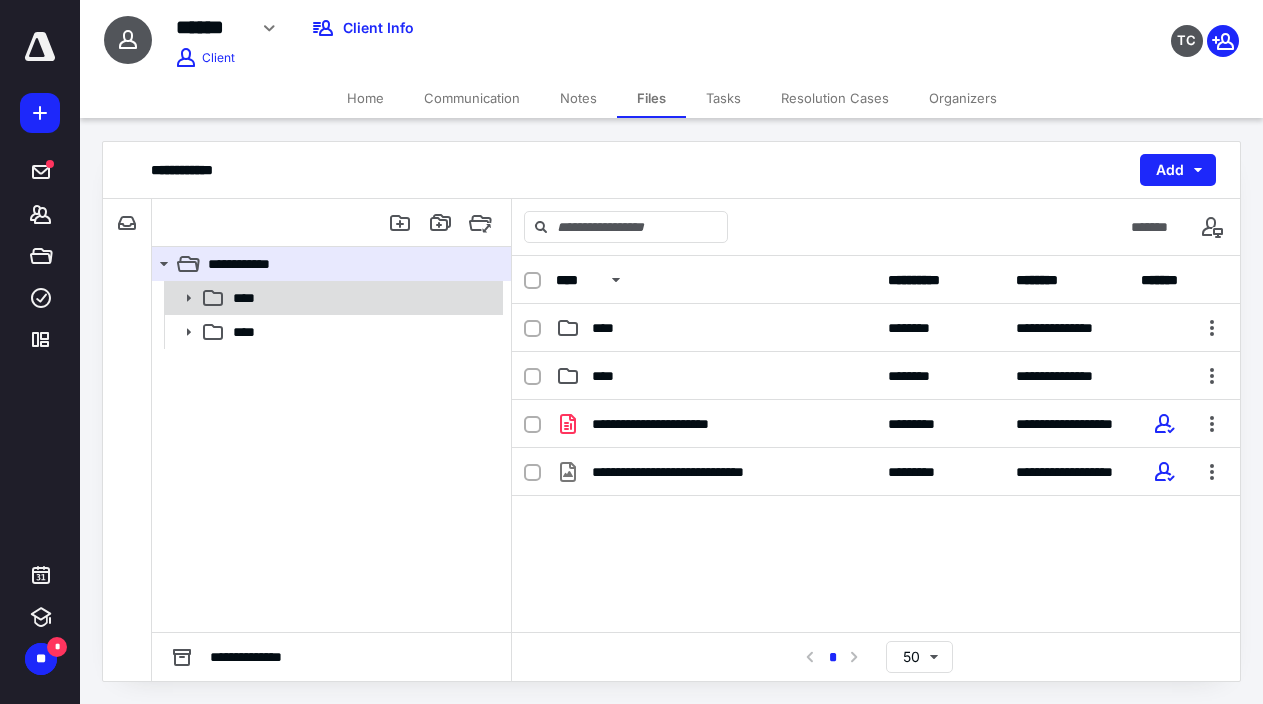 click 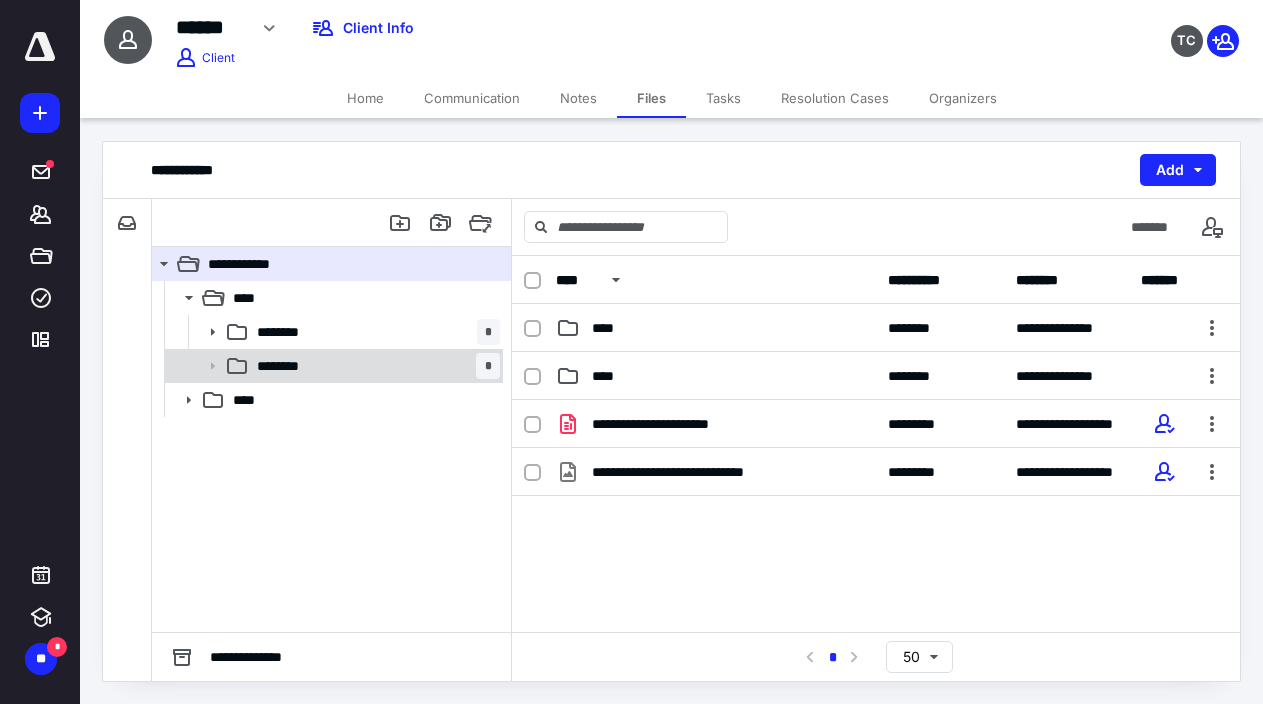 click 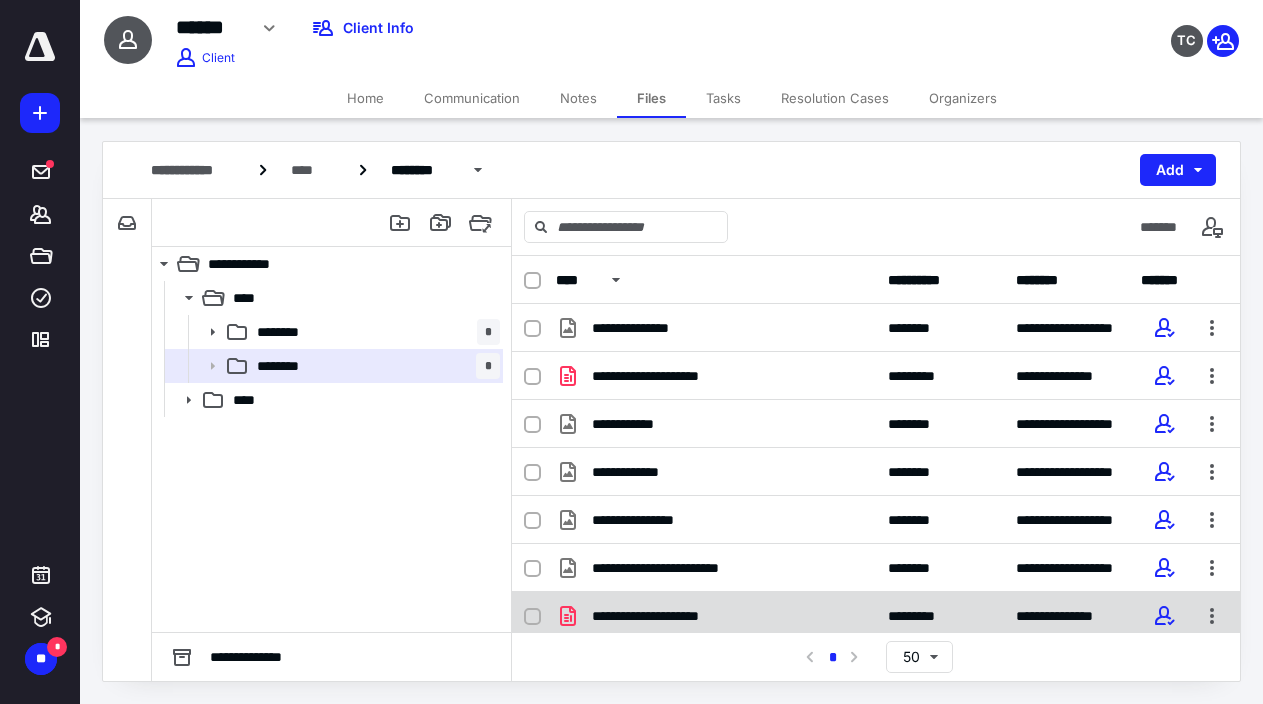 click 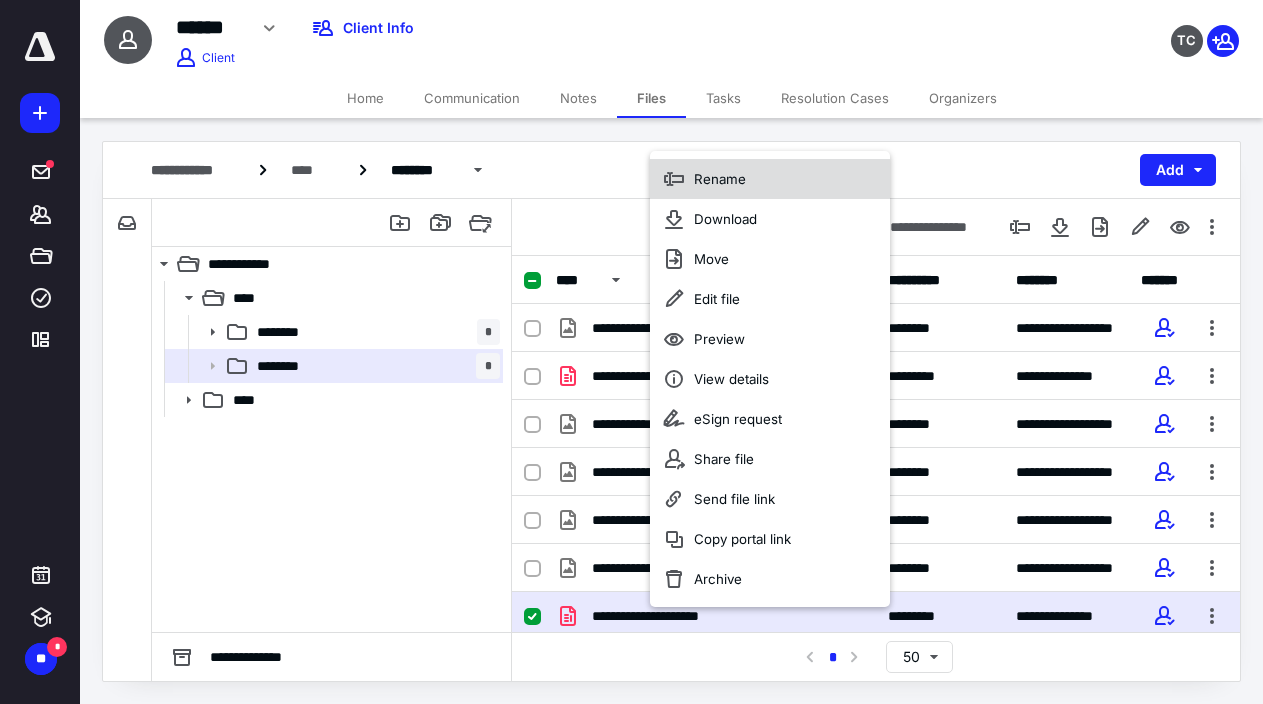 click on "Rename" at bounding box center [770, 179] 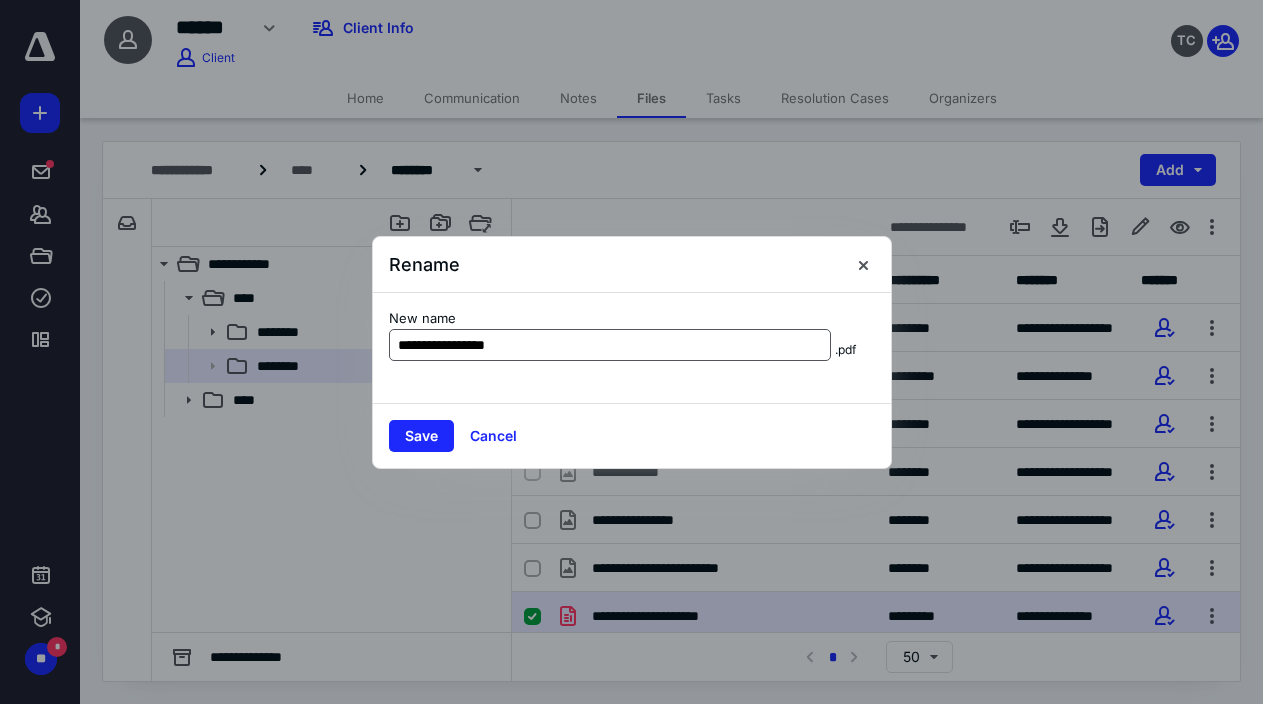click on "**********" at bounding box center (610, 345) 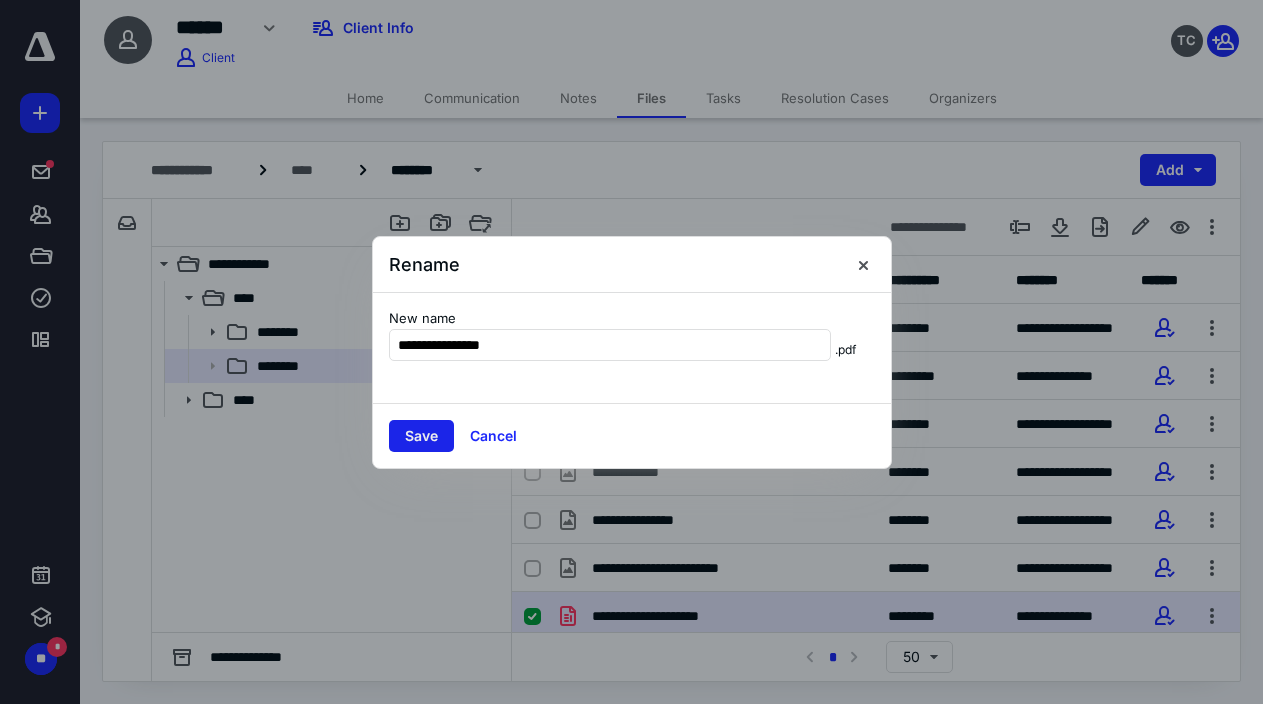 type on "**********" 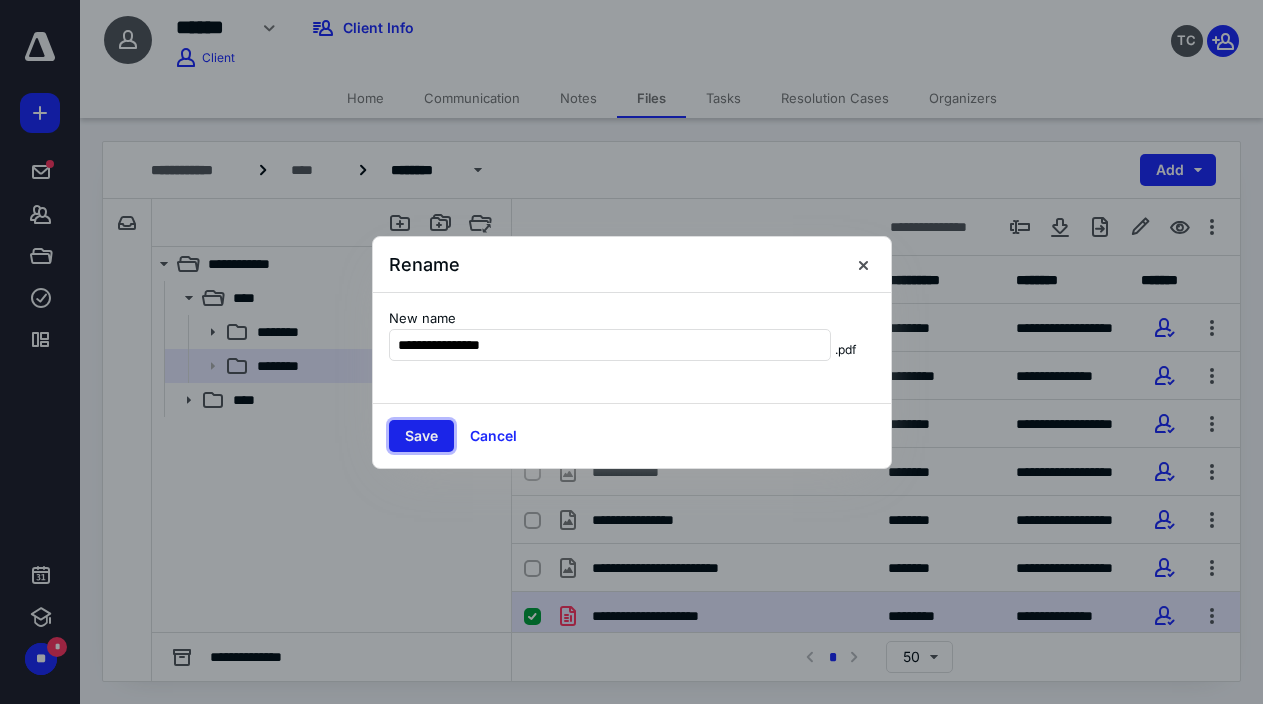 click on "Save" at bounding box center (421, 436) 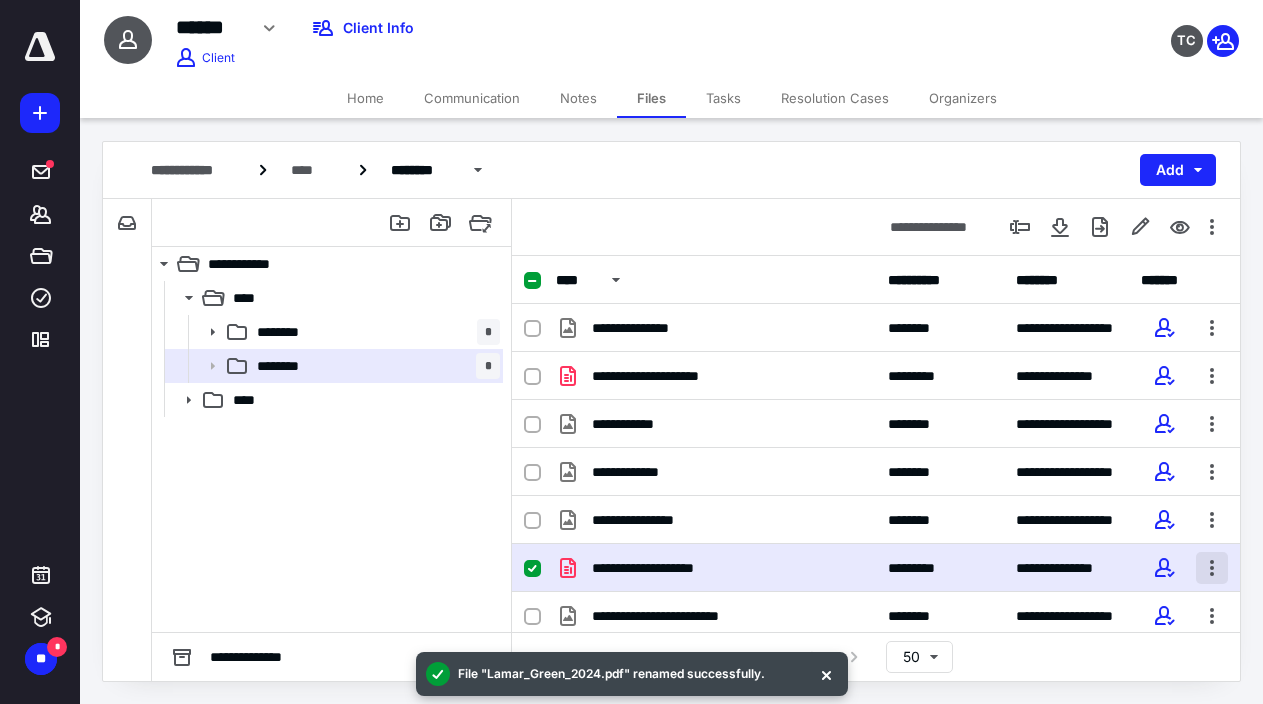 click at bounding box center [1212, 568] 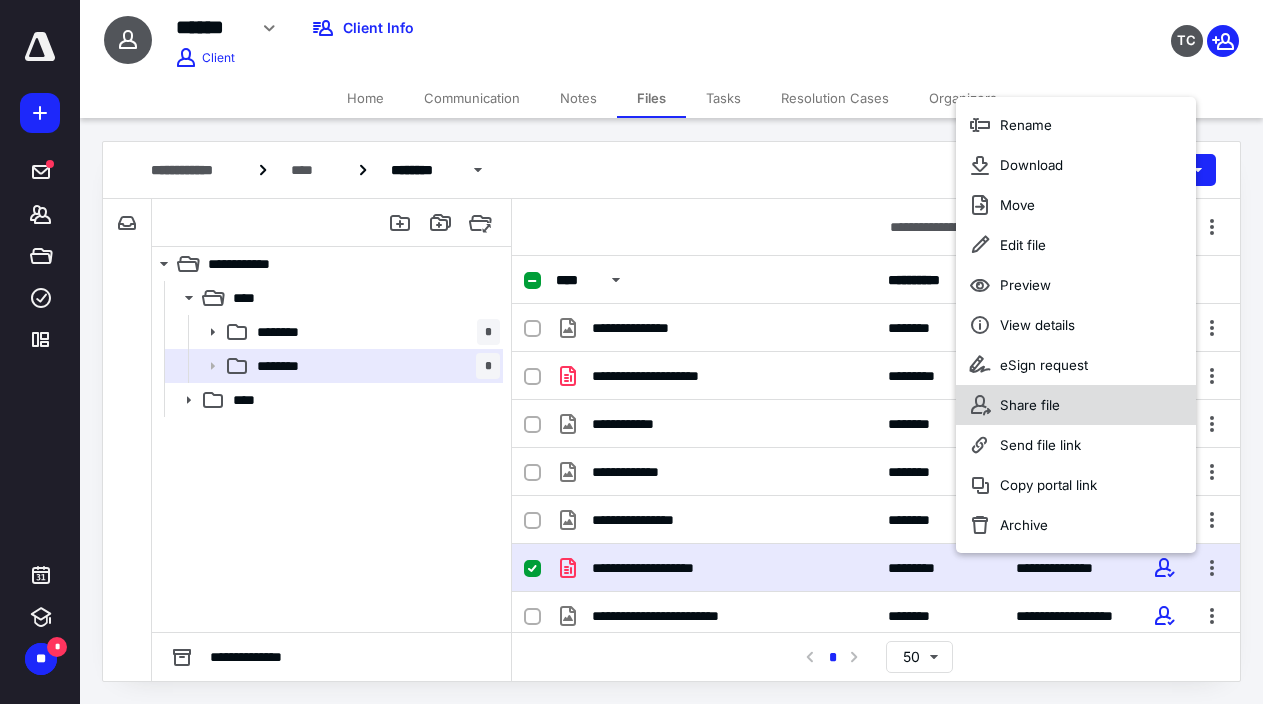 click on "Share file" at bounding box center [1030, 405] 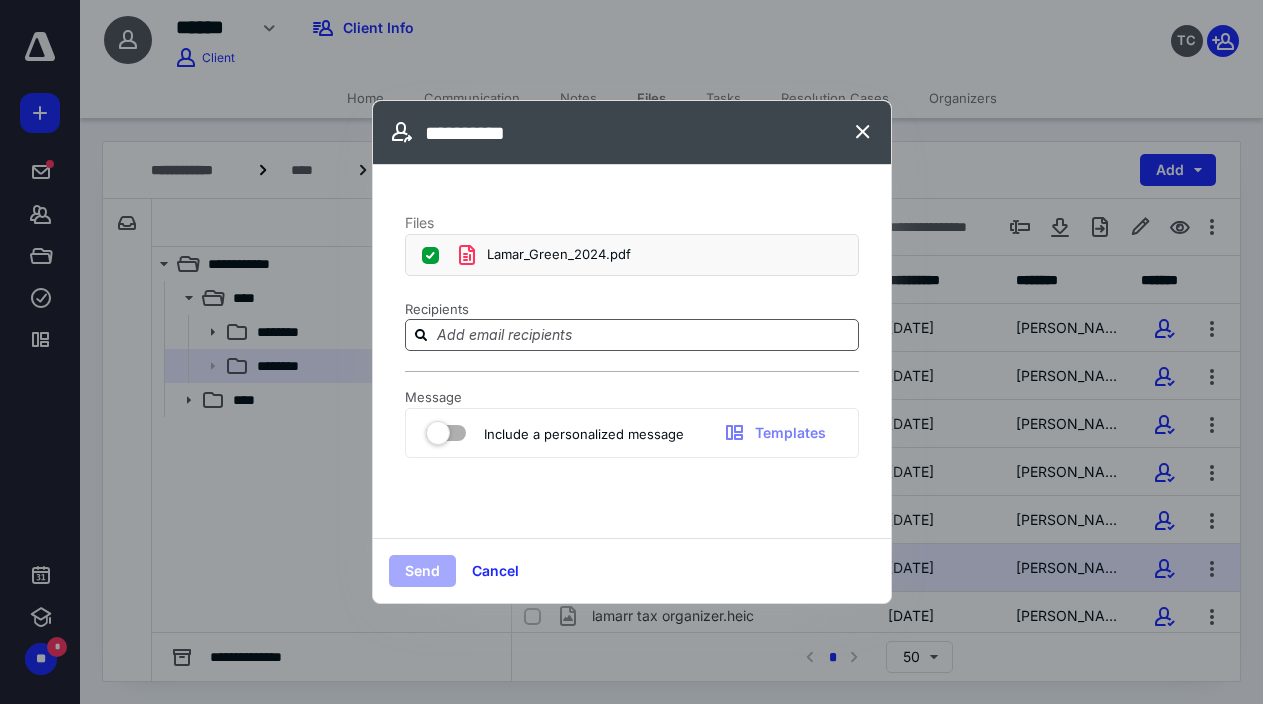 click at bounding box center (632, 335) 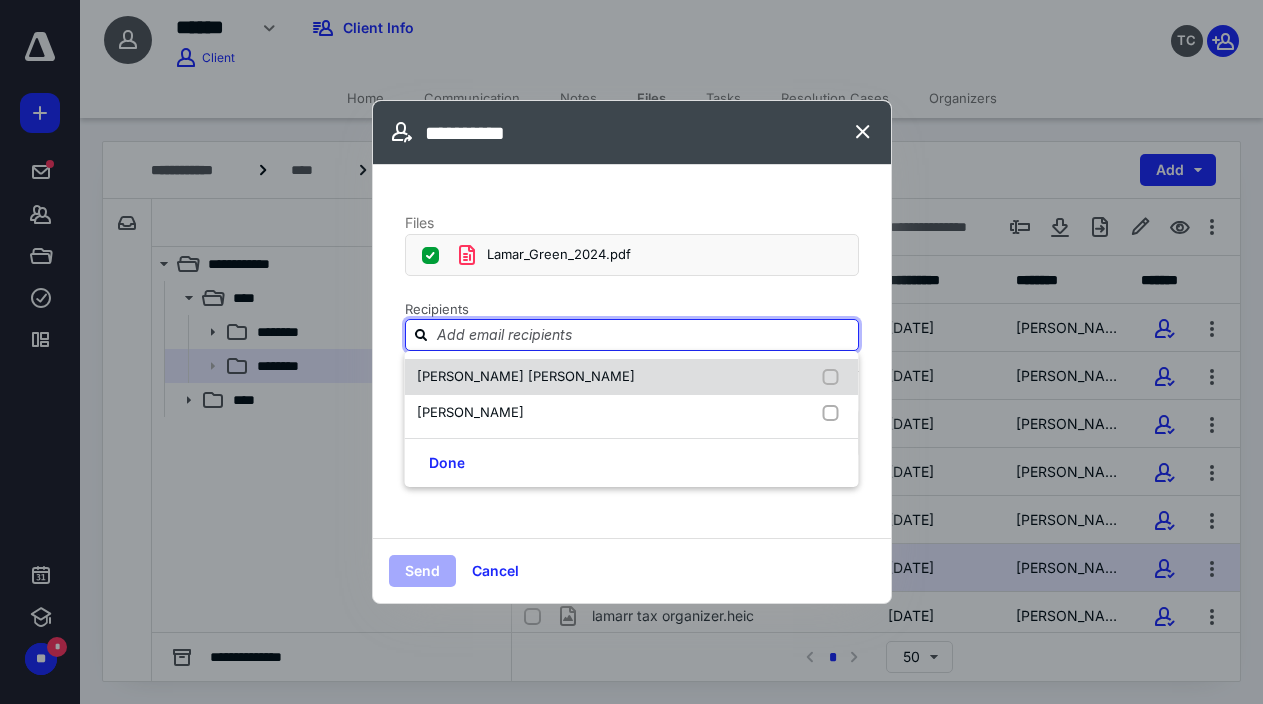 click at bounding box center (835, 377) 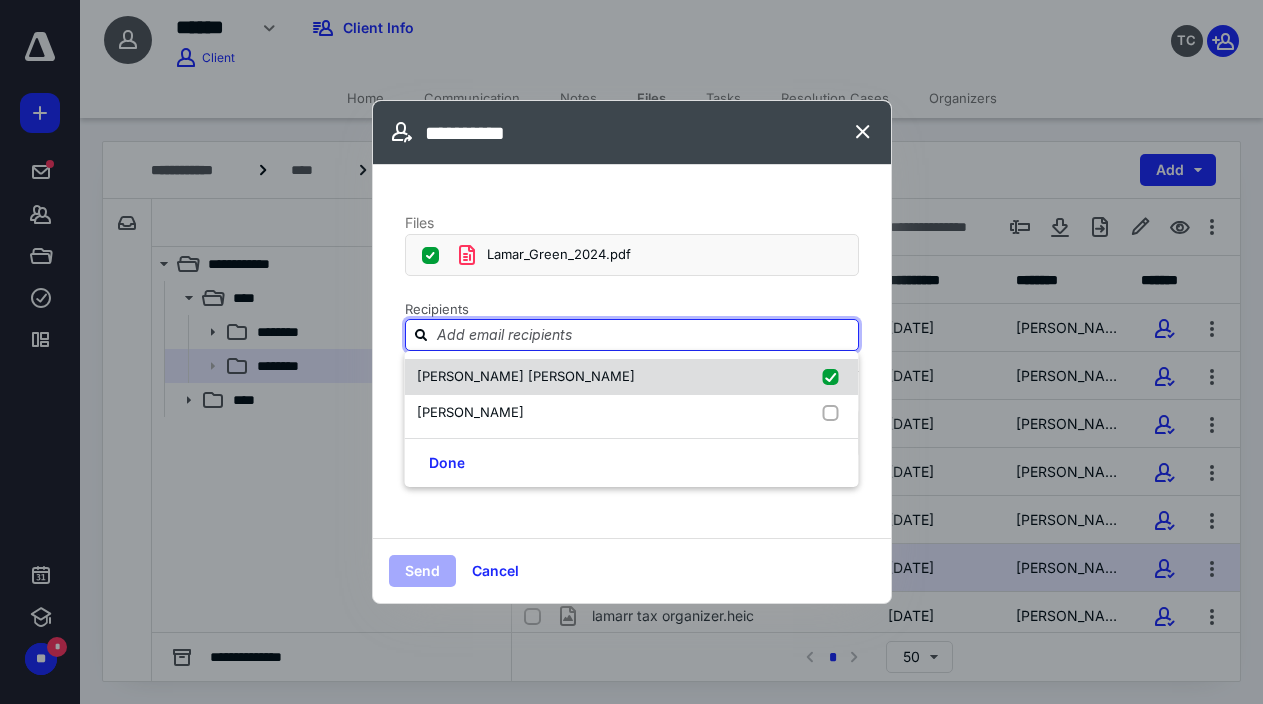 checkbox on "true" 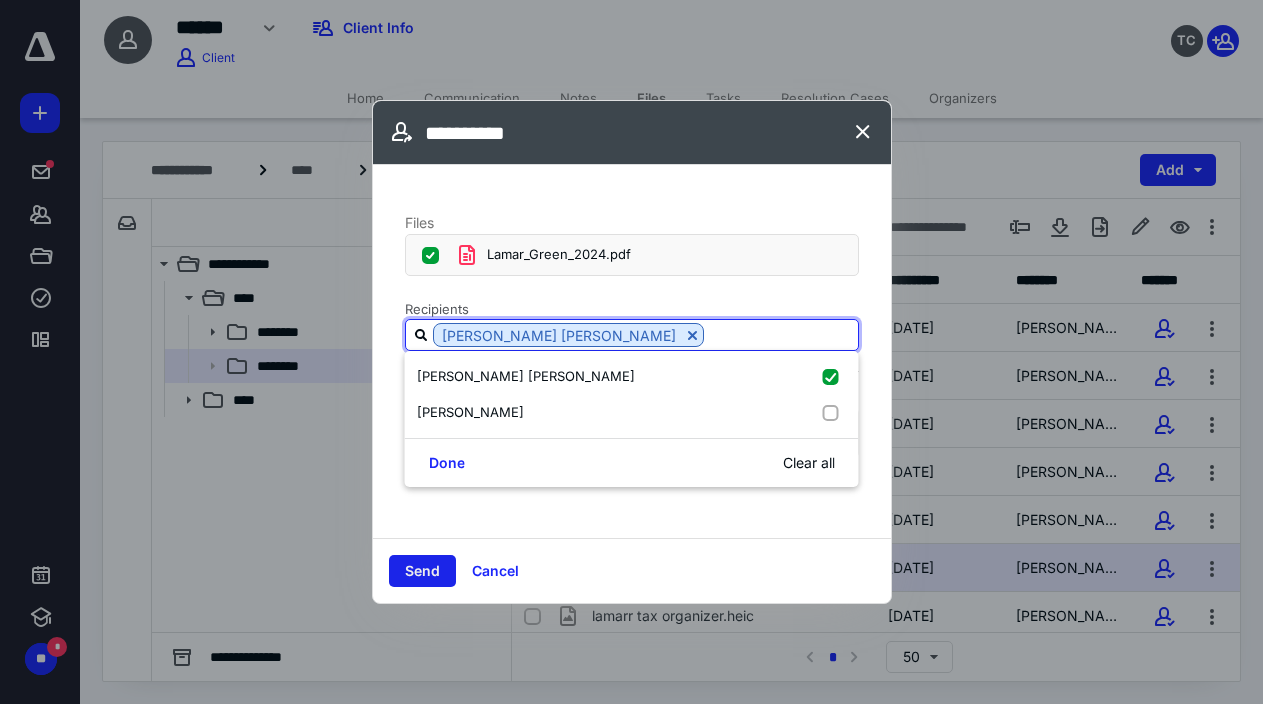 click on "Send" at bounding box center [422, 571] 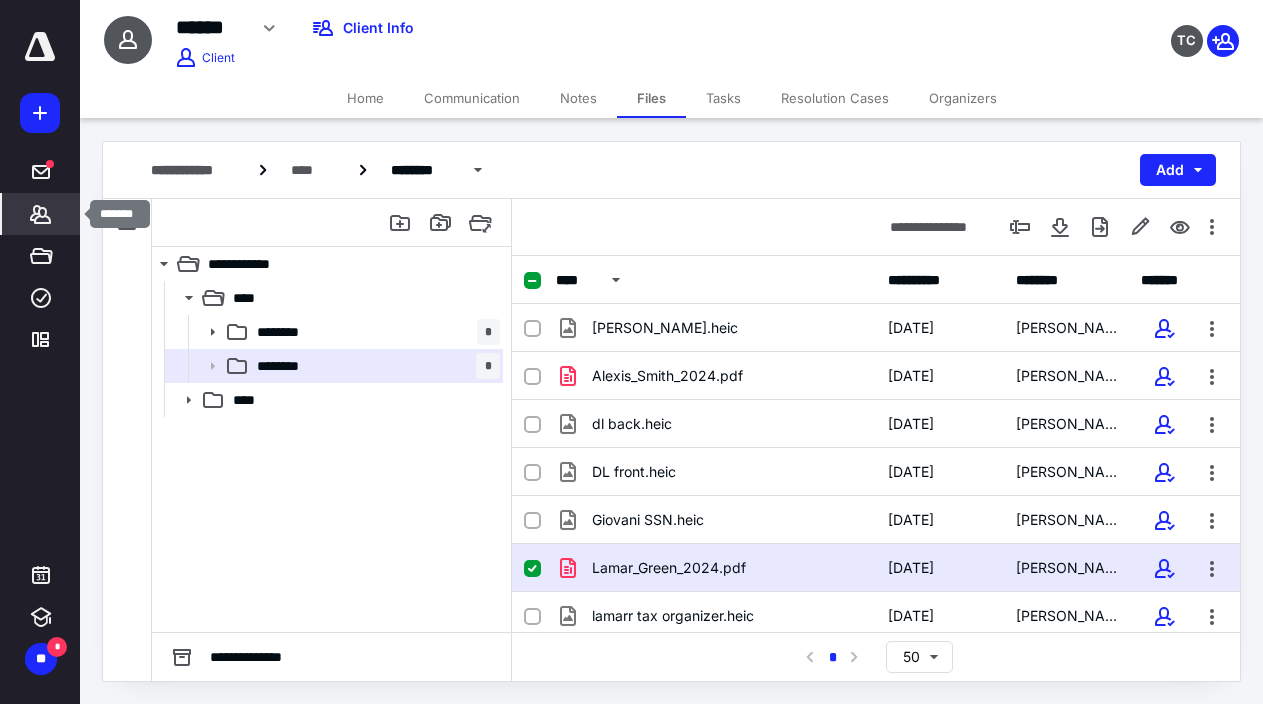 click on "*******" at bounding box center [41, 214] 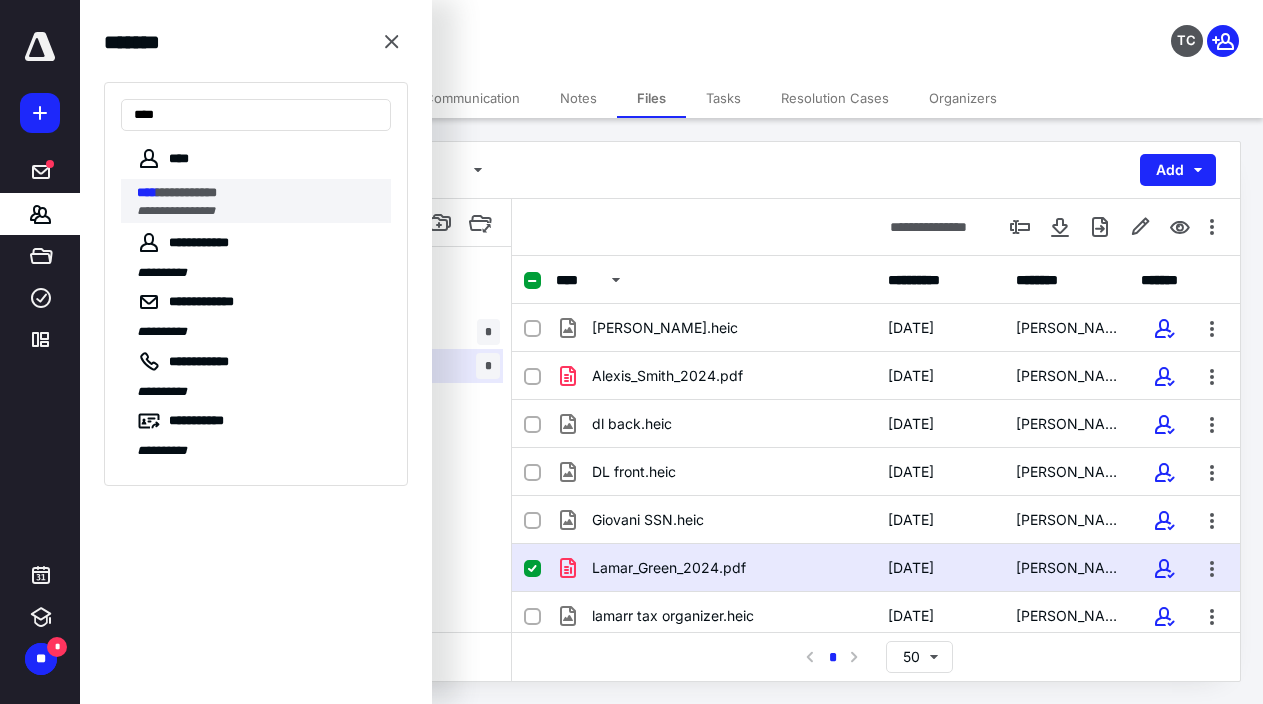 type on "****" 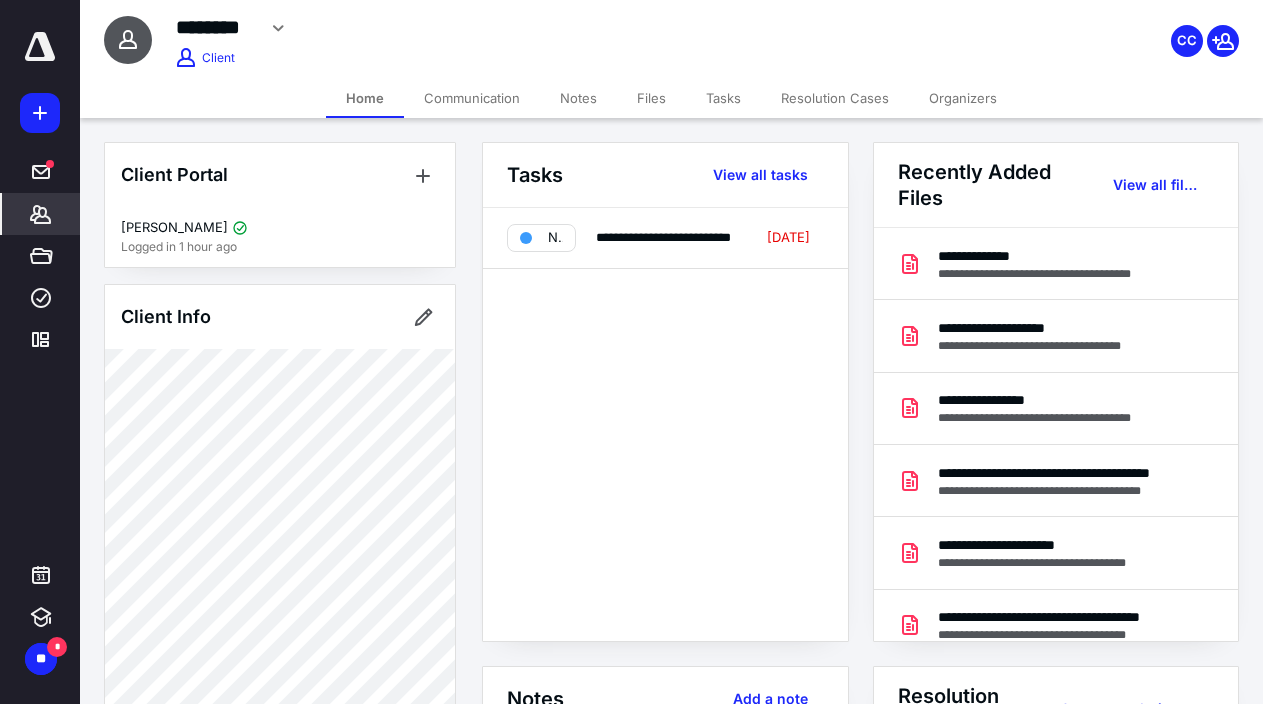 click on "Files" at bounding box center (651, 98) 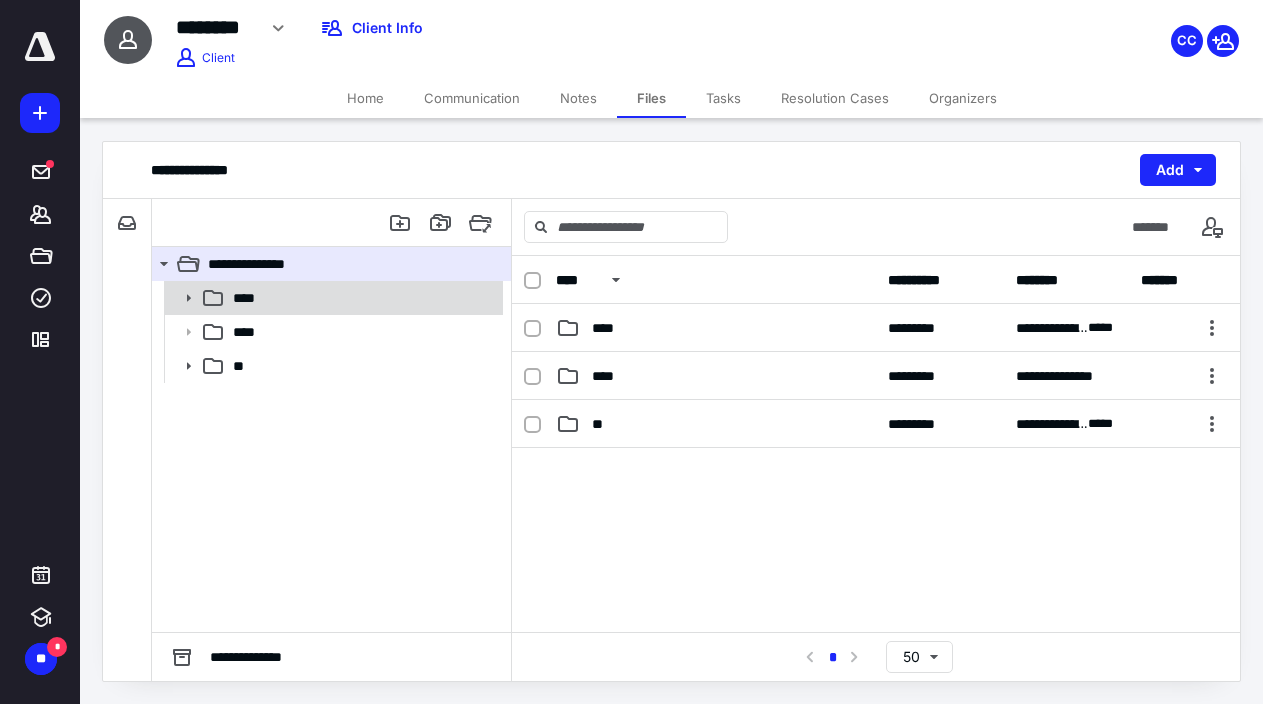 click 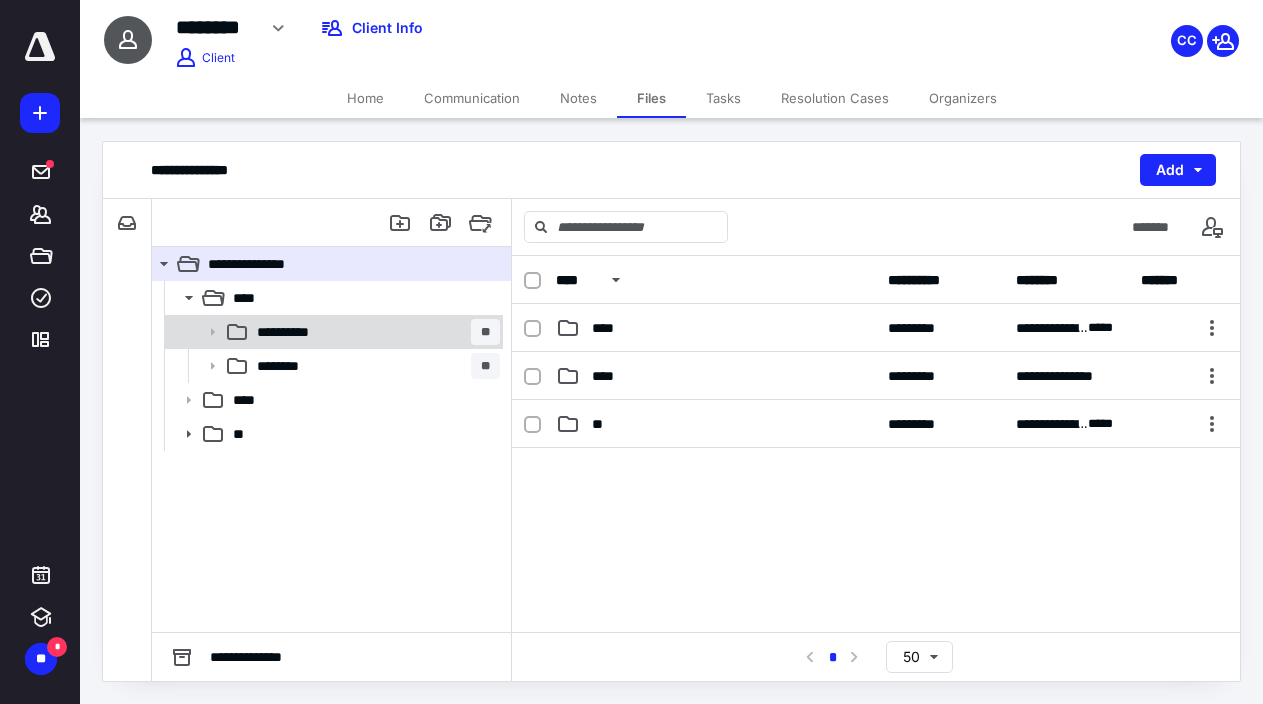click 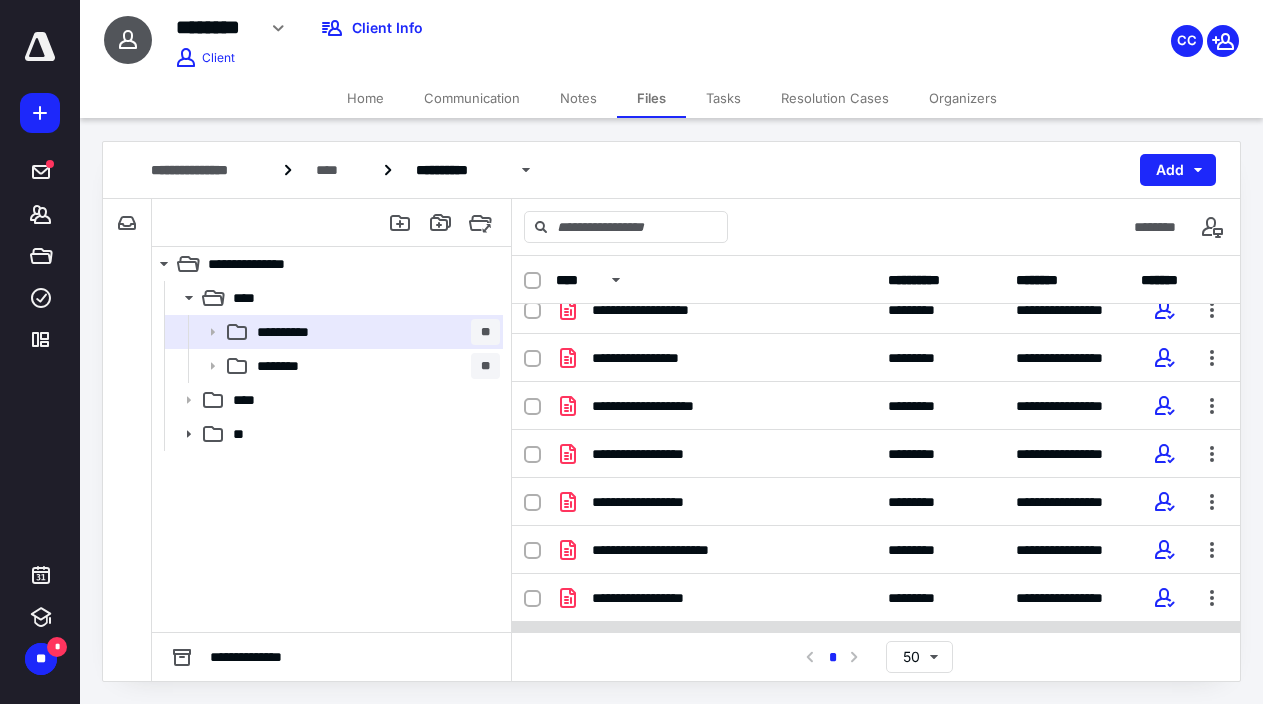 scroll, scrollTop: 449, scrollLeft: 0, axis: vertical 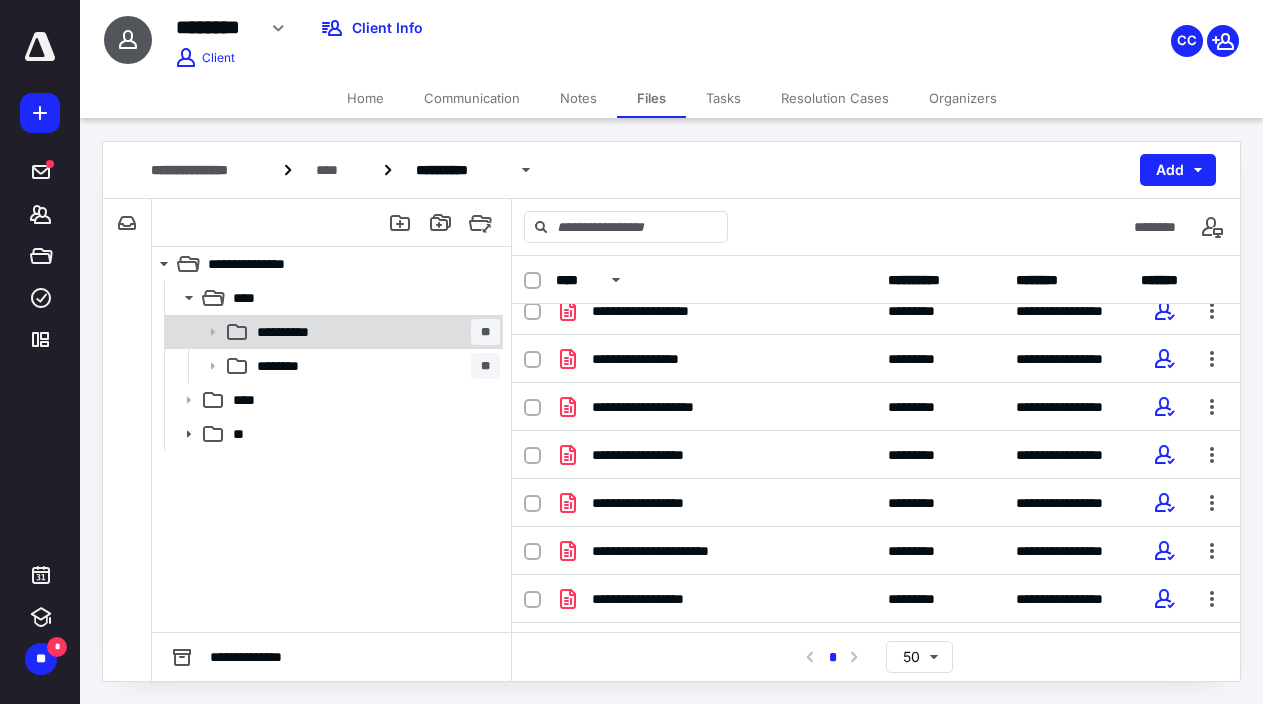 click 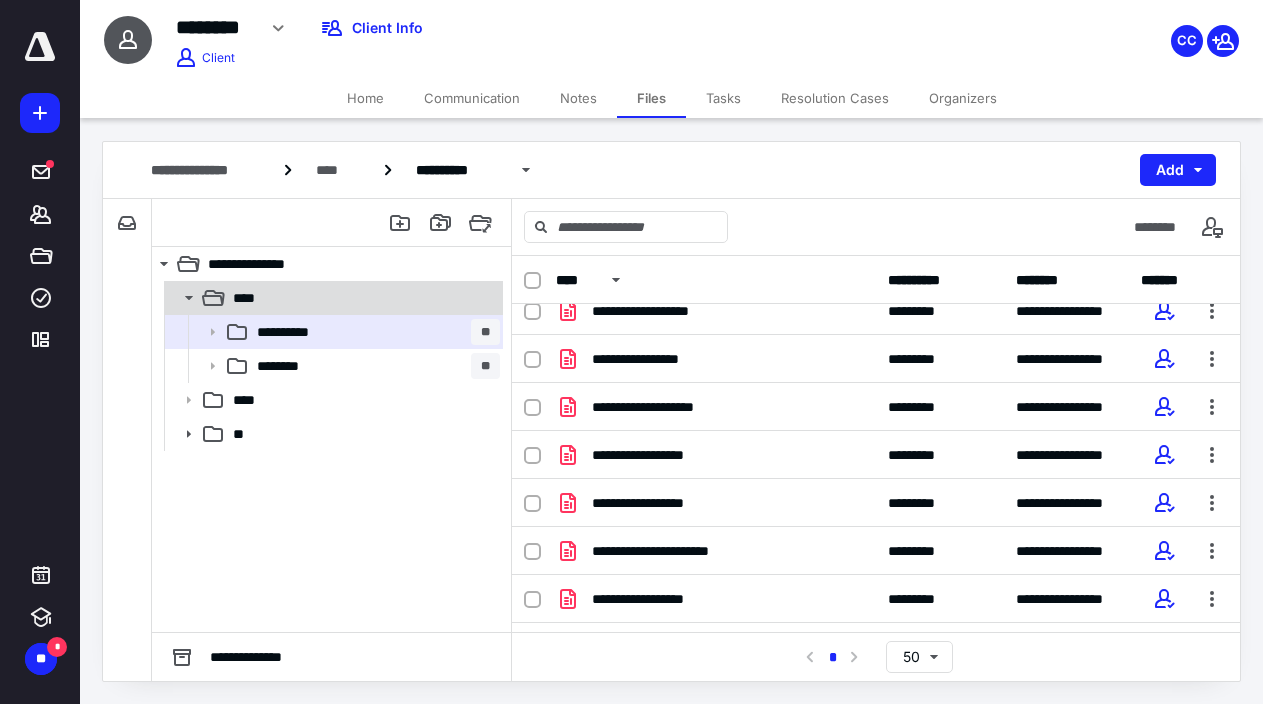 click at bounding box center [182, 298] 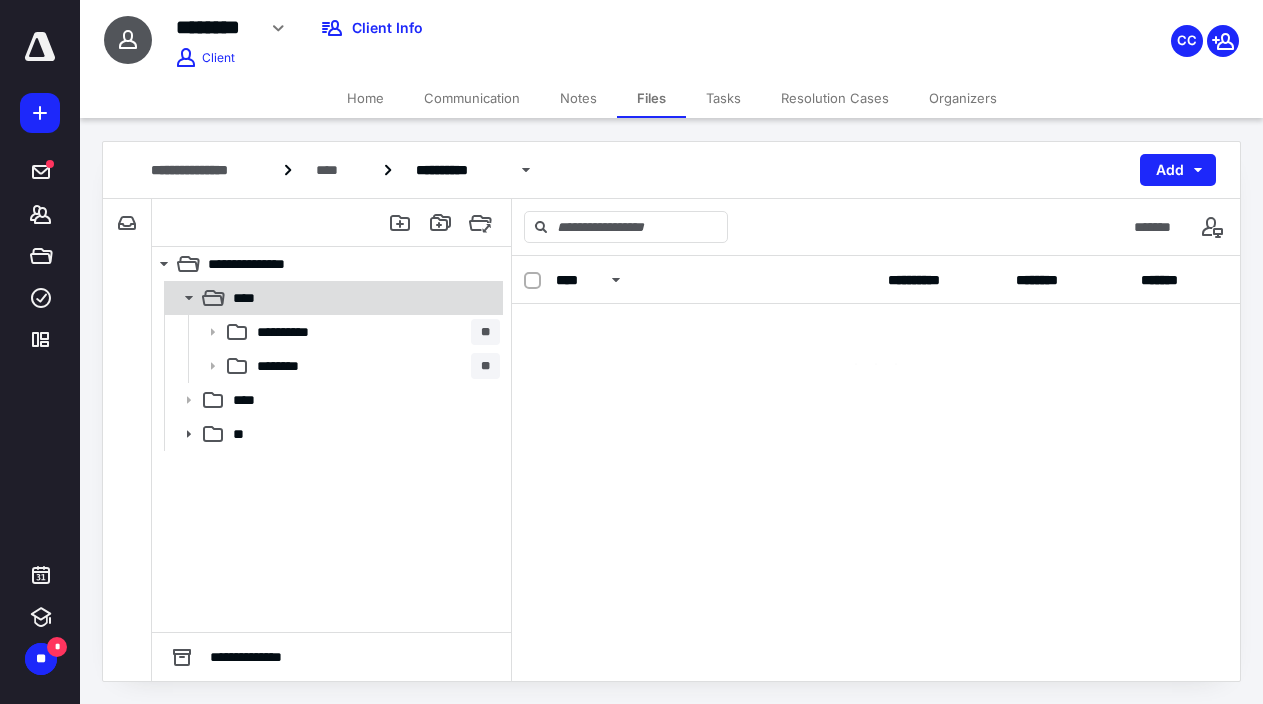scroll, scrollTop: 0, scrollLeft: 0, axis: both 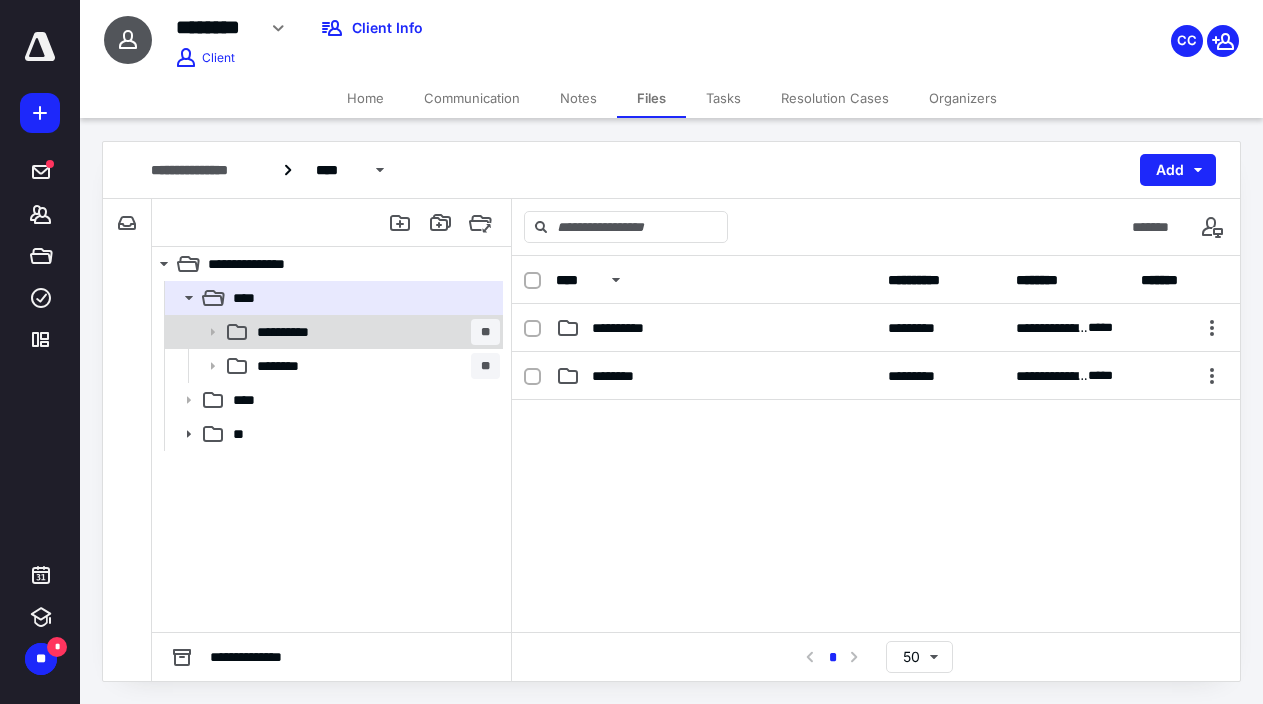 click 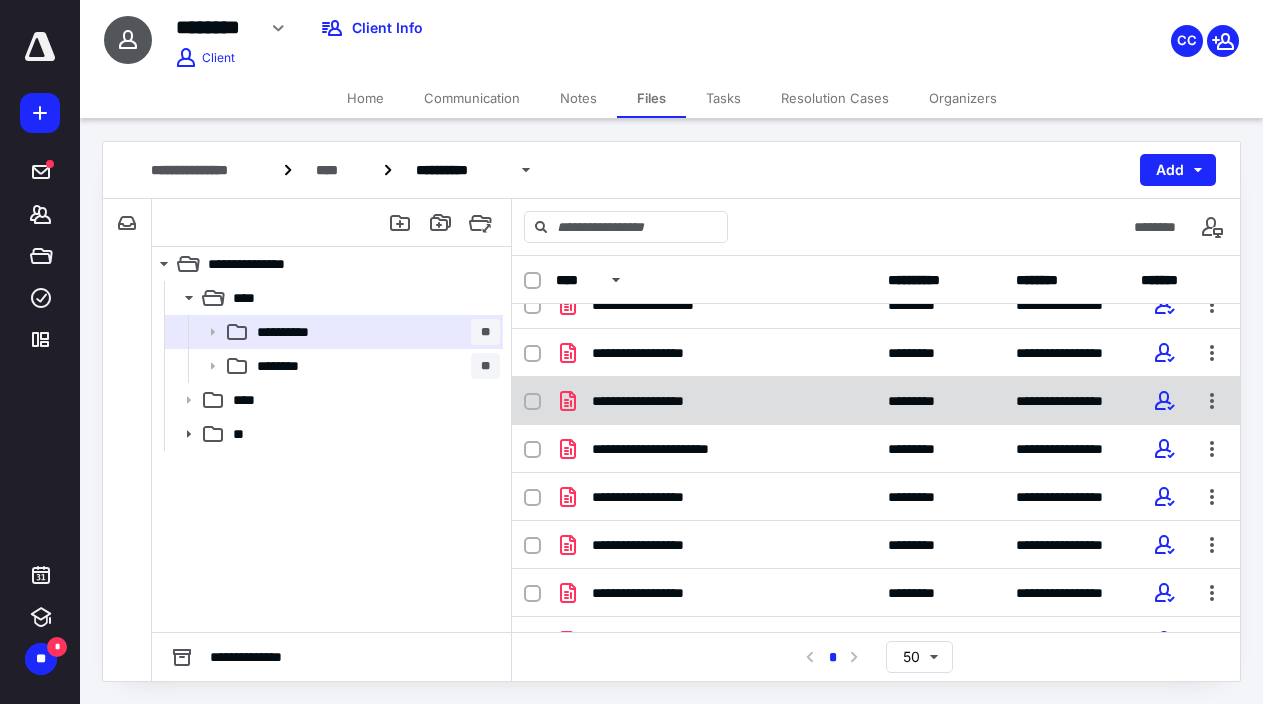 scroll, scrollTop: 538, scrollLeft: 0, axis: vertical 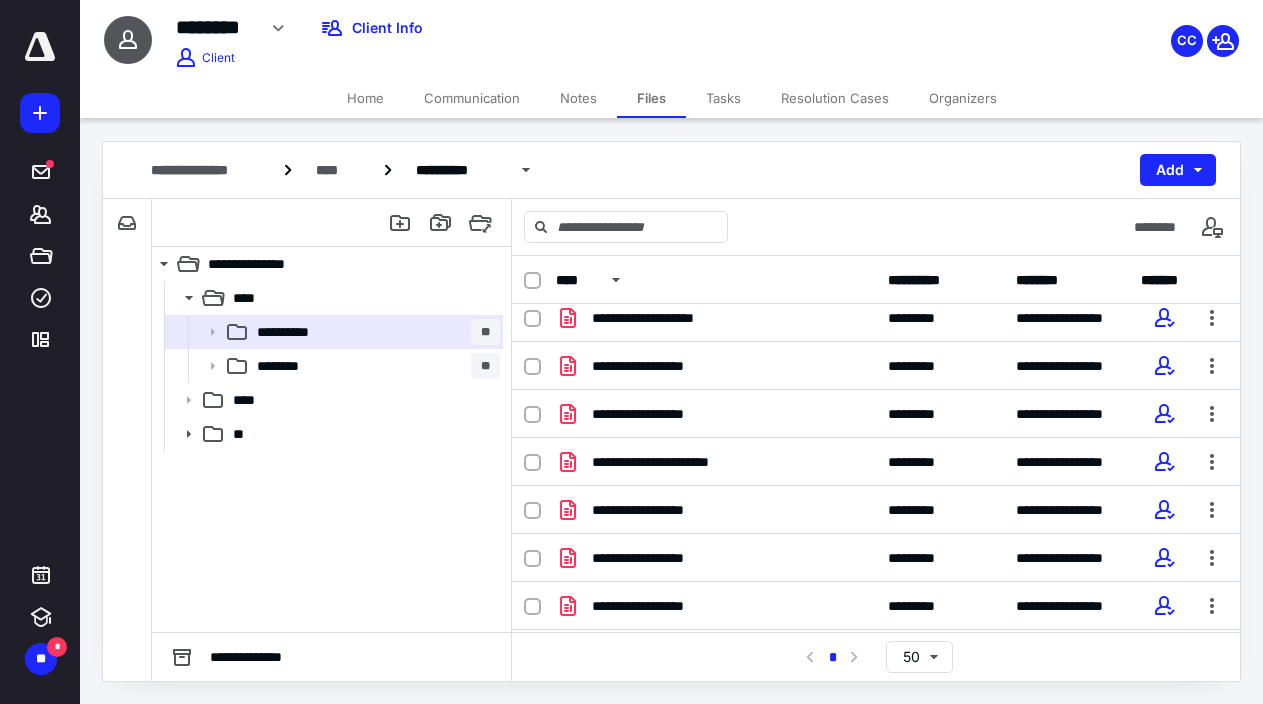 click on "Files" at bounding box center [651, 98] 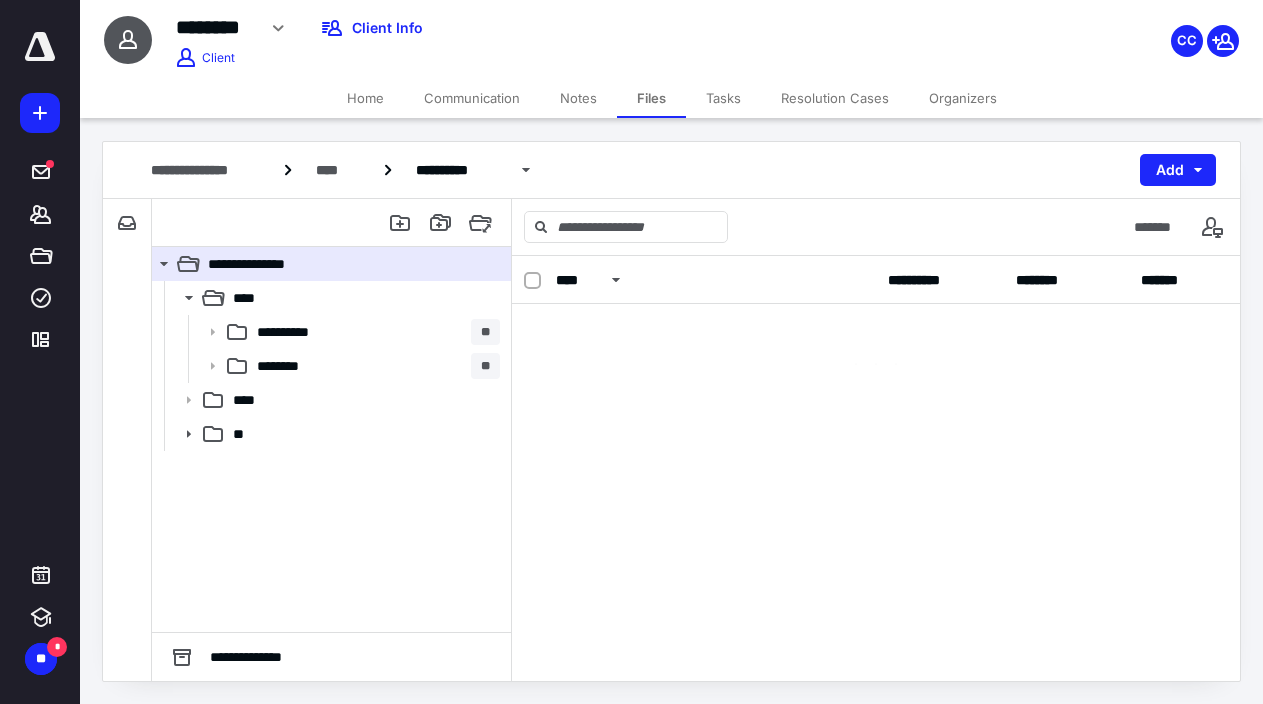 scroll, scrollTop: 0, scrollLeft: 0, axis: both 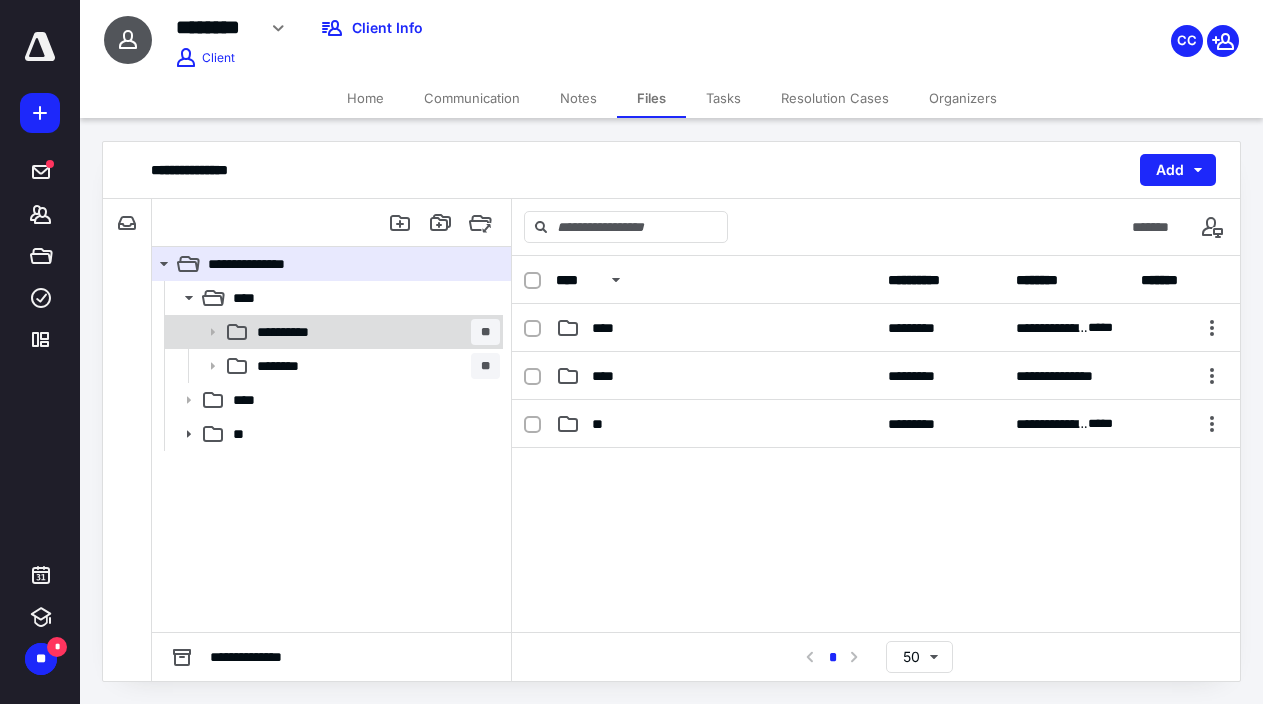 click 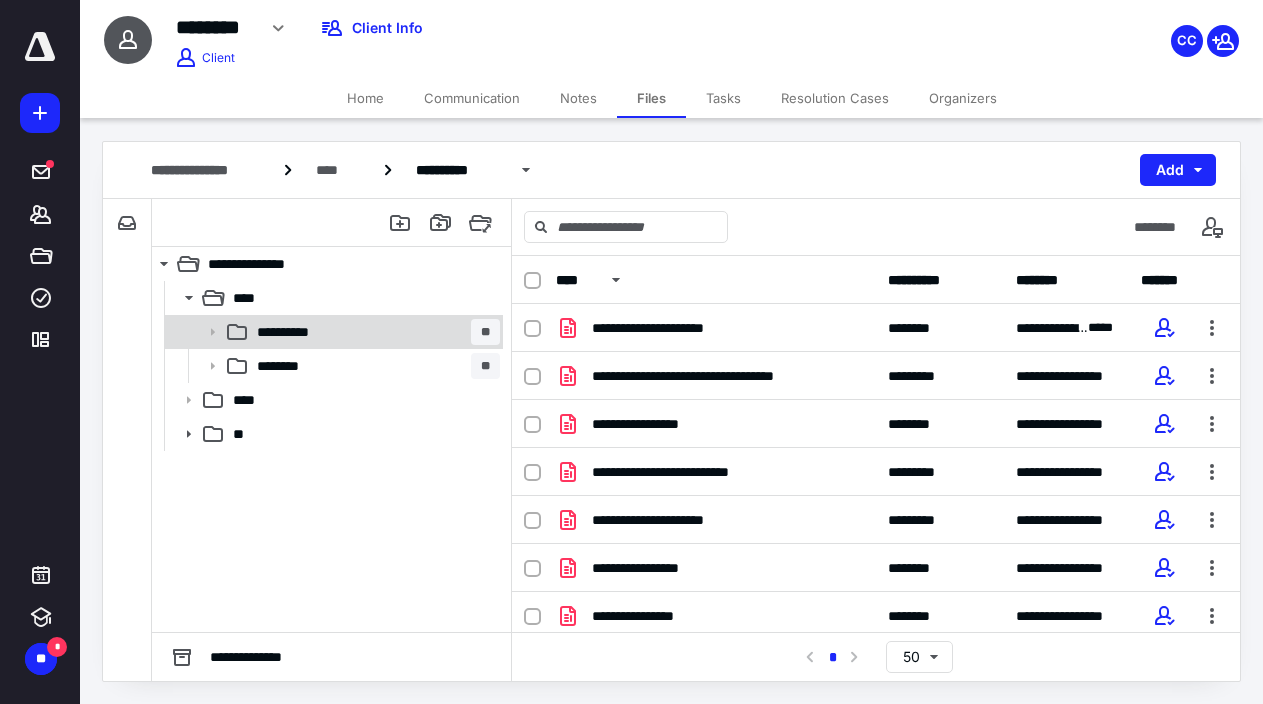 click 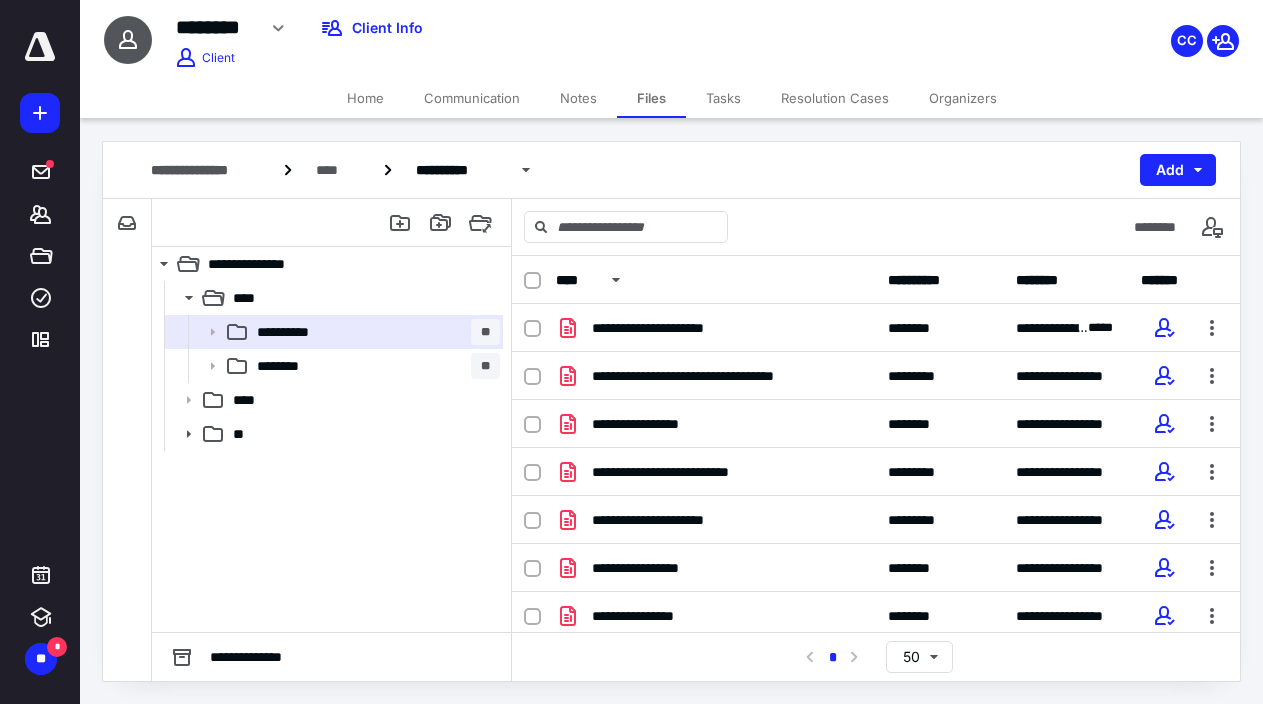 click on "Files" at bounding box center (651, 98) 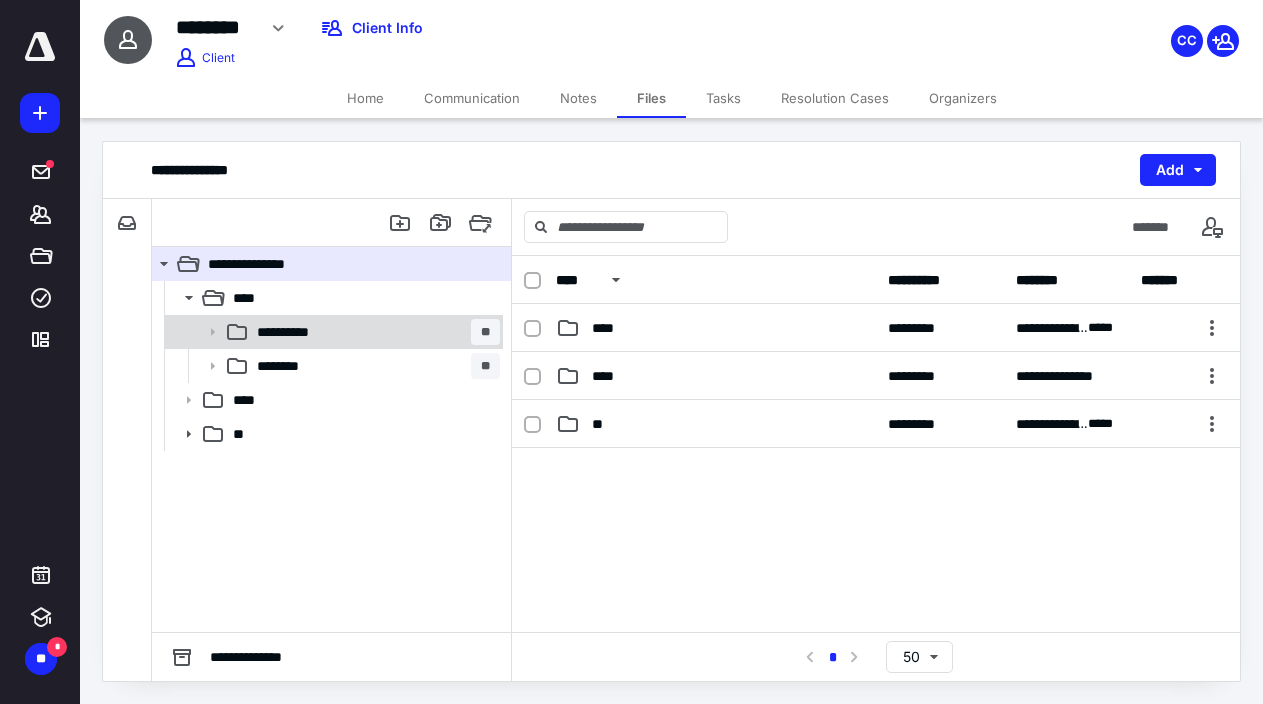 click 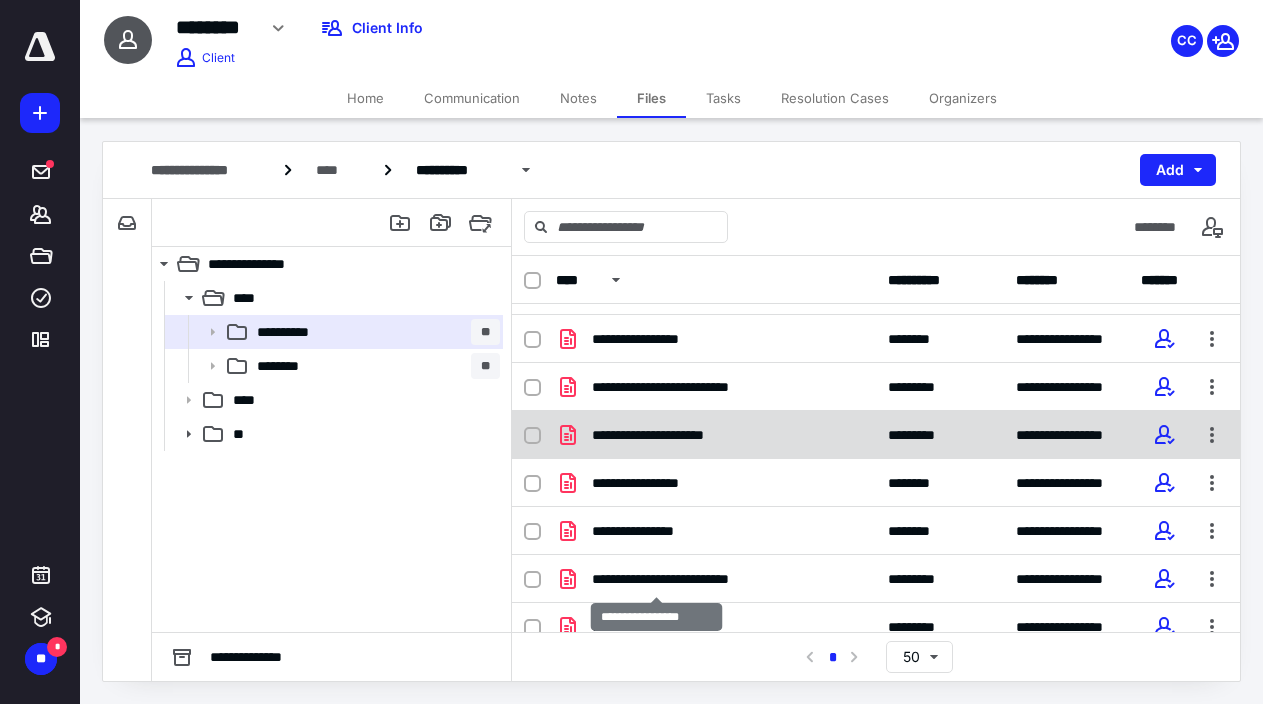 scroll, scrollTop: 0, scrollLeft: 0, axis: both 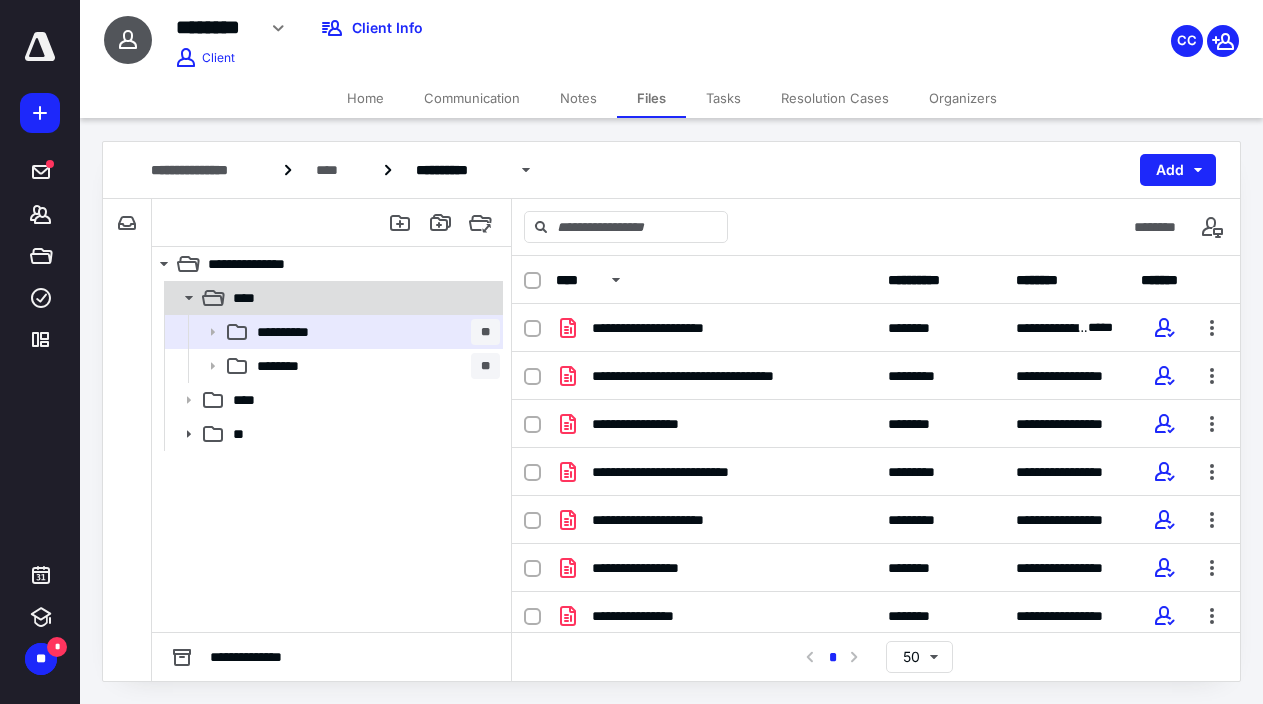 click 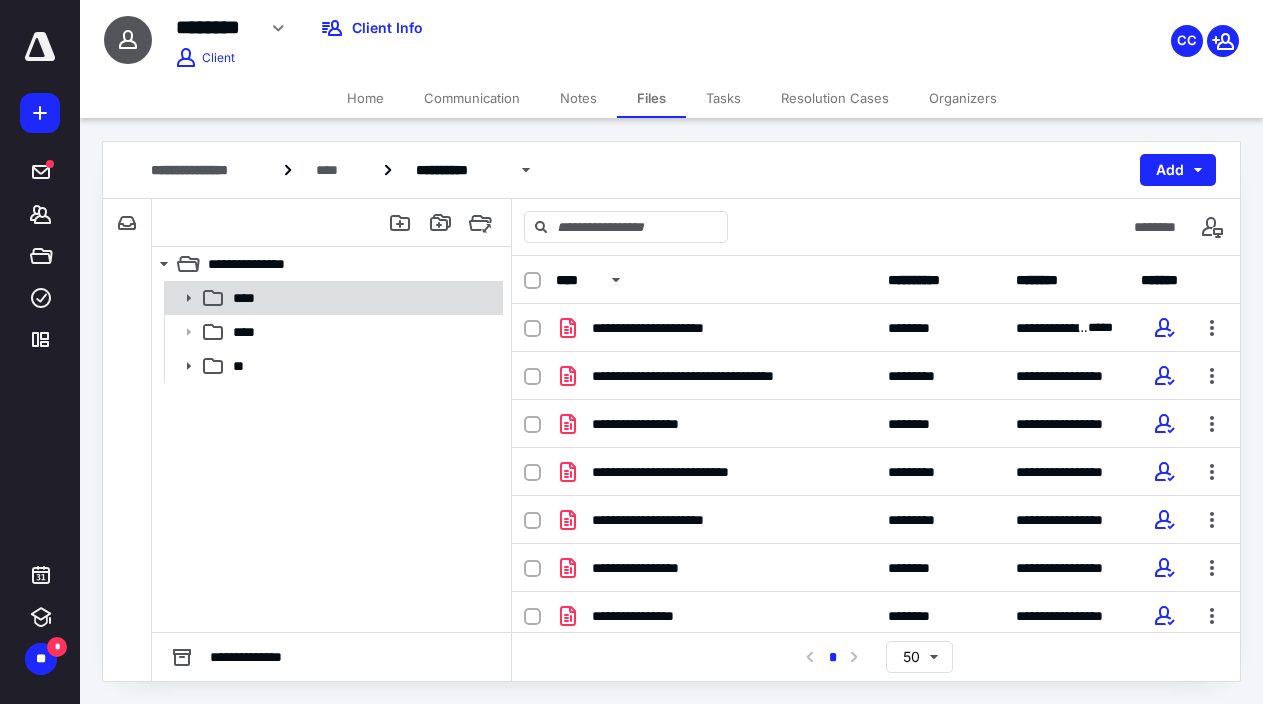 click 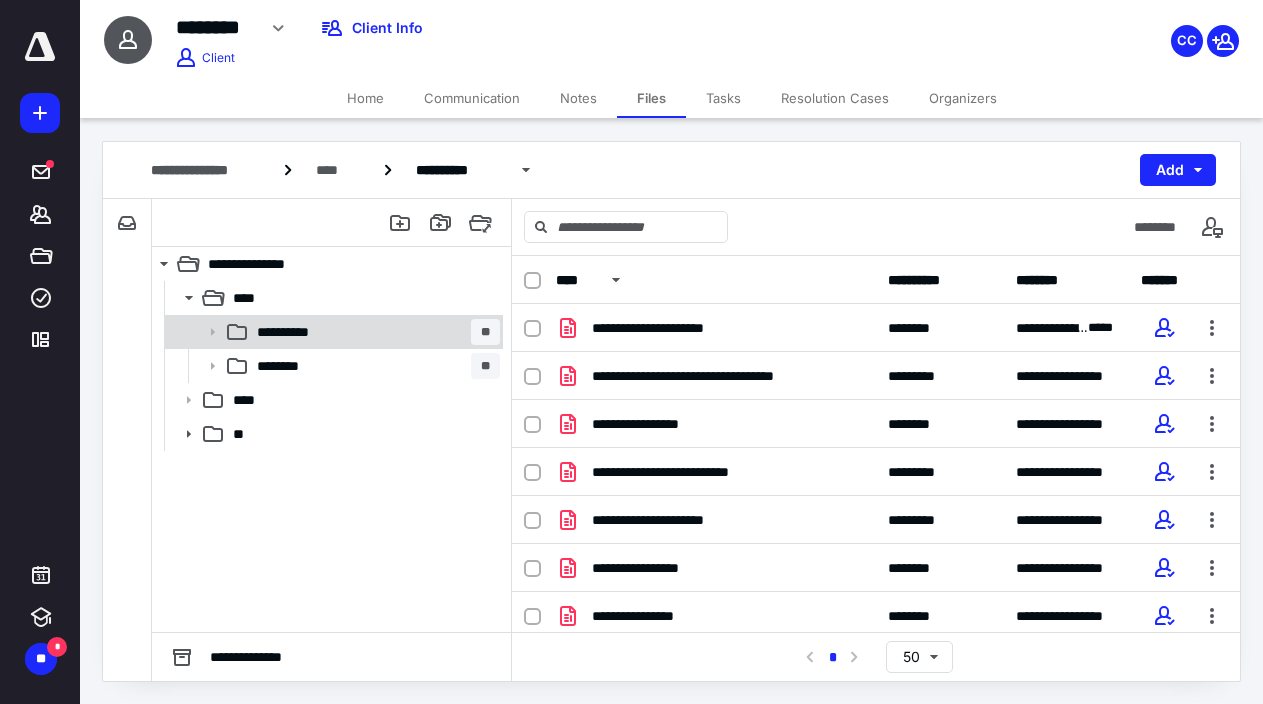 click 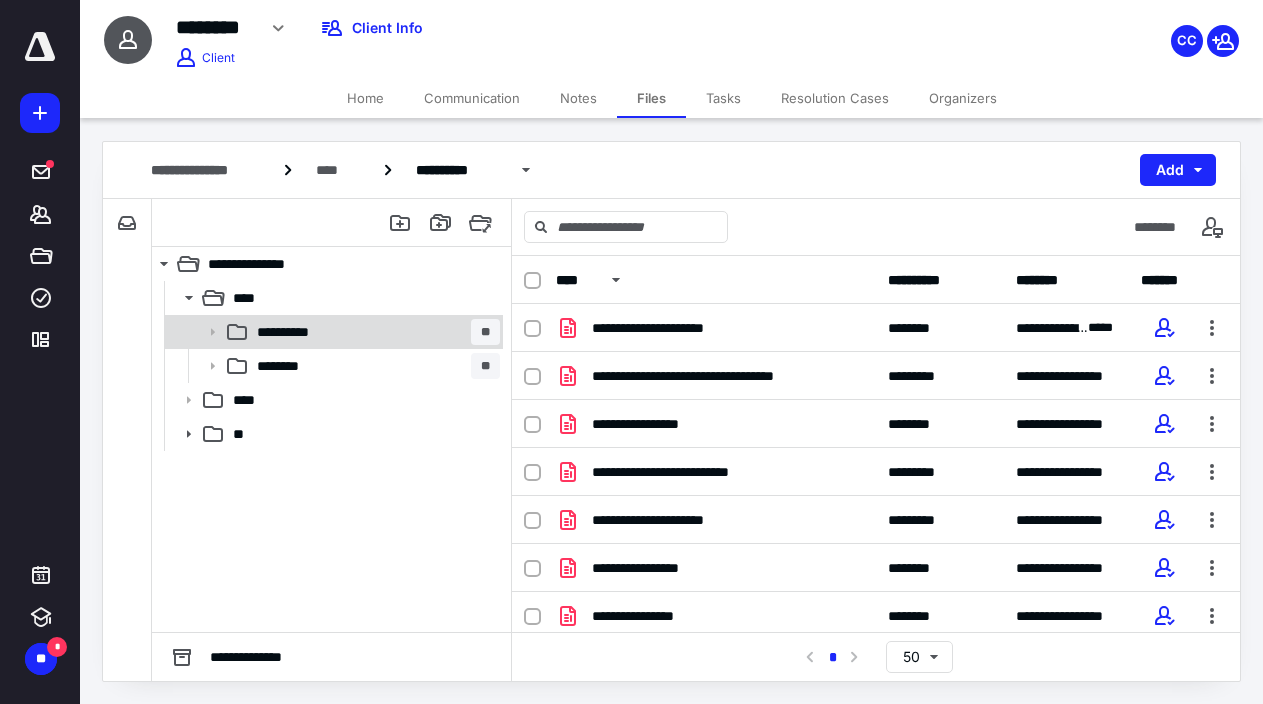 click 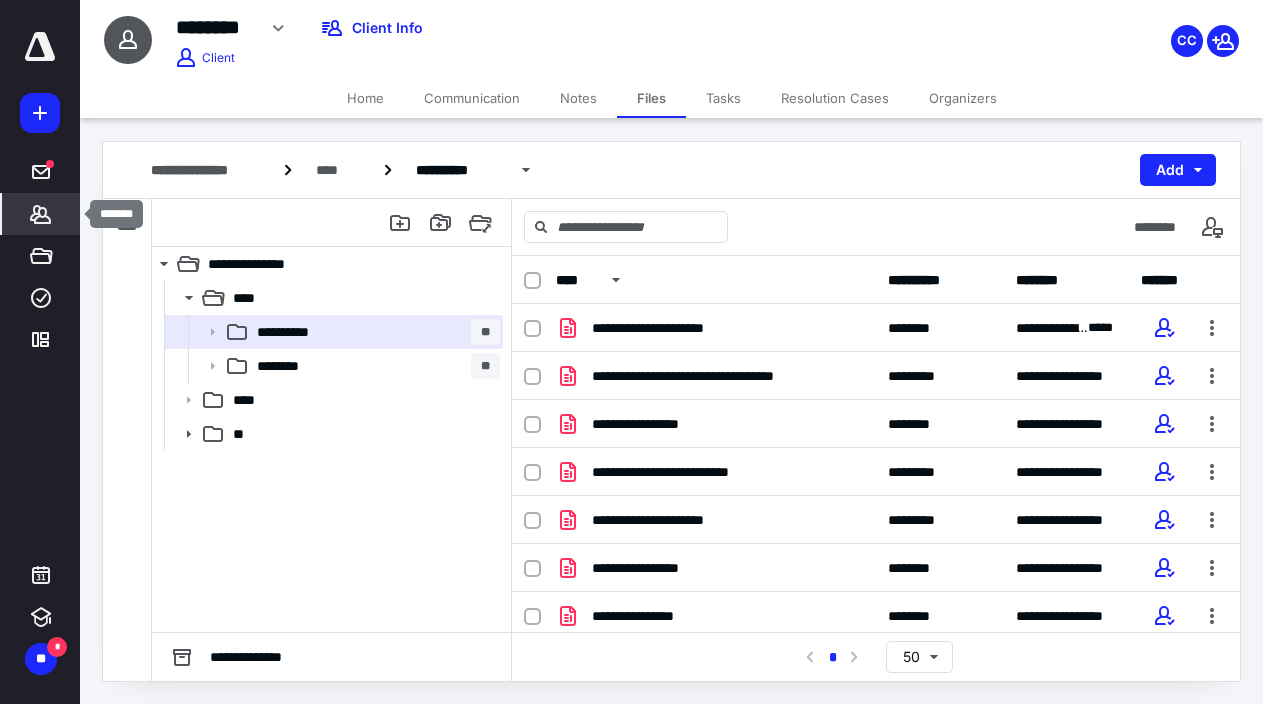 click 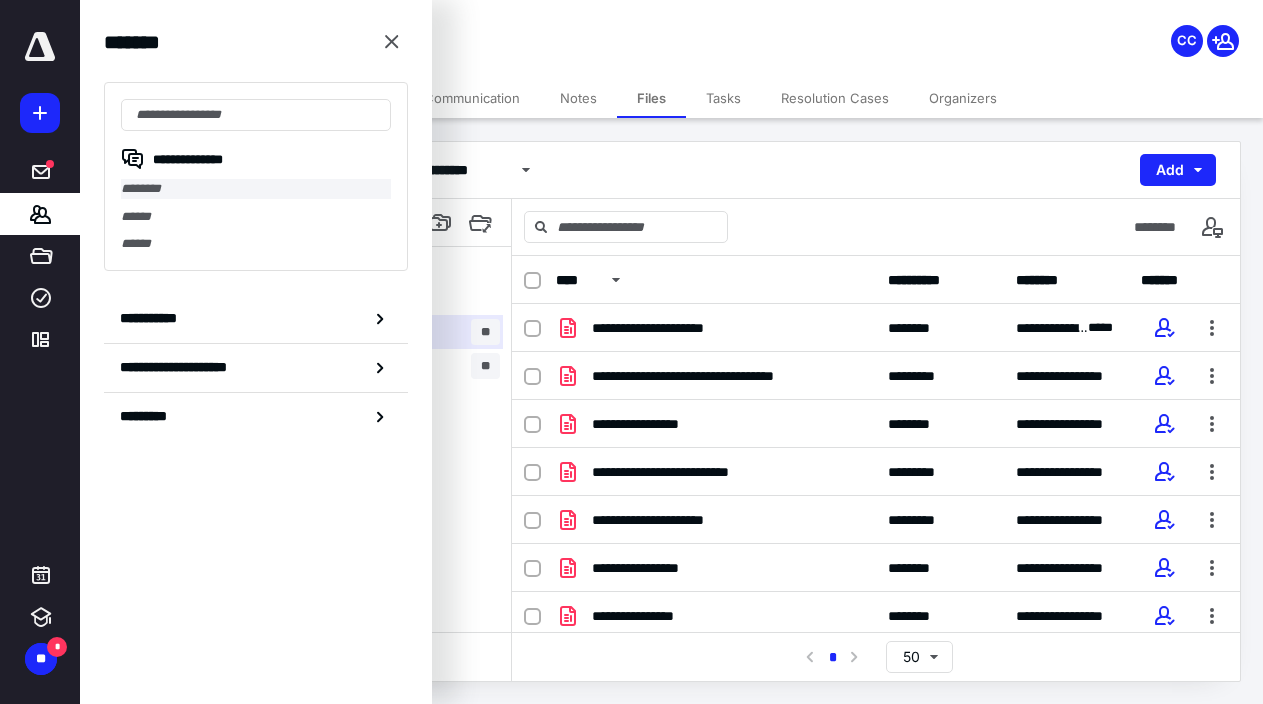 click on "********" at bounding box center (256, 189) 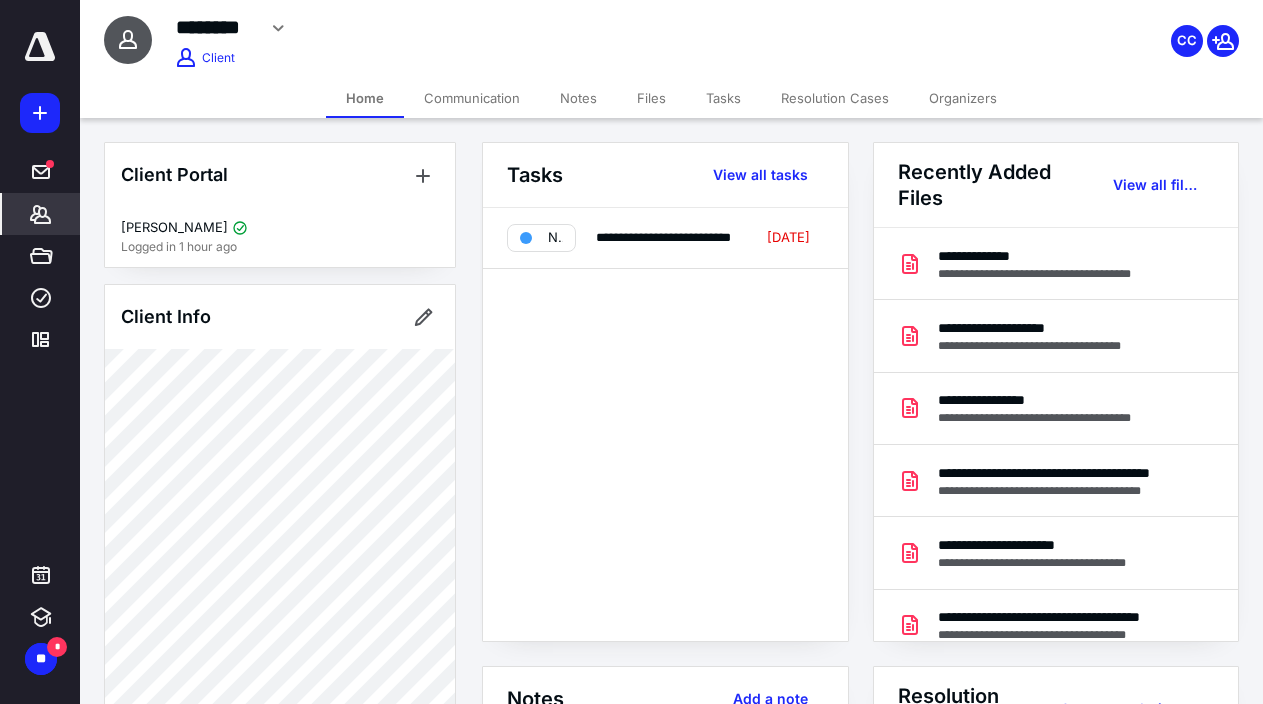 click on "Files" at bounding box center (651, 98) 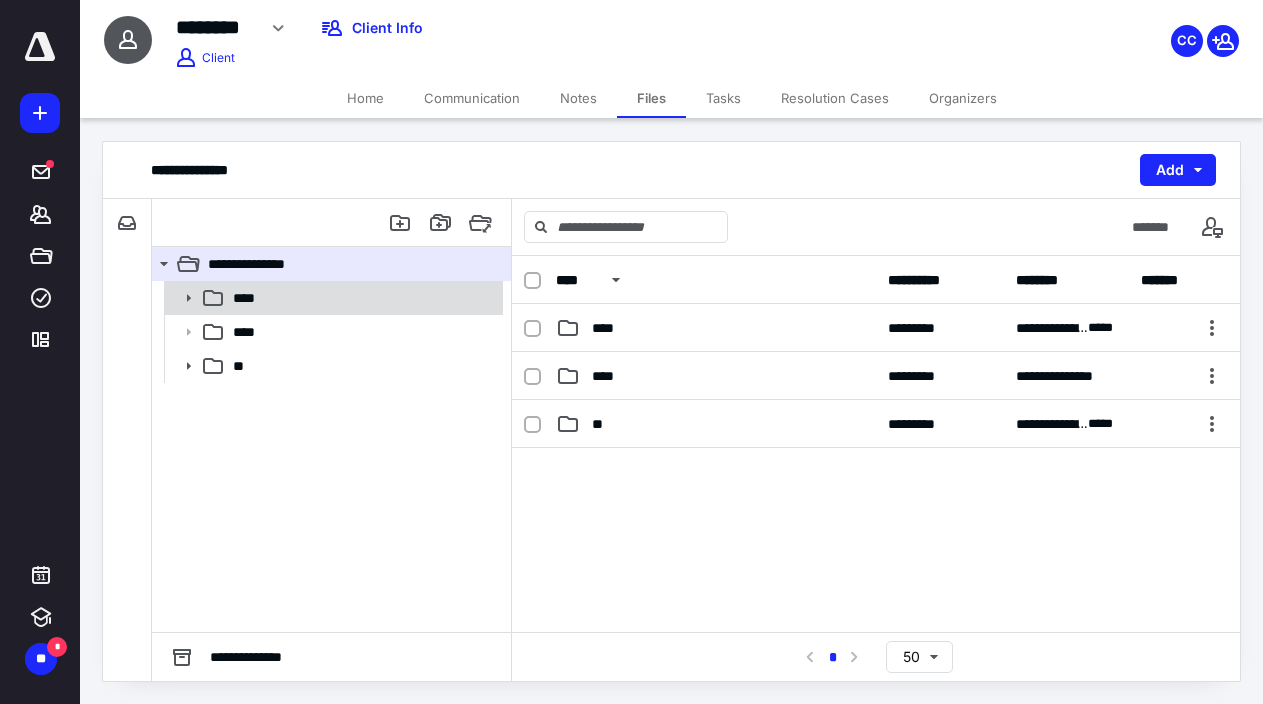 click 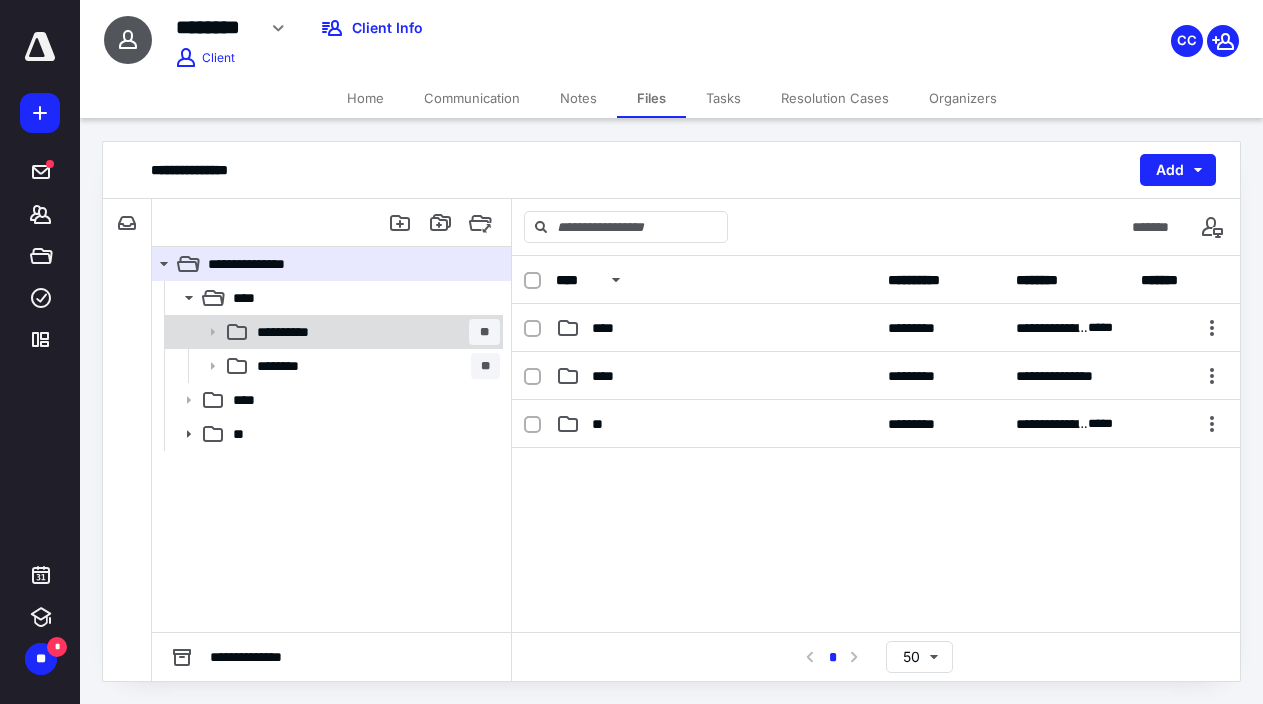 click 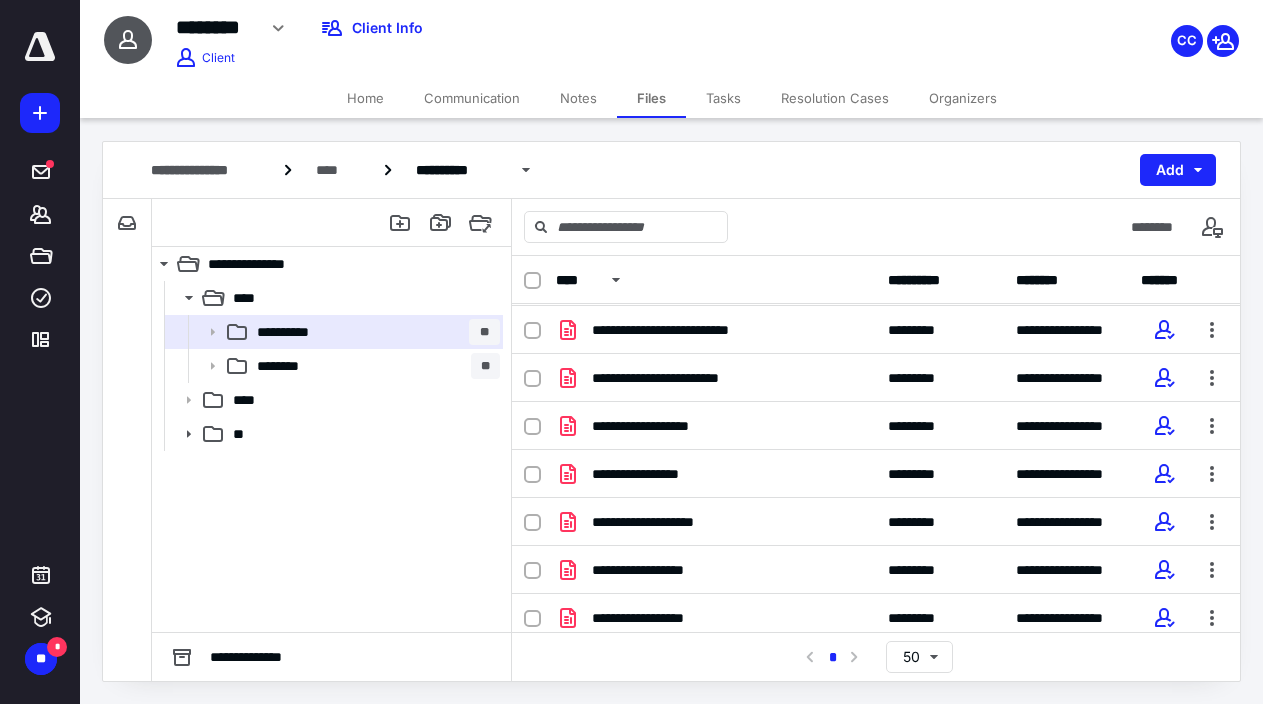 scroll, scrollTop: 0, scrollLeft: 0, axis: both 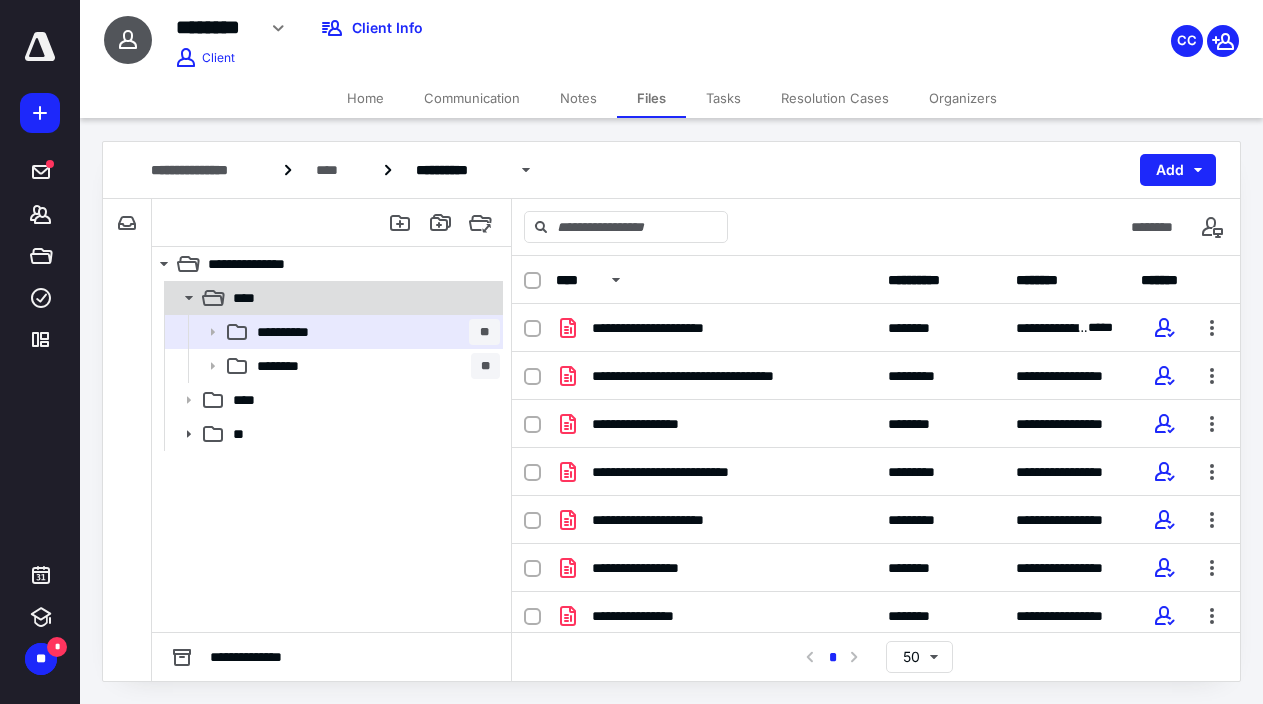 click 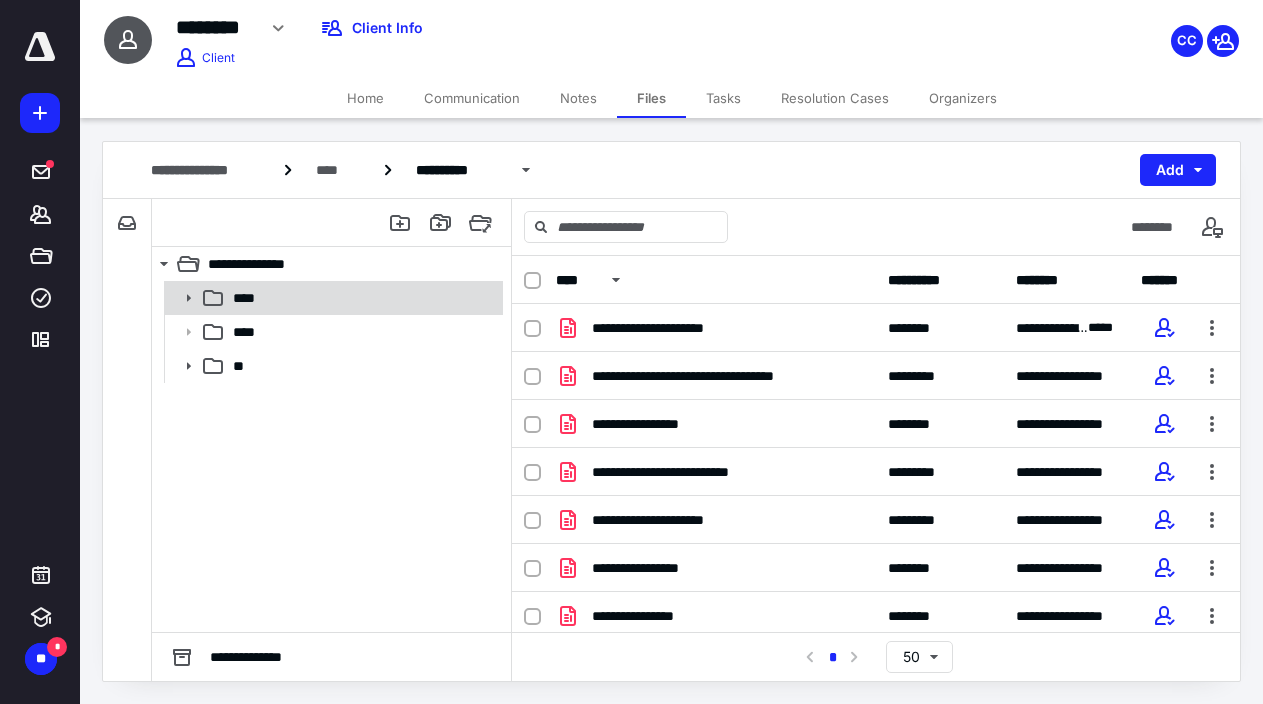 click 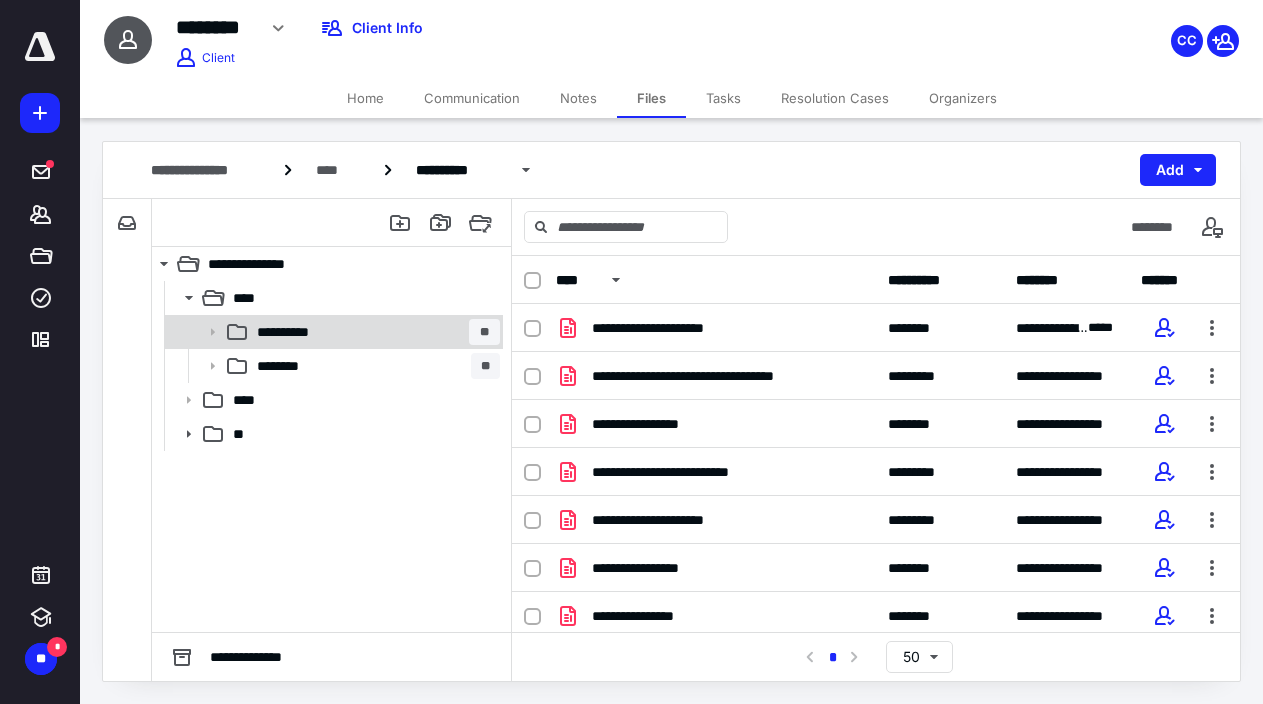 click 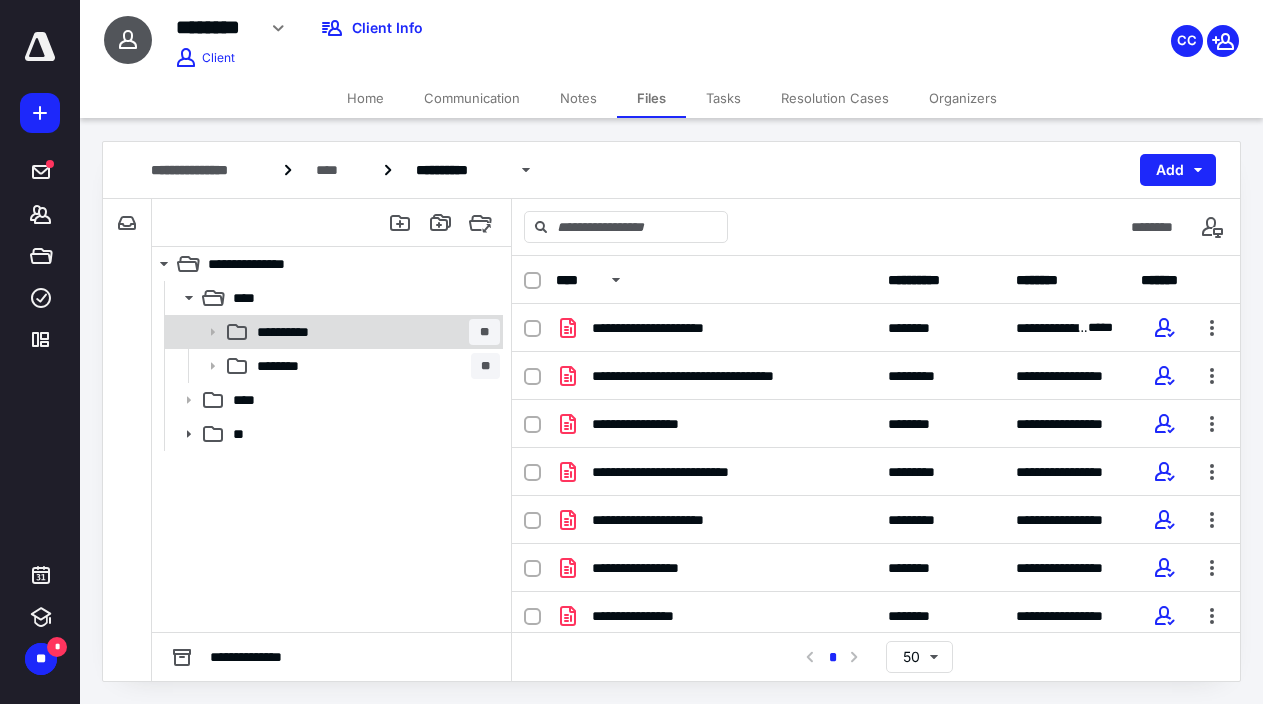 click 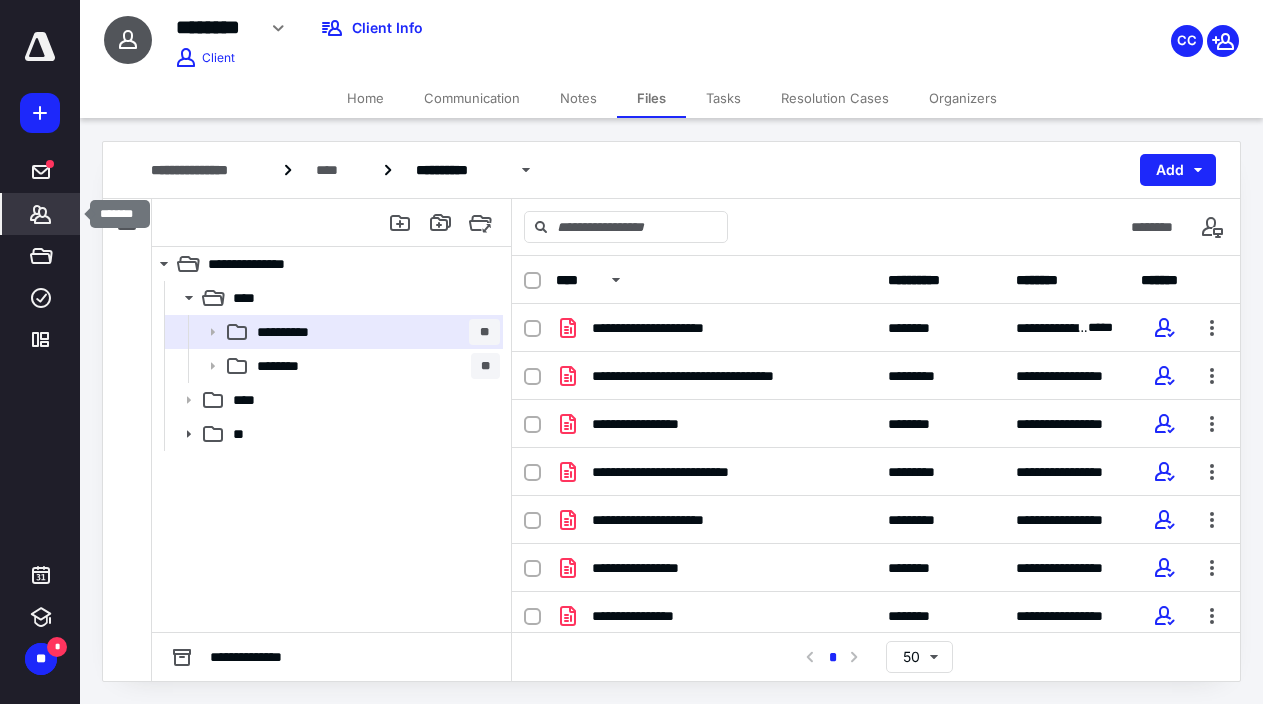click 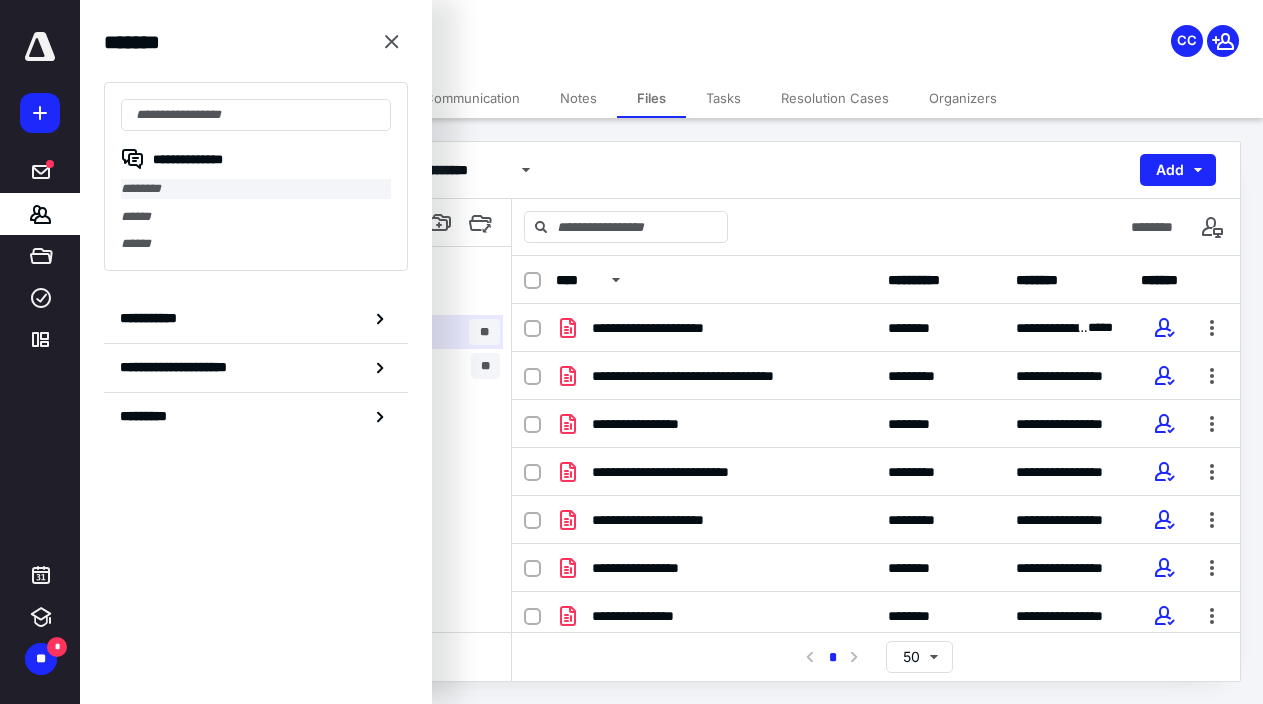 click on "********" at bounding box center [256, 189] 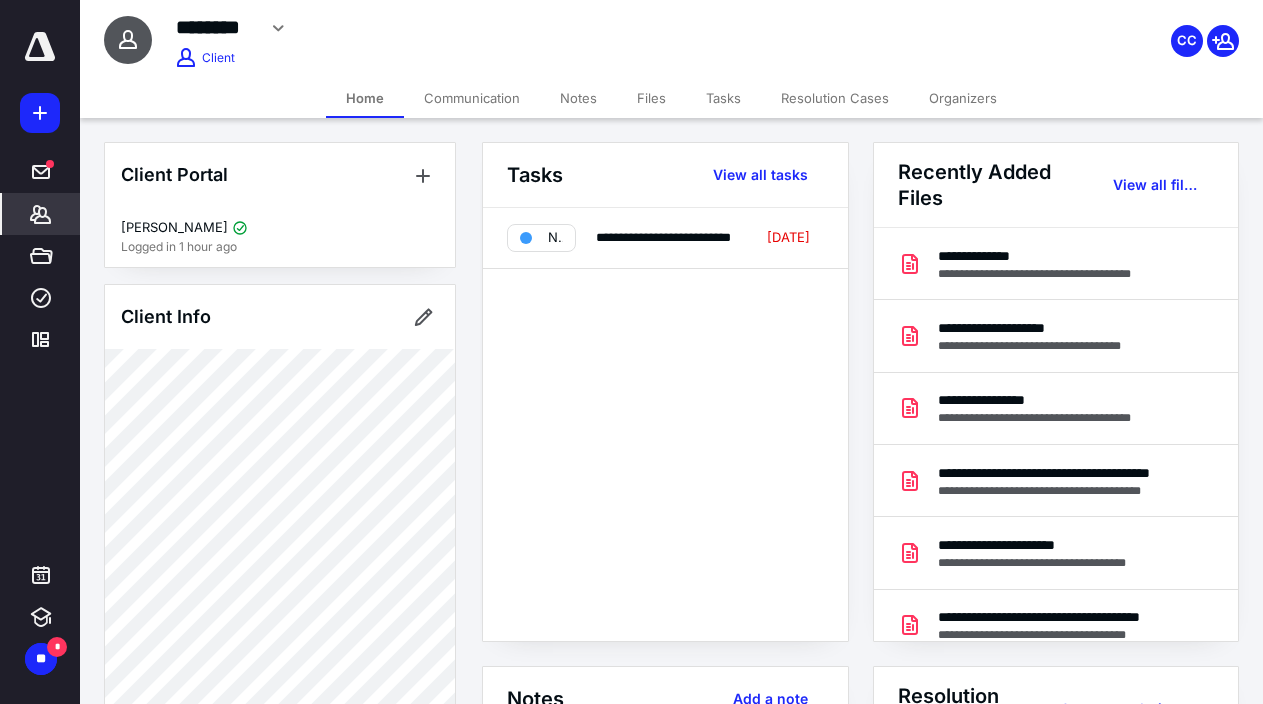 click on "Files" at bounding box center (651, 98) 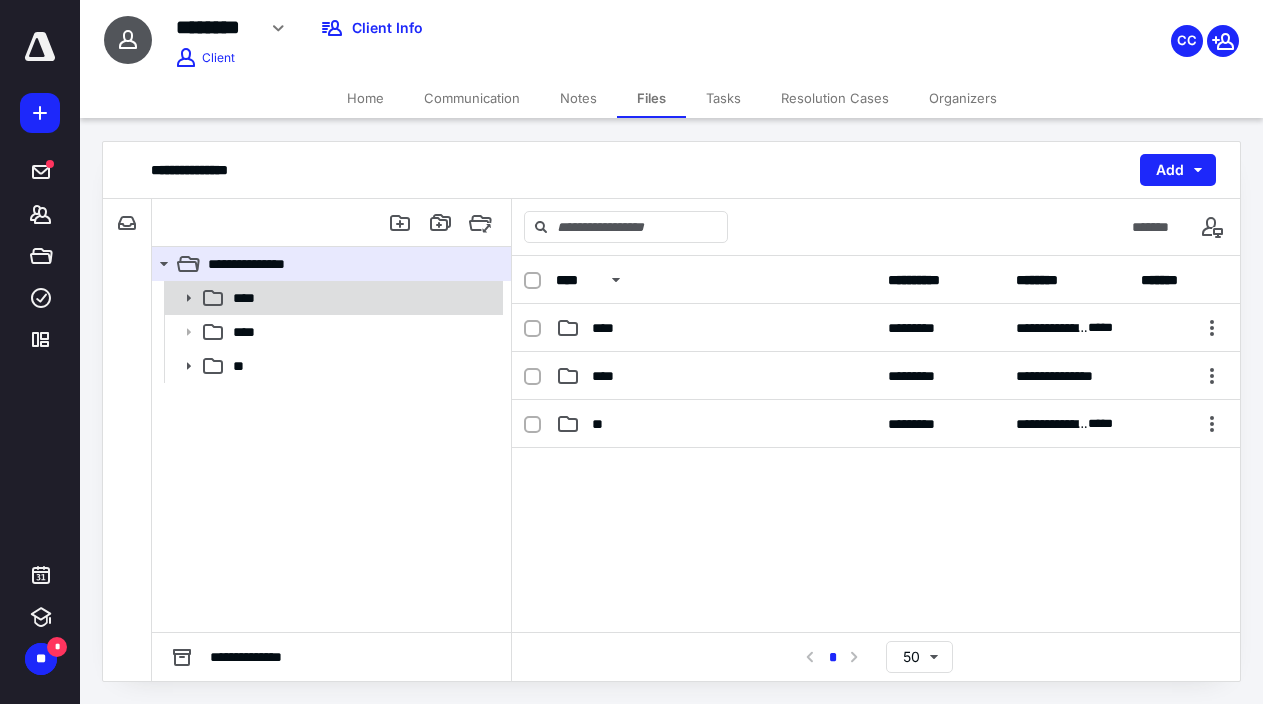 click 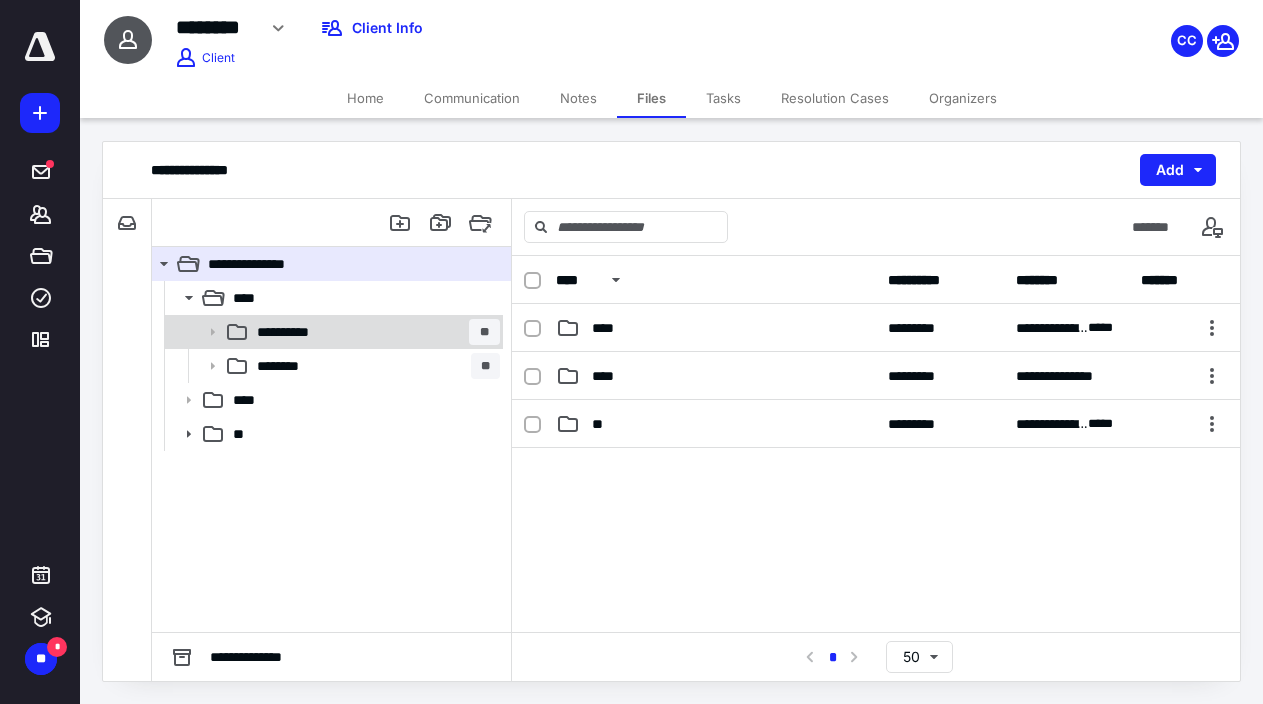 click 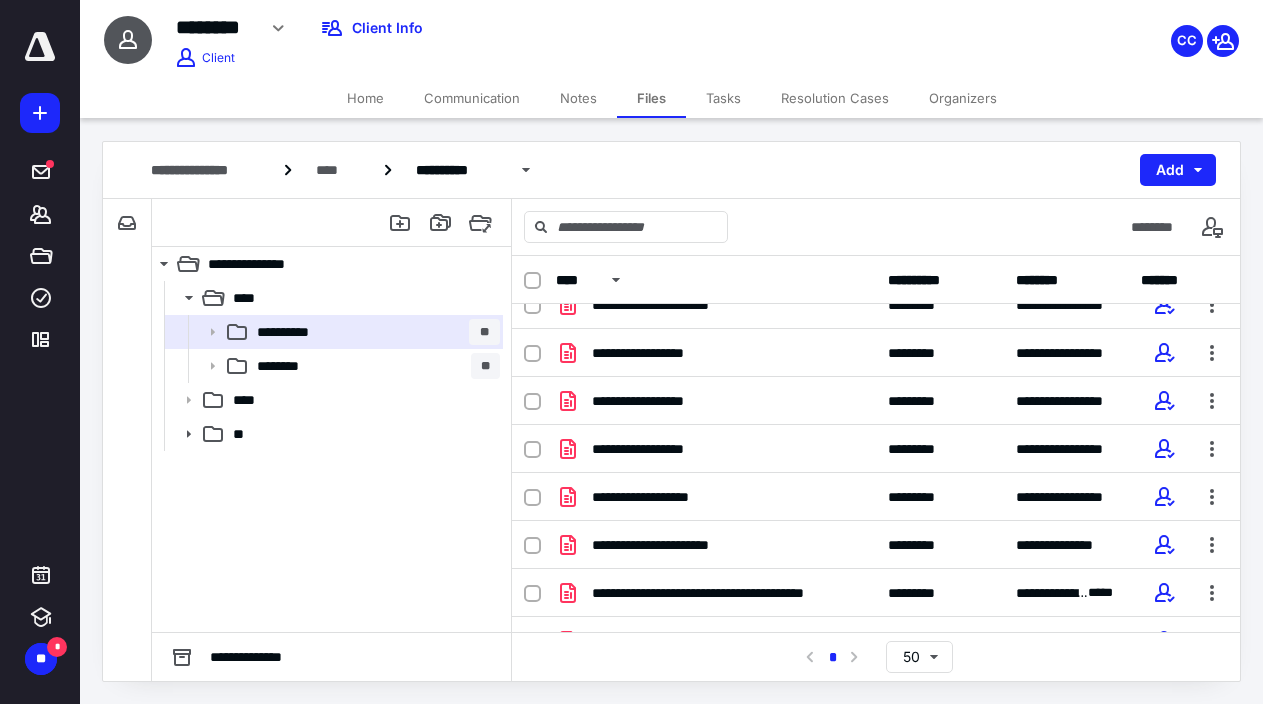 scroll, scrollTop: 728, scrollLeft: 0, axis: vertical 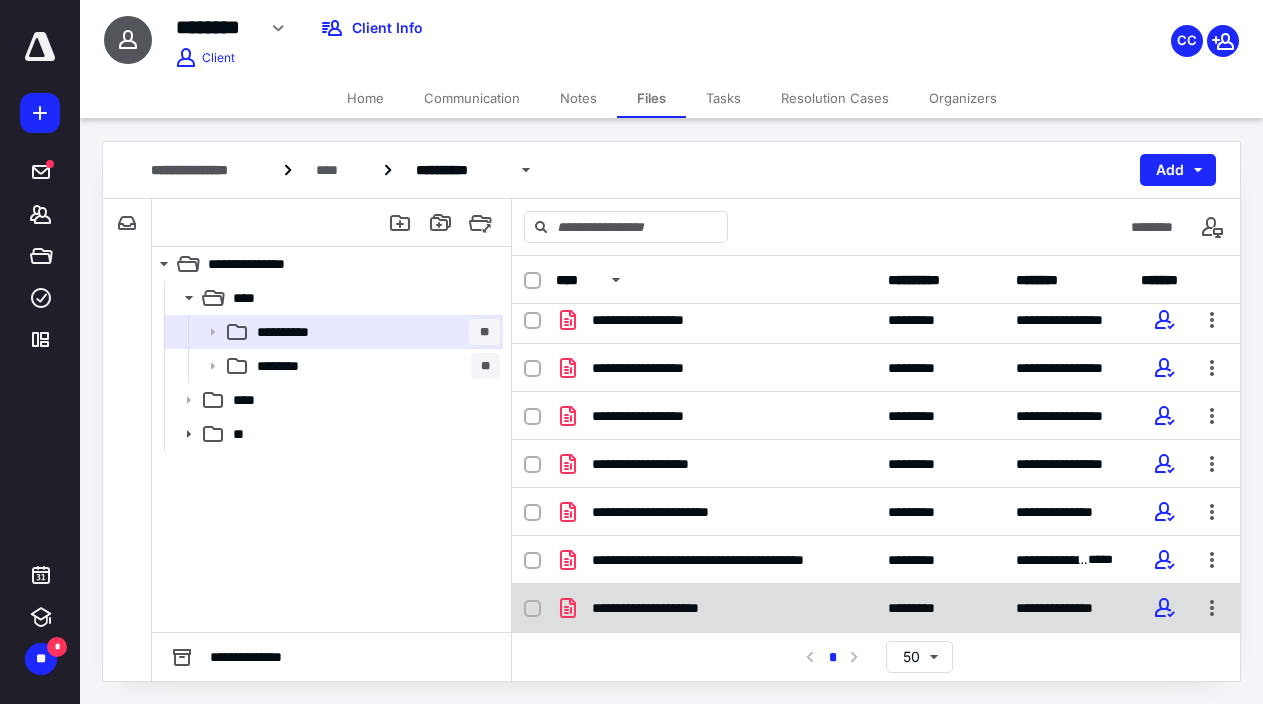 click 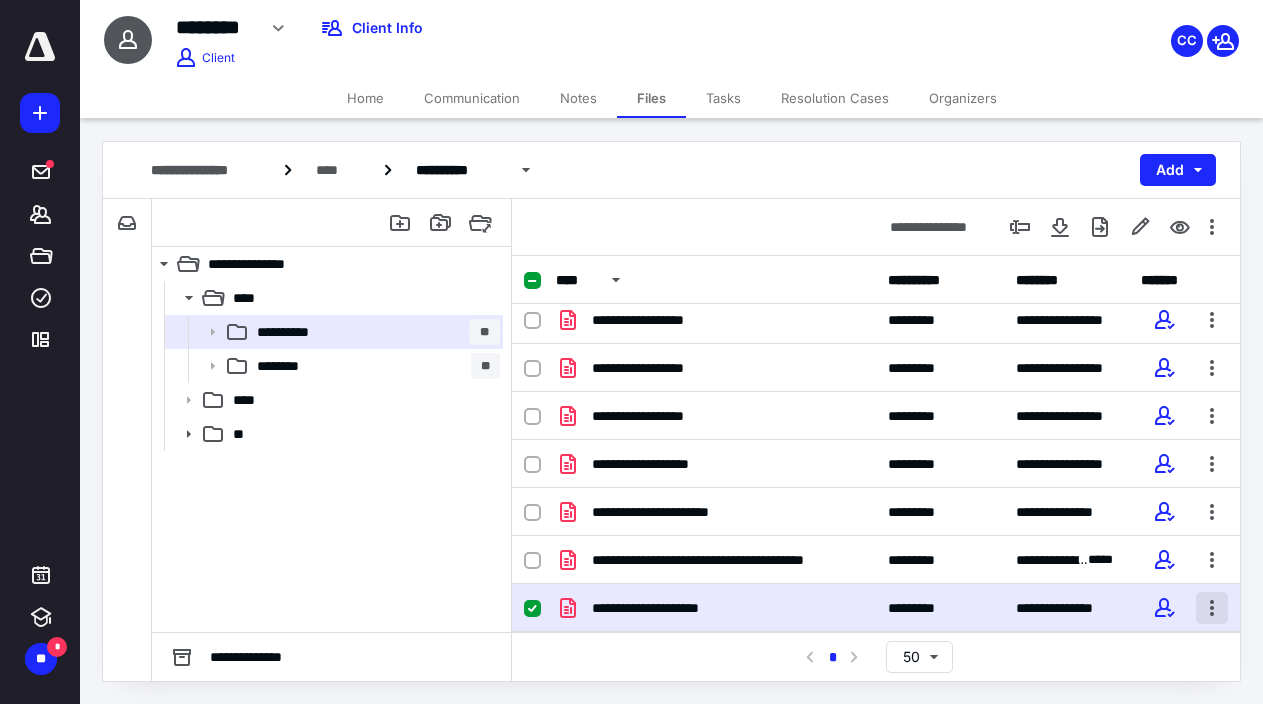 click at bounding box center (1212, 608) 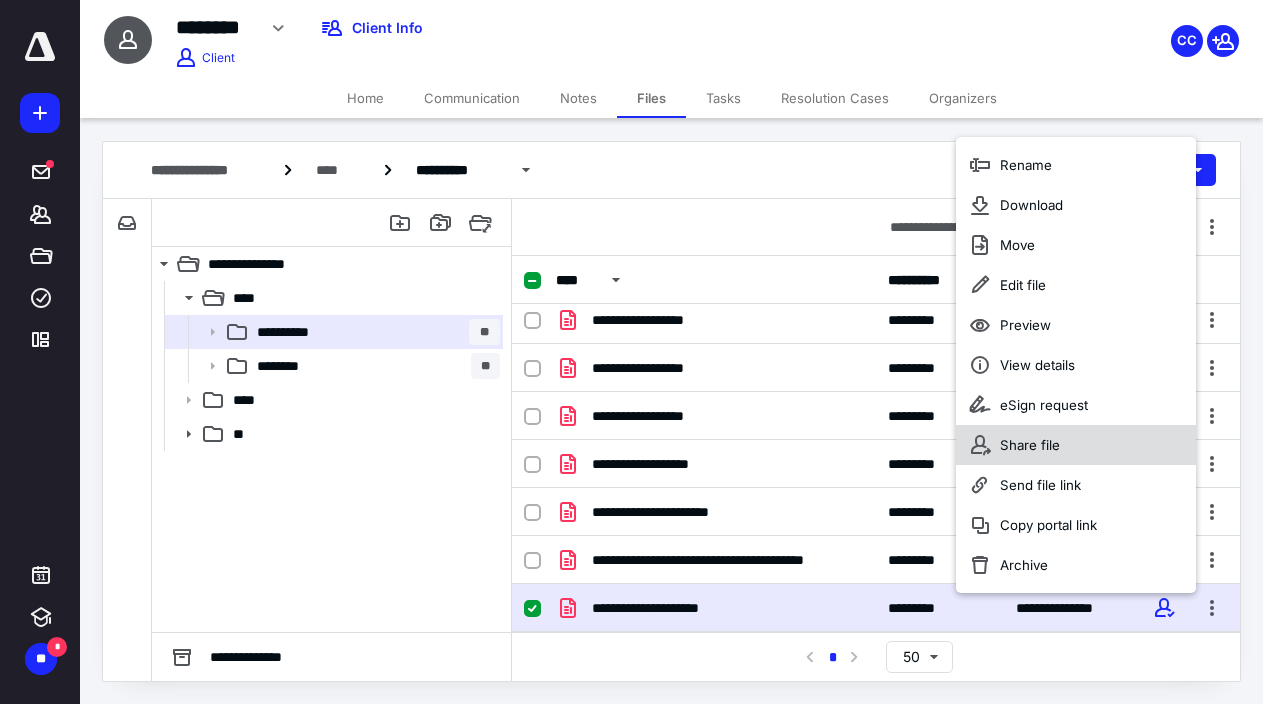 click on "Share file" at bounding box center (1076, 445) 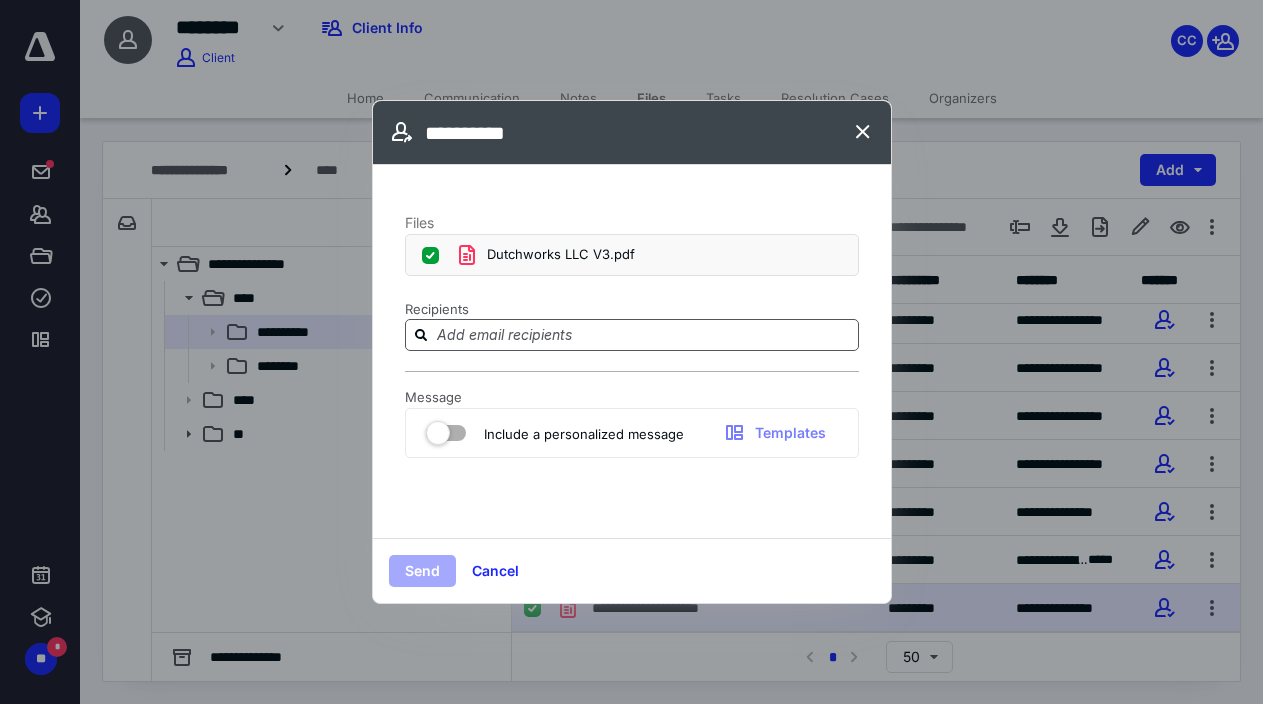 click at bounding box center (644, 334) 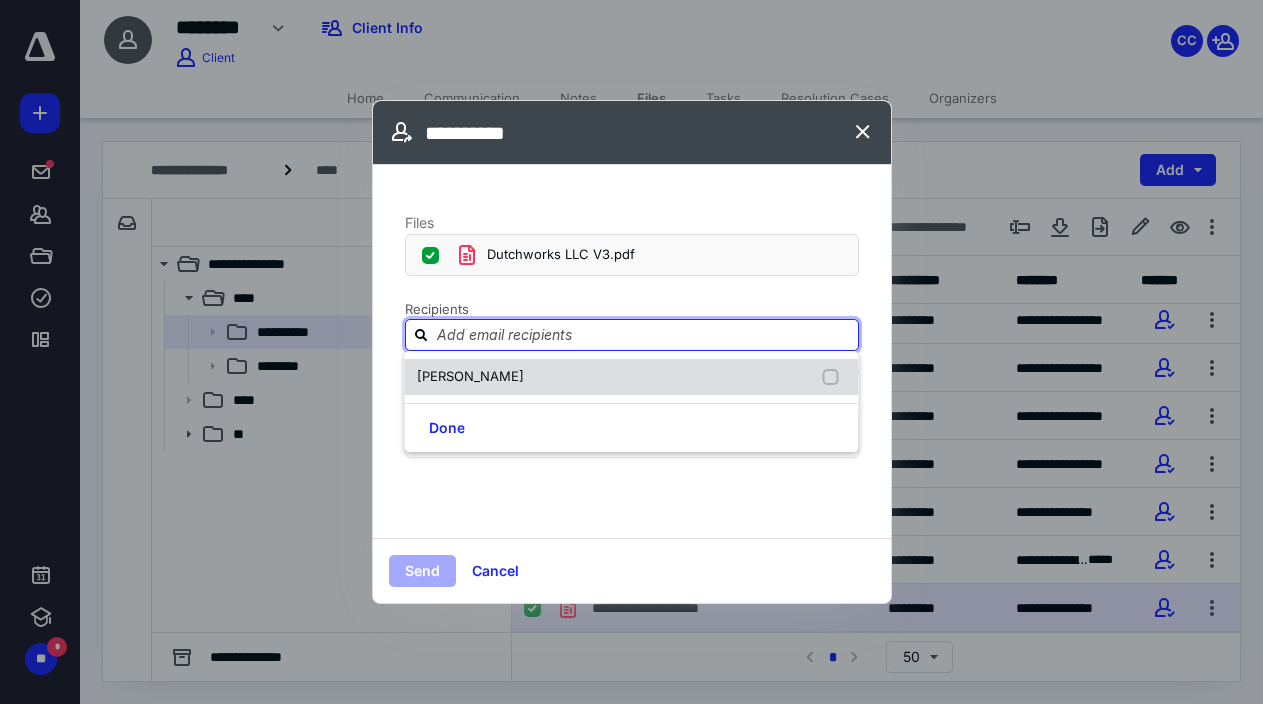 click on "[PERSON_NAME]" at bounding box center [470, 376] 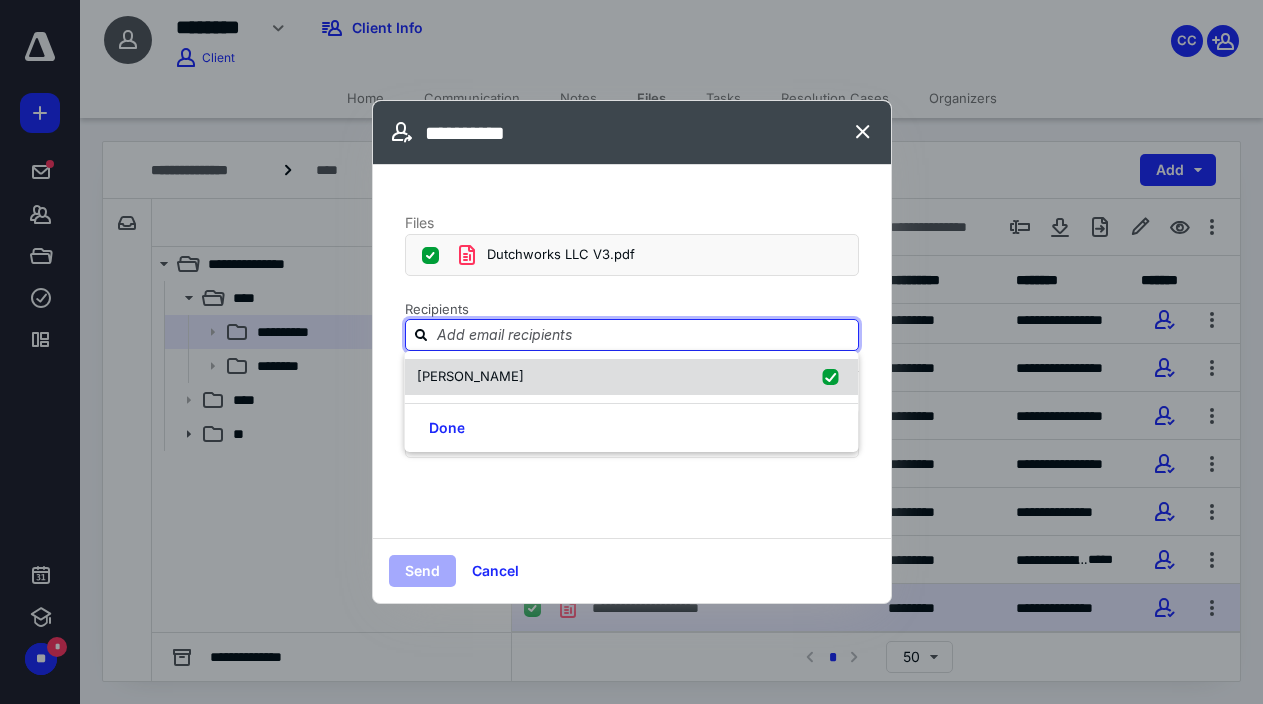 checkbox on "true" 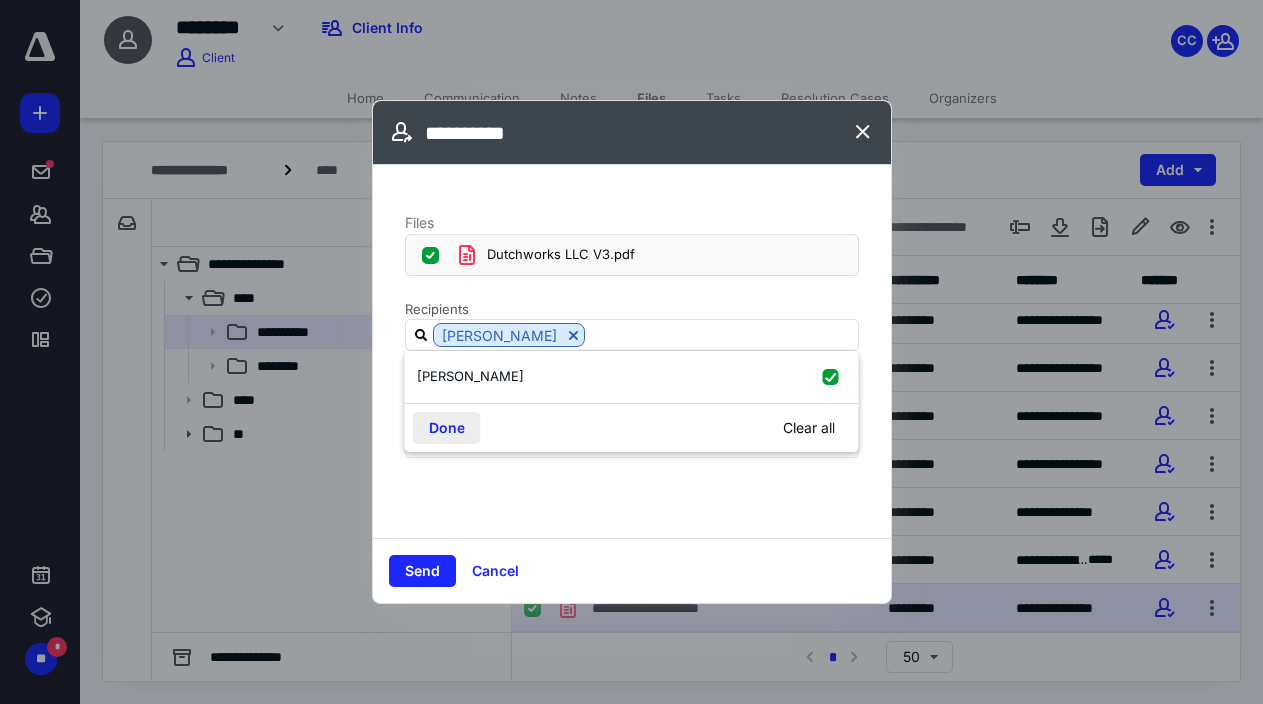 click on "Done" at bounding box center [447, 428] 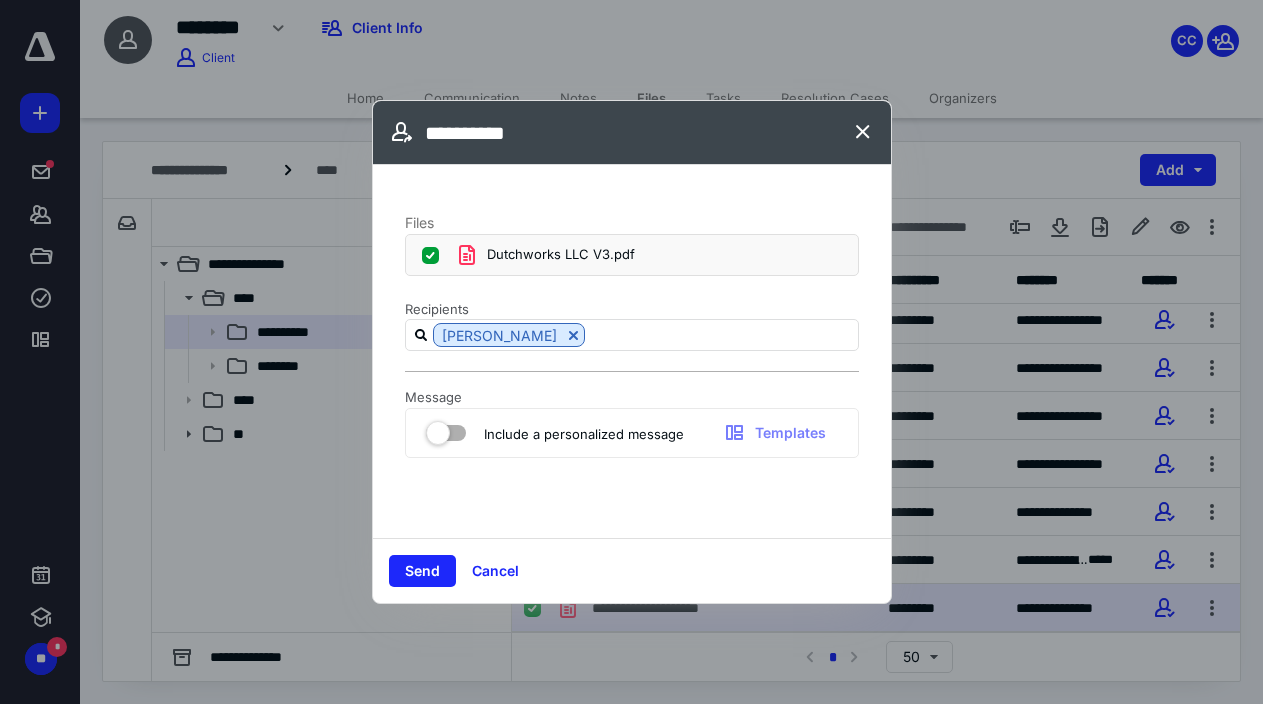 click at bounding box center [446, 429] 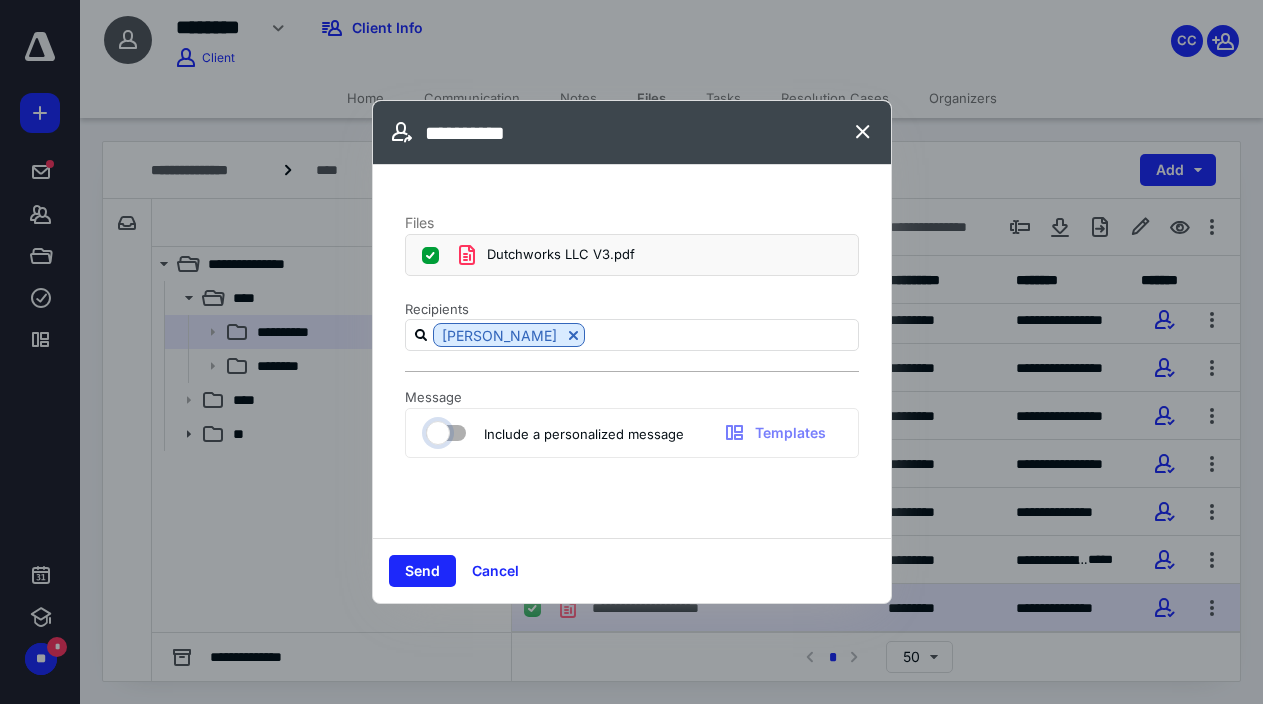 click at bounding box center [436, 430] 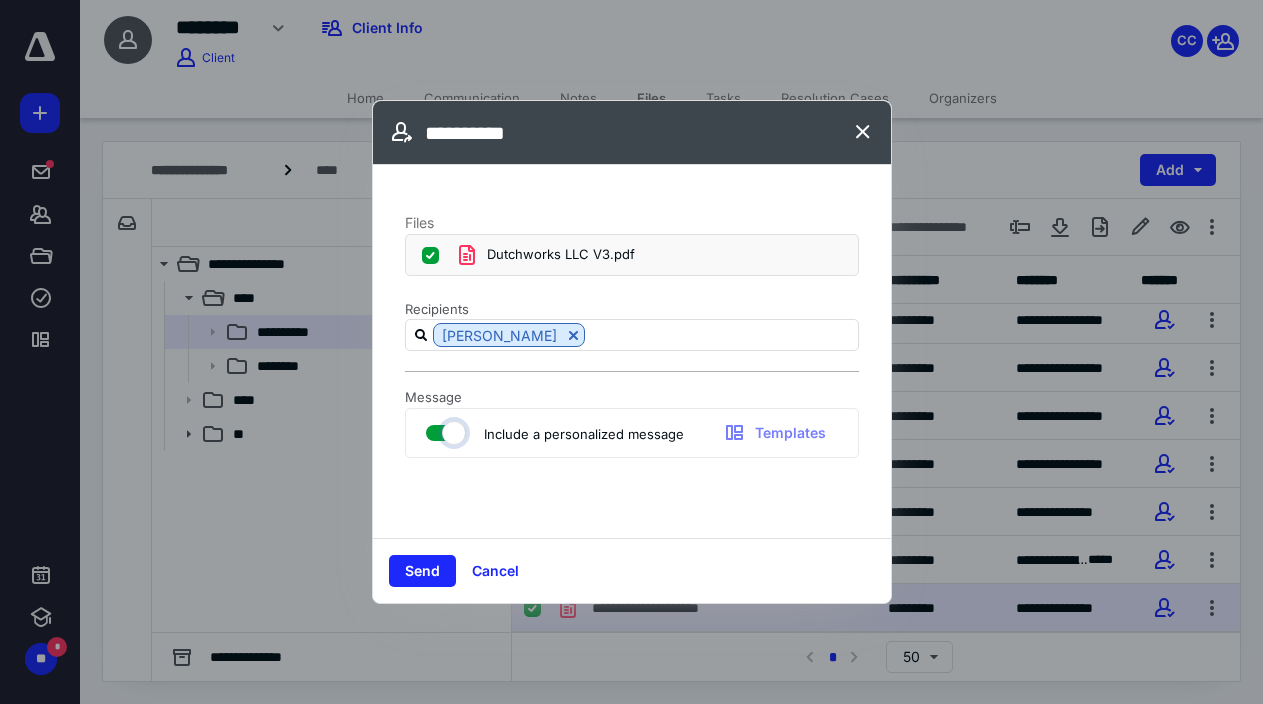 checkbox on "true" 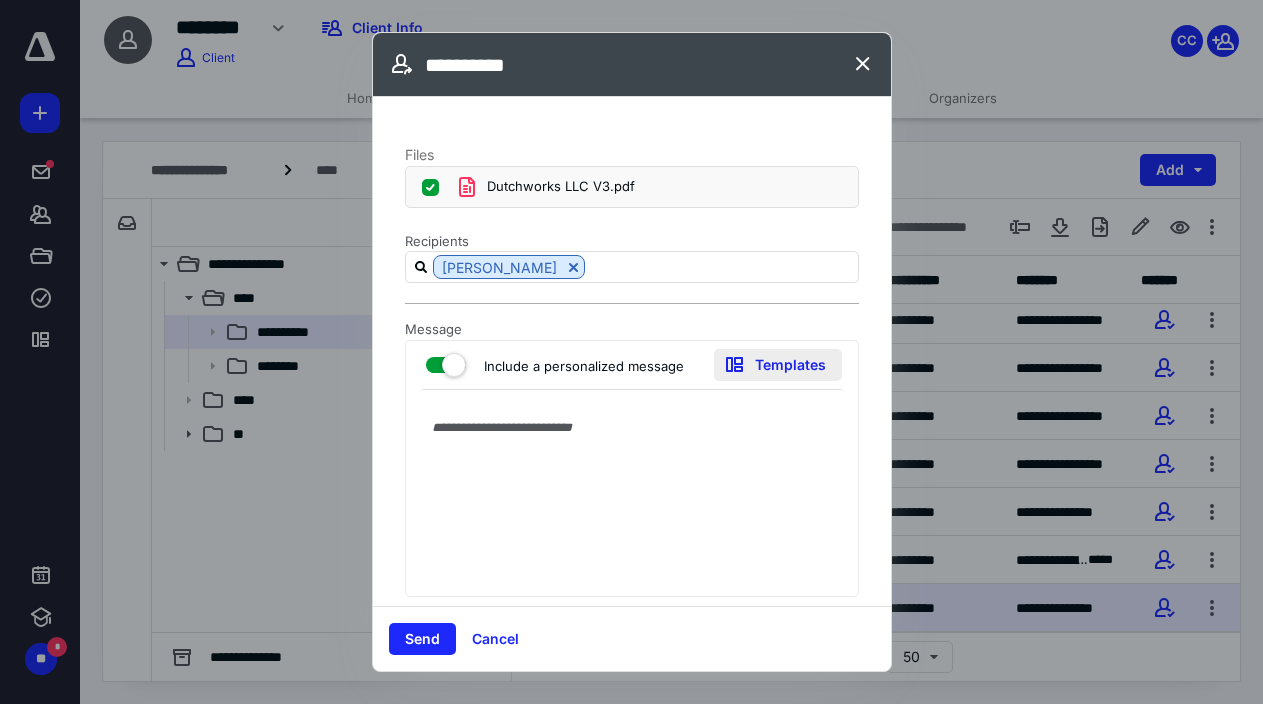 click on "Templates" at bounding box center [778, 365] 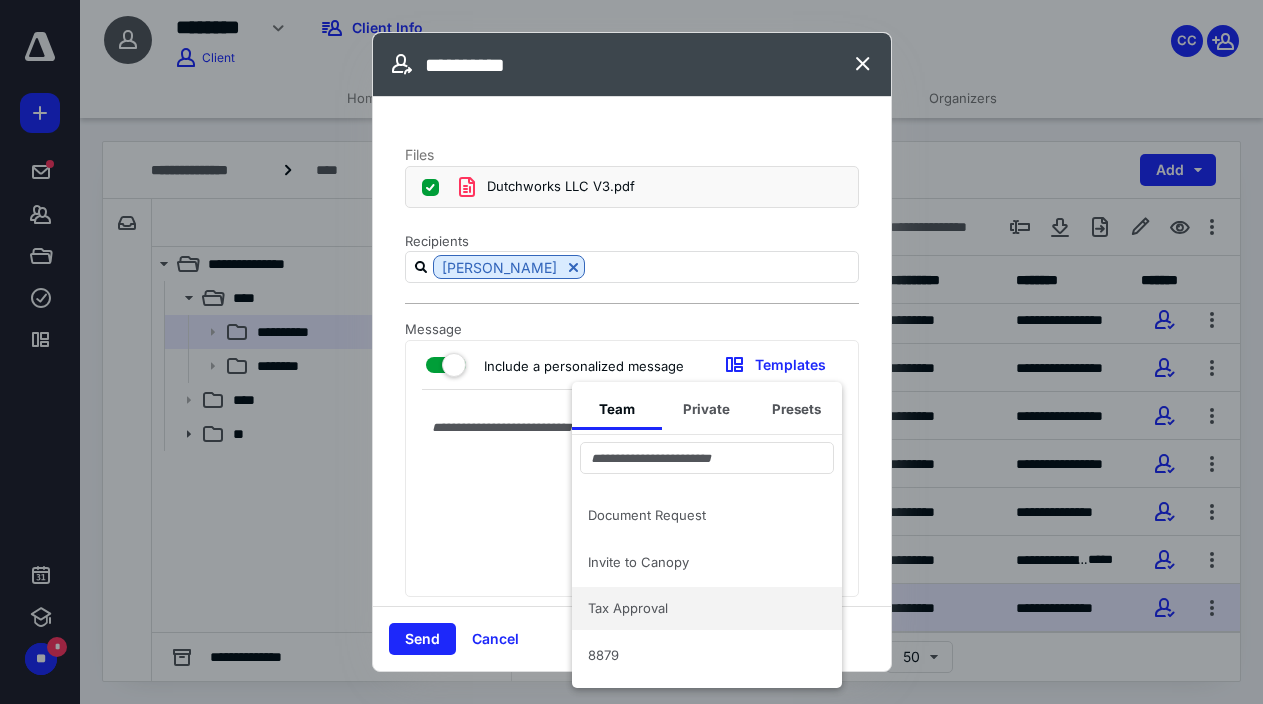 click on "Tax Approval" at bounding box center [695, 608] 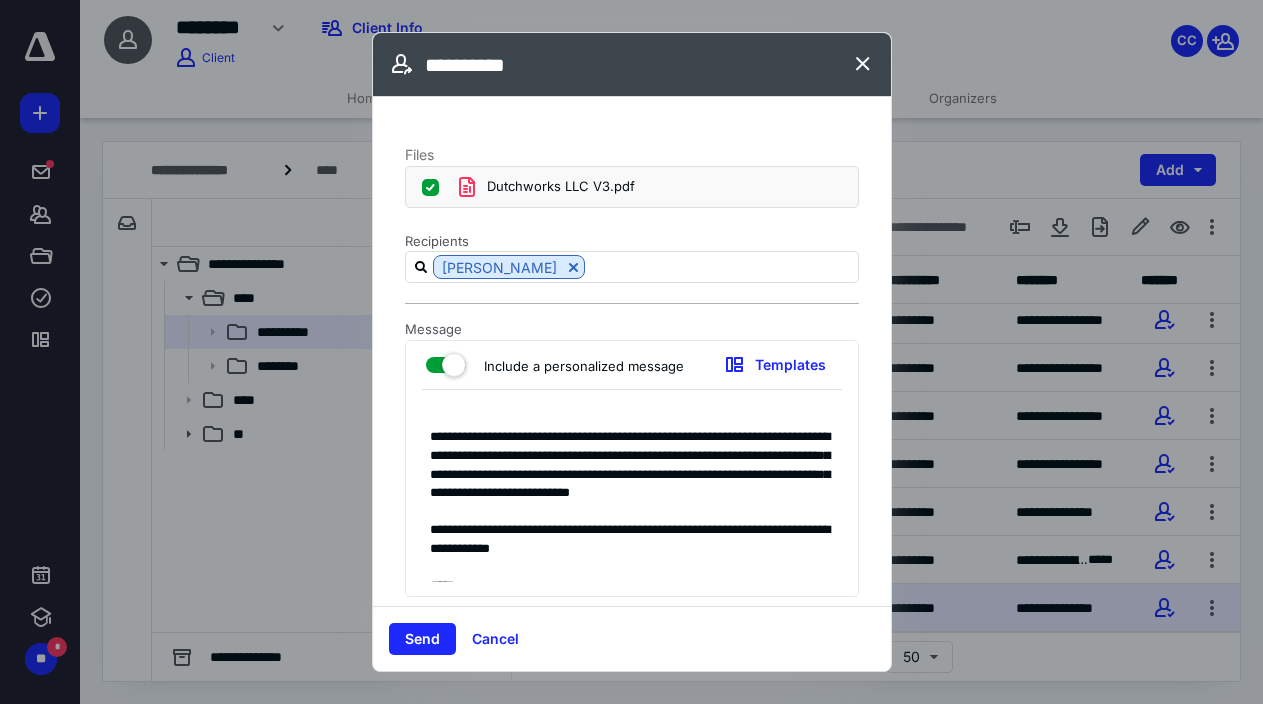 scroll, scrollTop: 118, scrollLeft: 0, axis: vertical 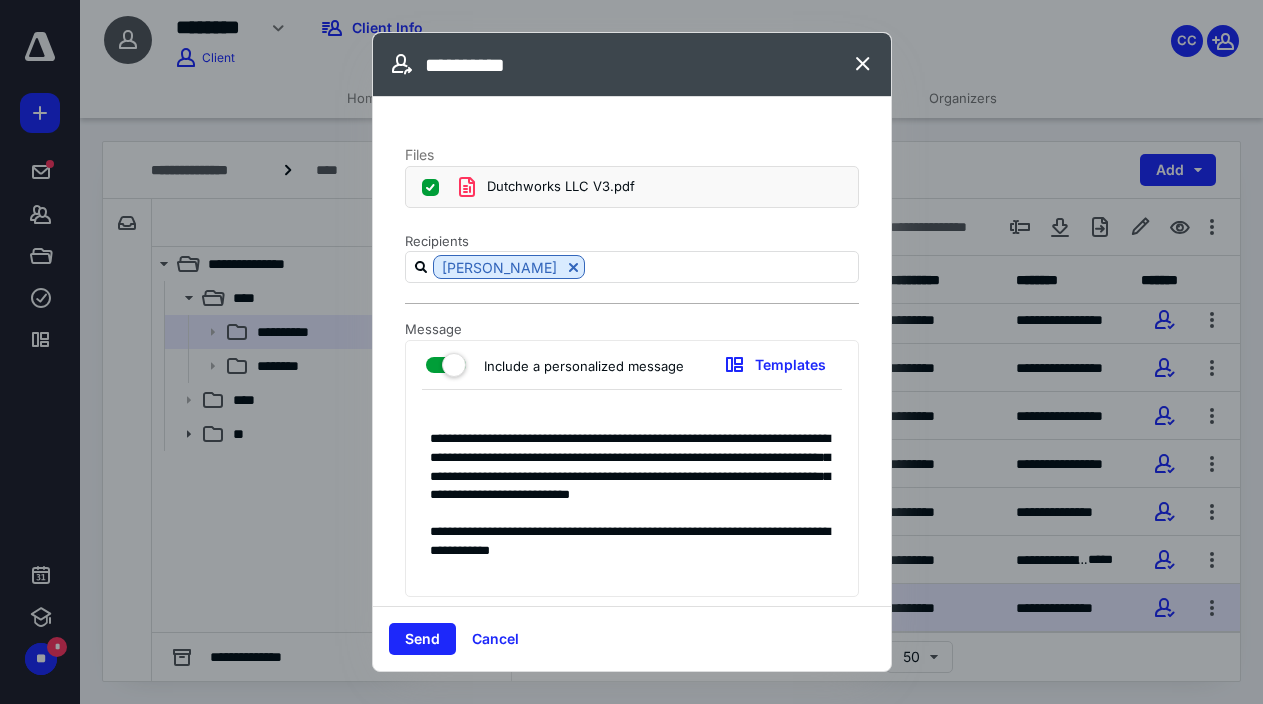 click on "**********" at bounding box center [632, 498] 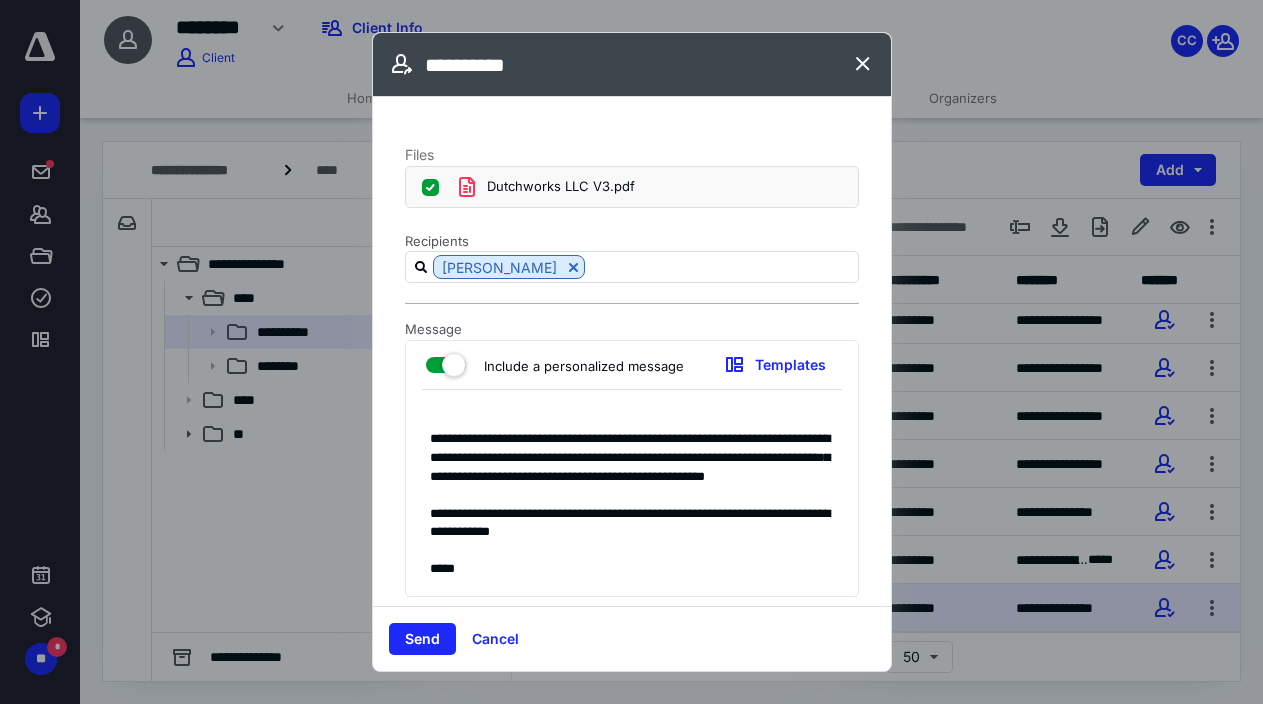 click on "**********" at bounding box center (632, 498) 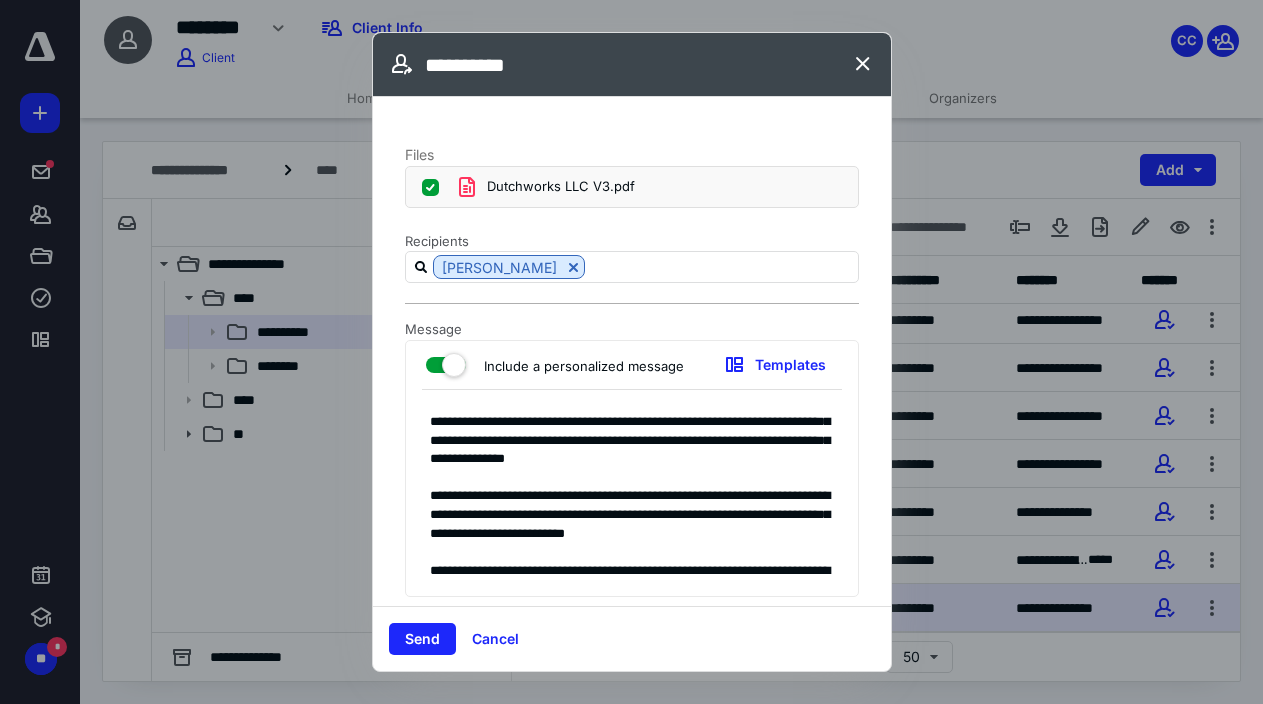 scroll, scrollTop: 0, scrollLeft: 0, axis: both 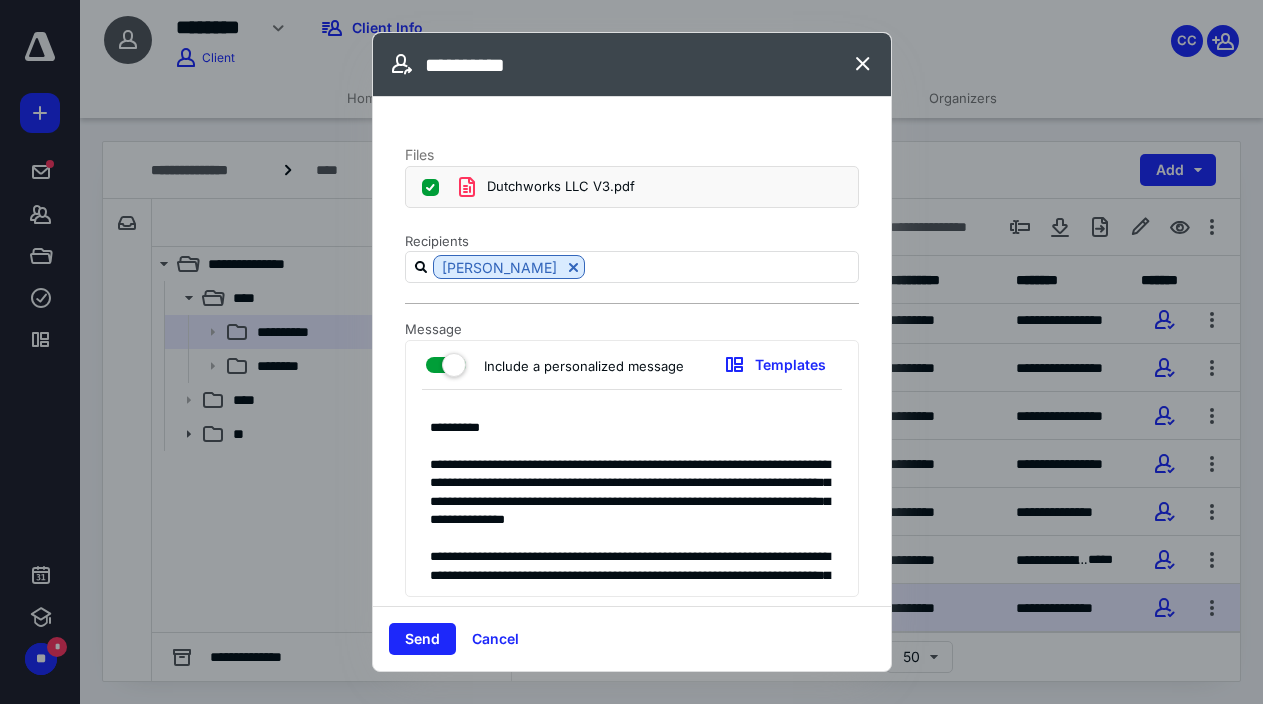 click on "**********" at bounding box center (632, 498) 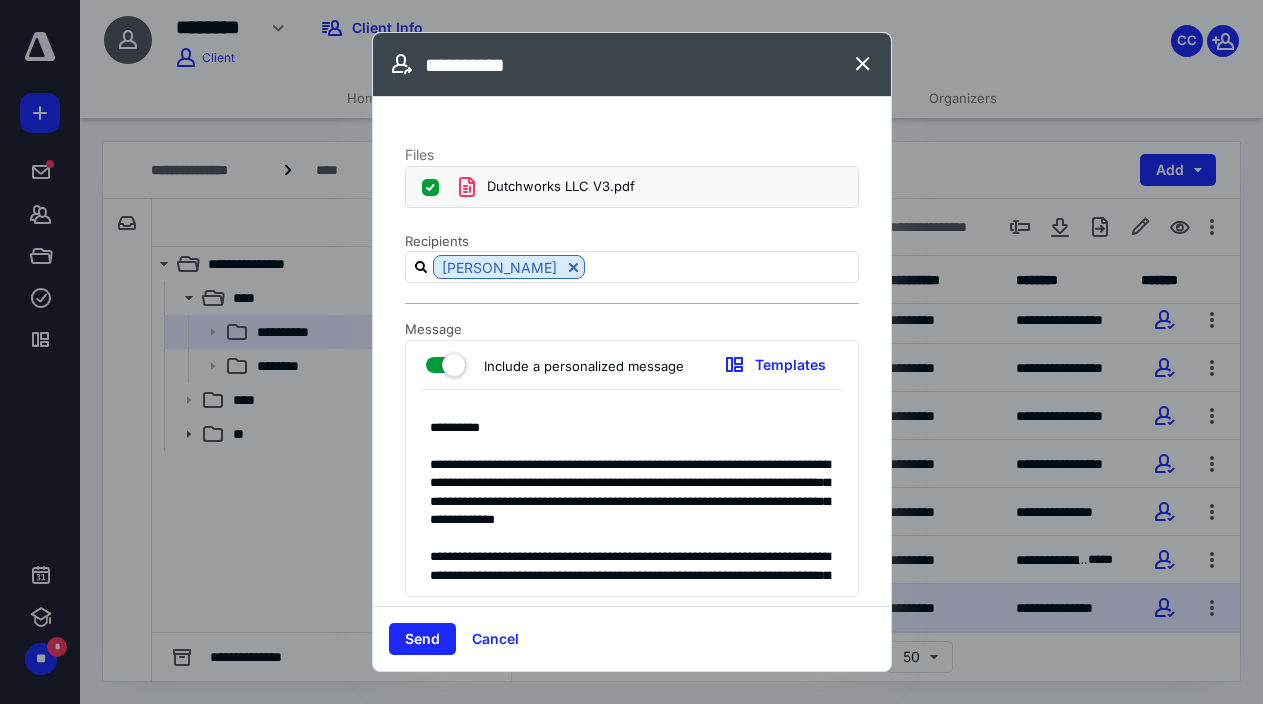 click on "**********" at bounding box center (632, 498) 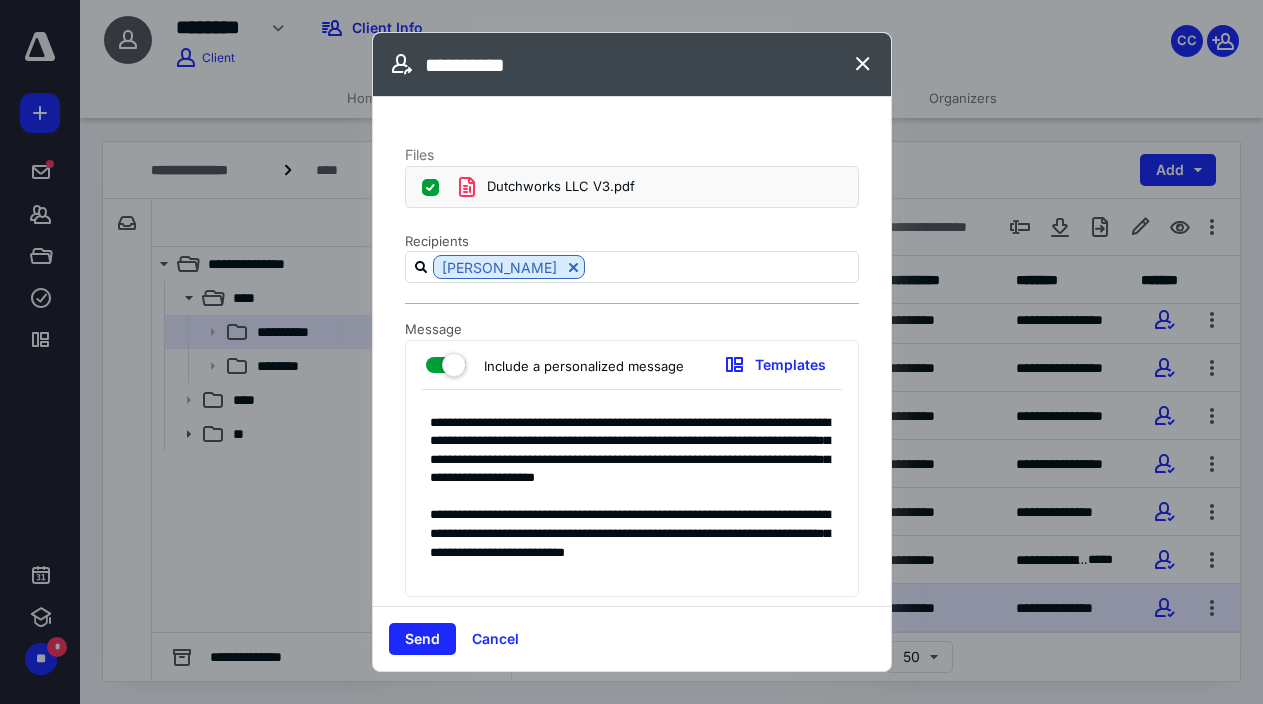 scroll, scrollTop: 45, scrollLeft: 0, axis: vertical 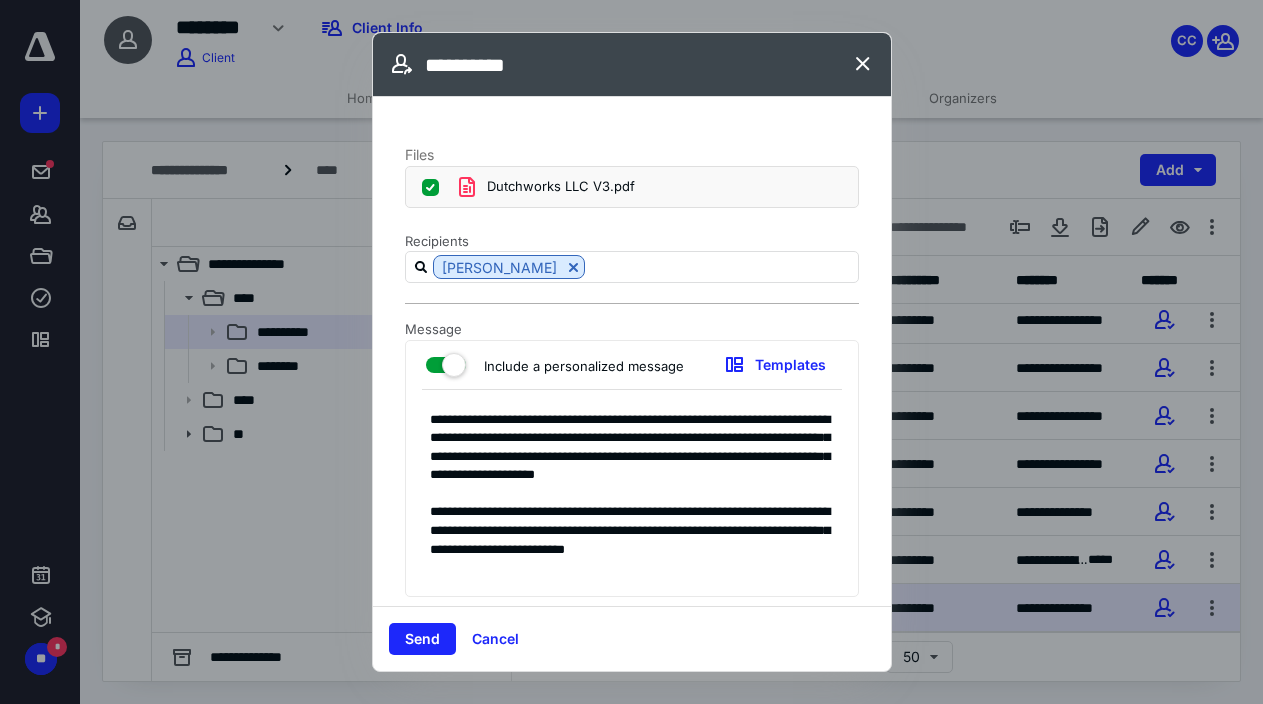 click on "**********" at bounding box center [632, 498] 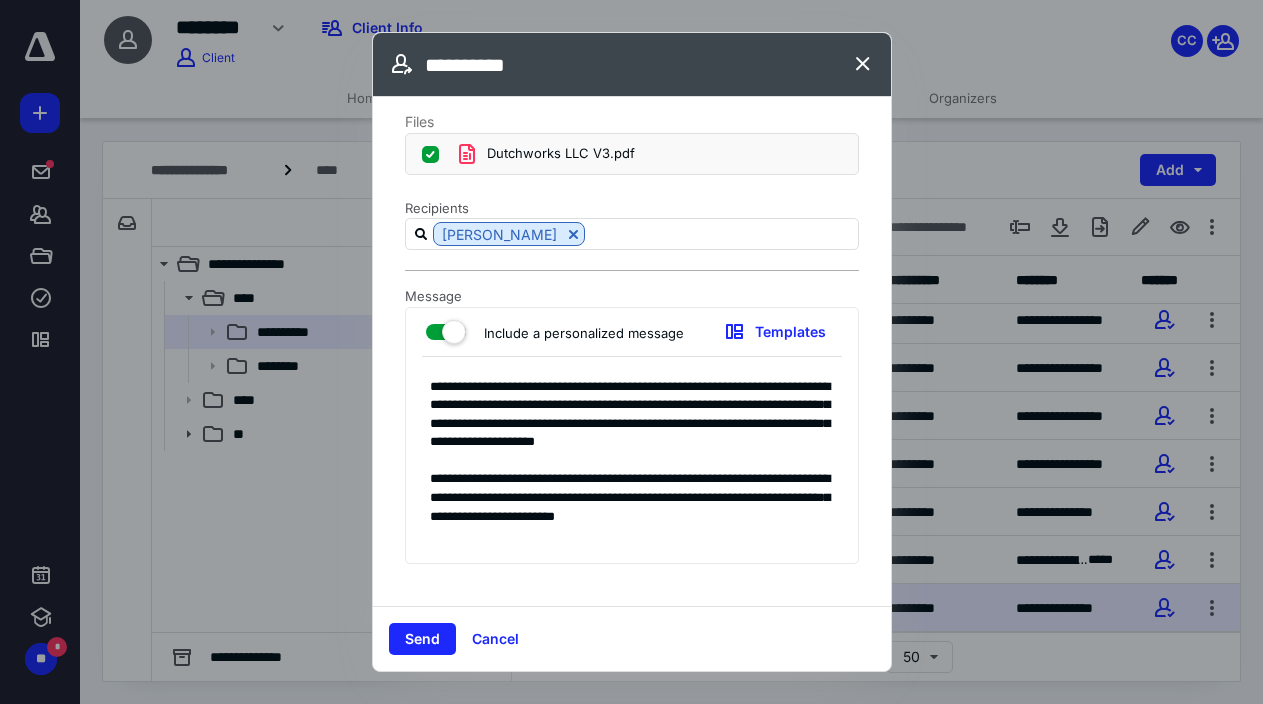 scroll, scrollTop: 47, scrollLeft: 0, axis: vertical 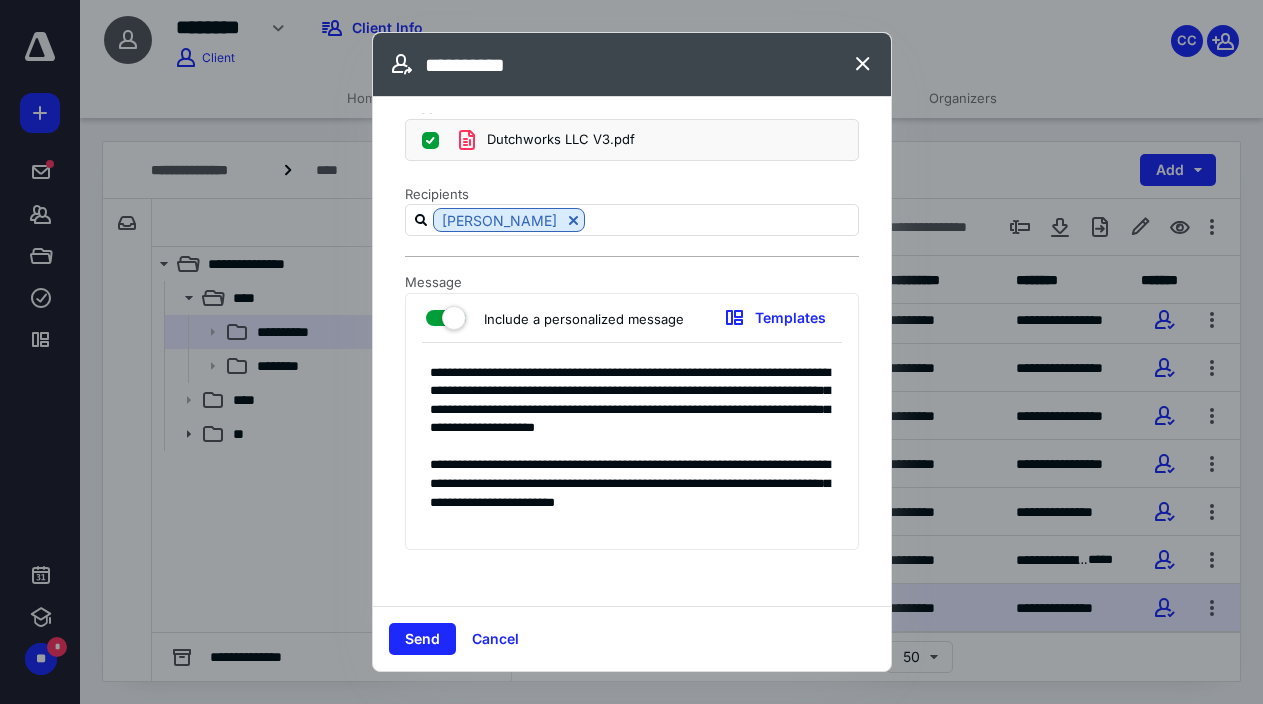 click on "**********" at bounding box center [632, 451] 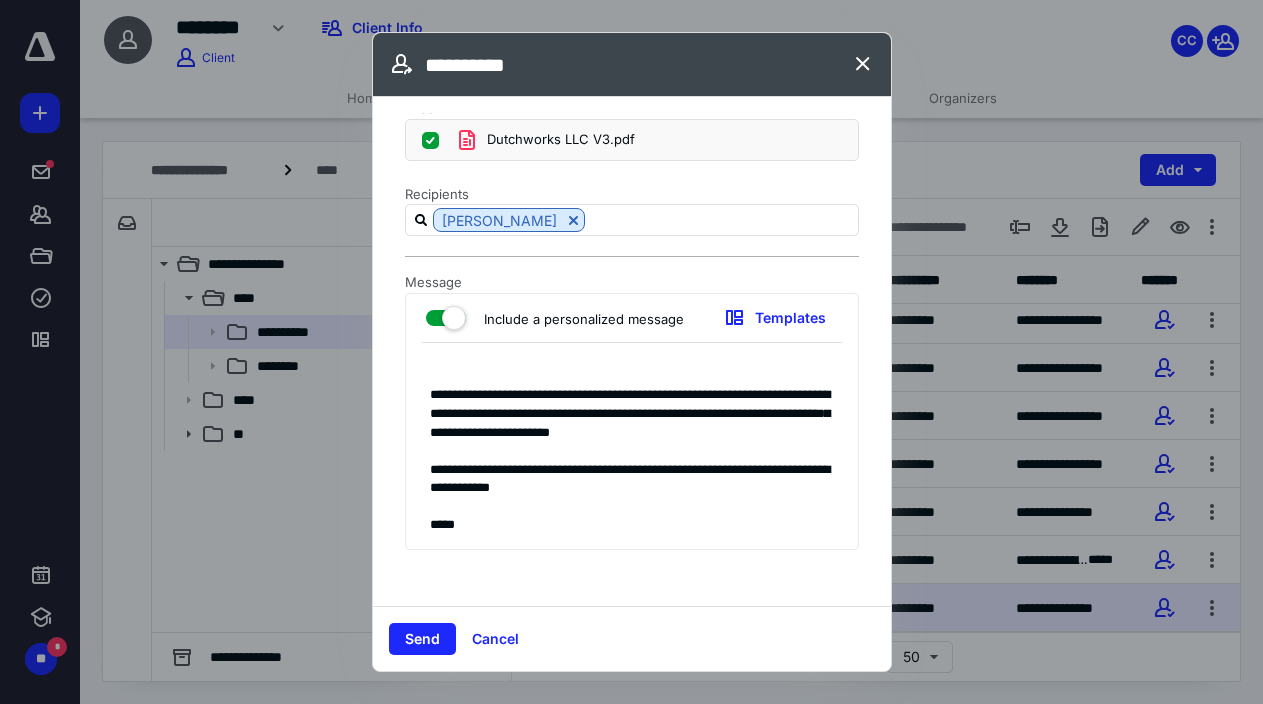 scroll, scrollTop: 113, scrollLeft: 0, axis: vertical 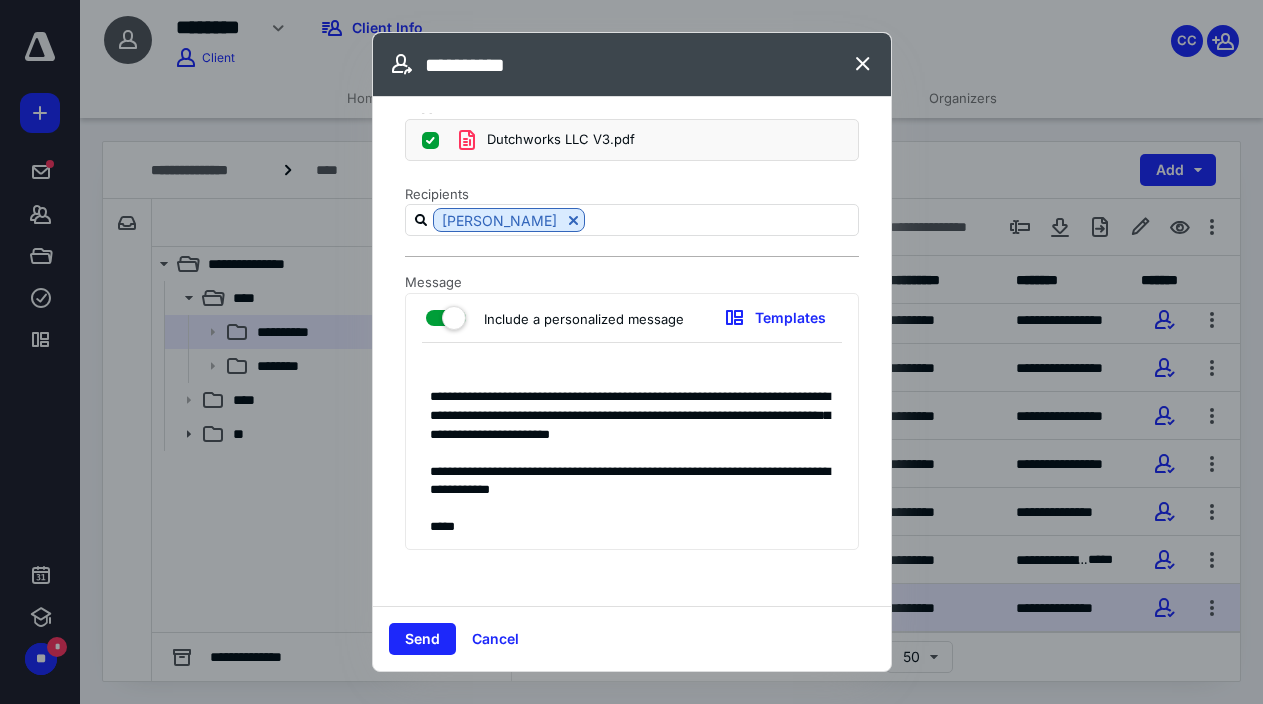 click on "**********" at bounding box center (632, 451) 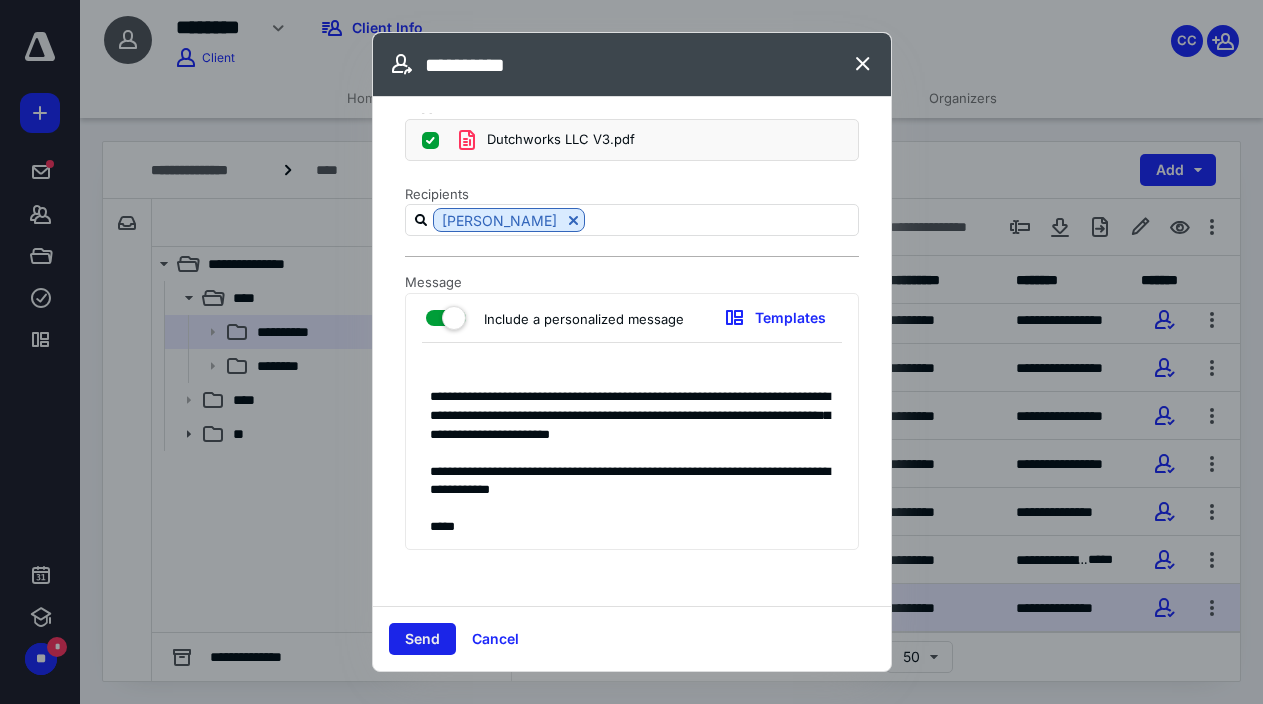 type on "**********" 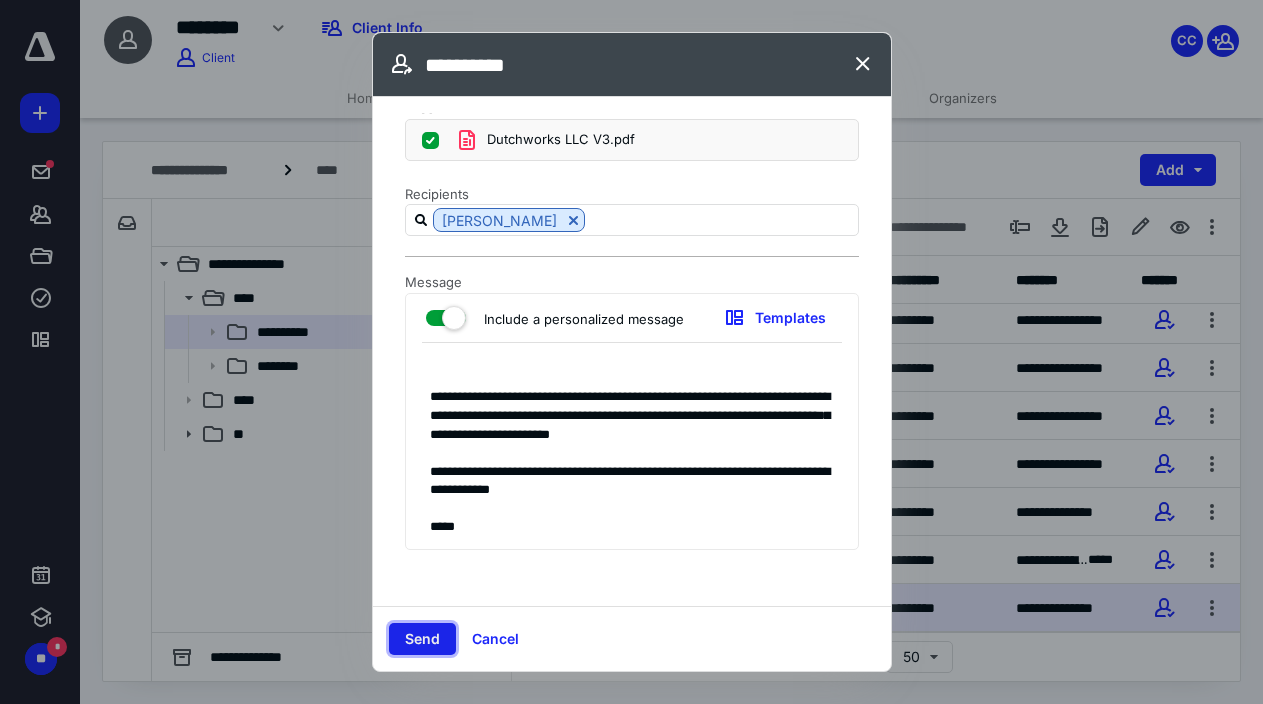 click on "Send" at bounding box center (422, 639) 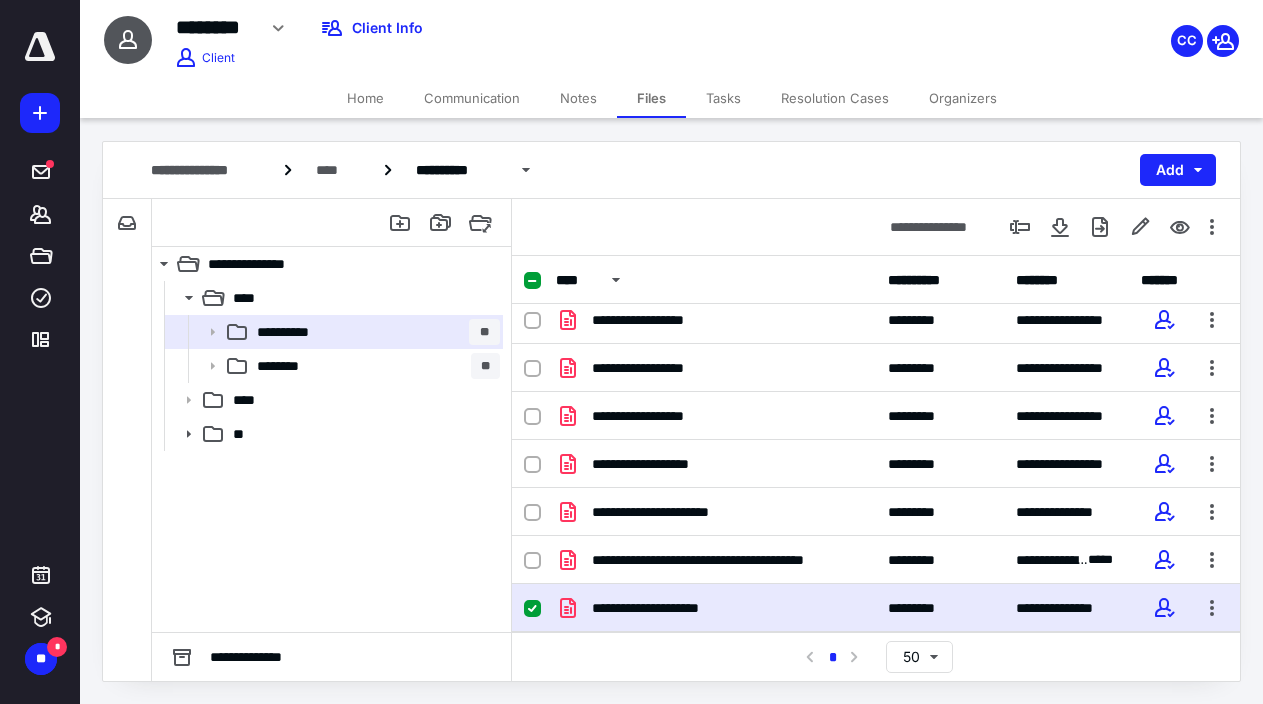 click on "**********" at bounding box center (331, 657) 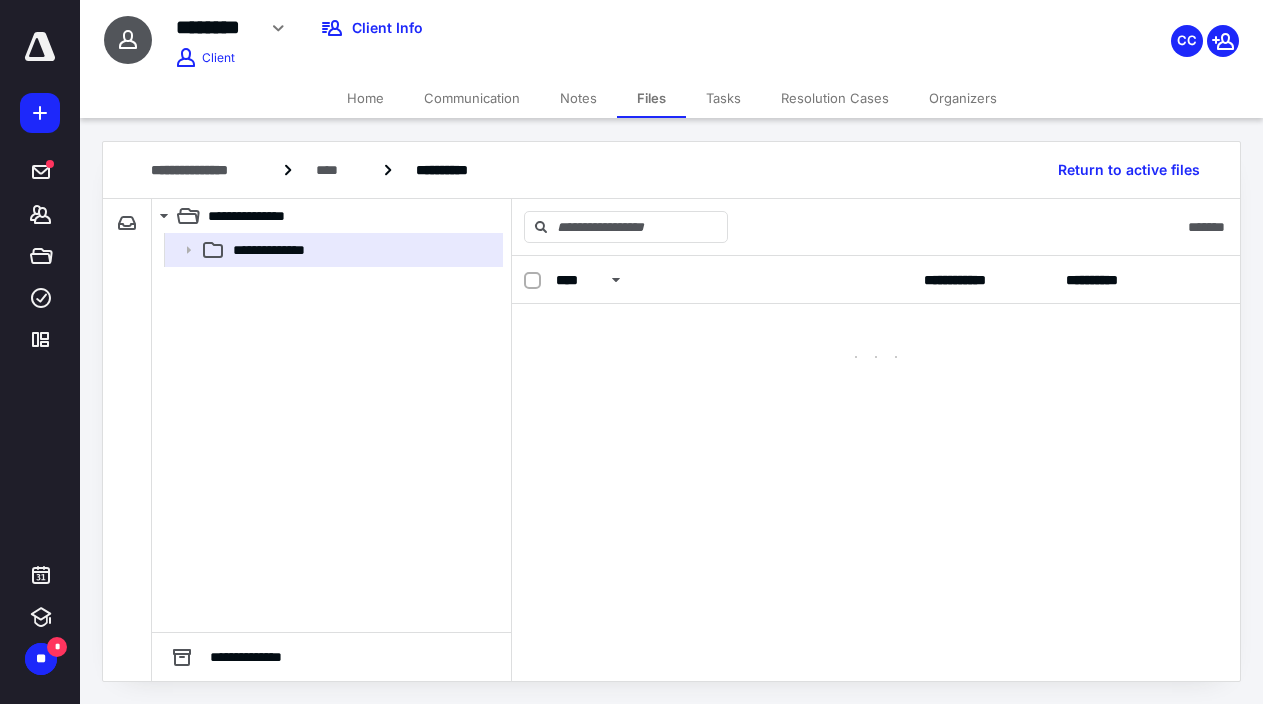 scroll, scrollTop: 0, scrollLeft: 0, axis: both 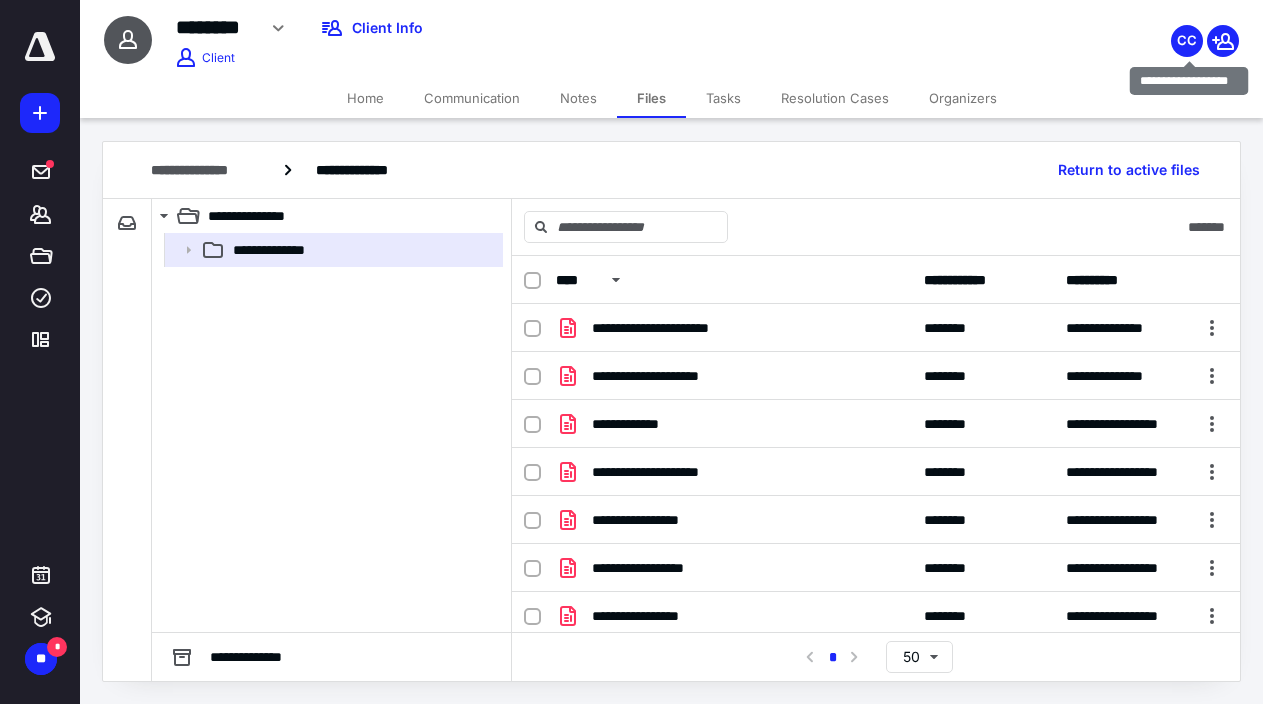 click on "CC" at bounding box center (1187, 41) 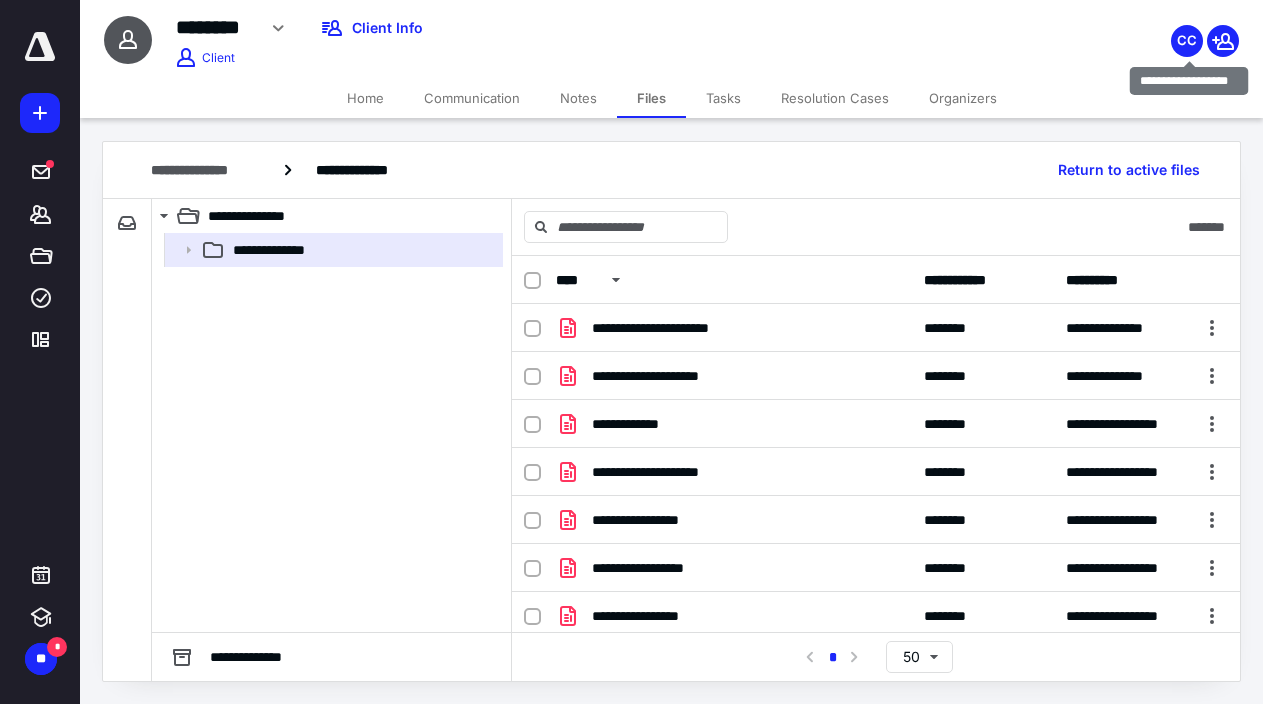click on "CC" at bounding box center [1187, 41] 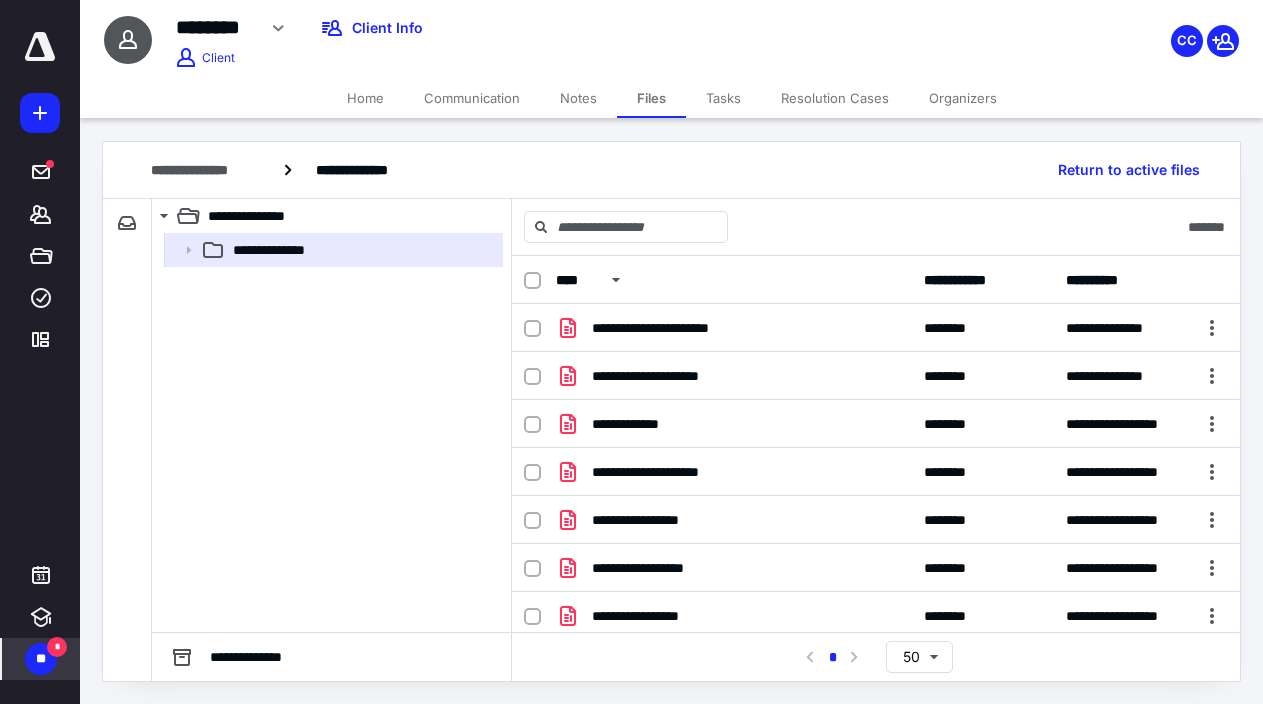 click on "**" at bounding box center (41, 659) 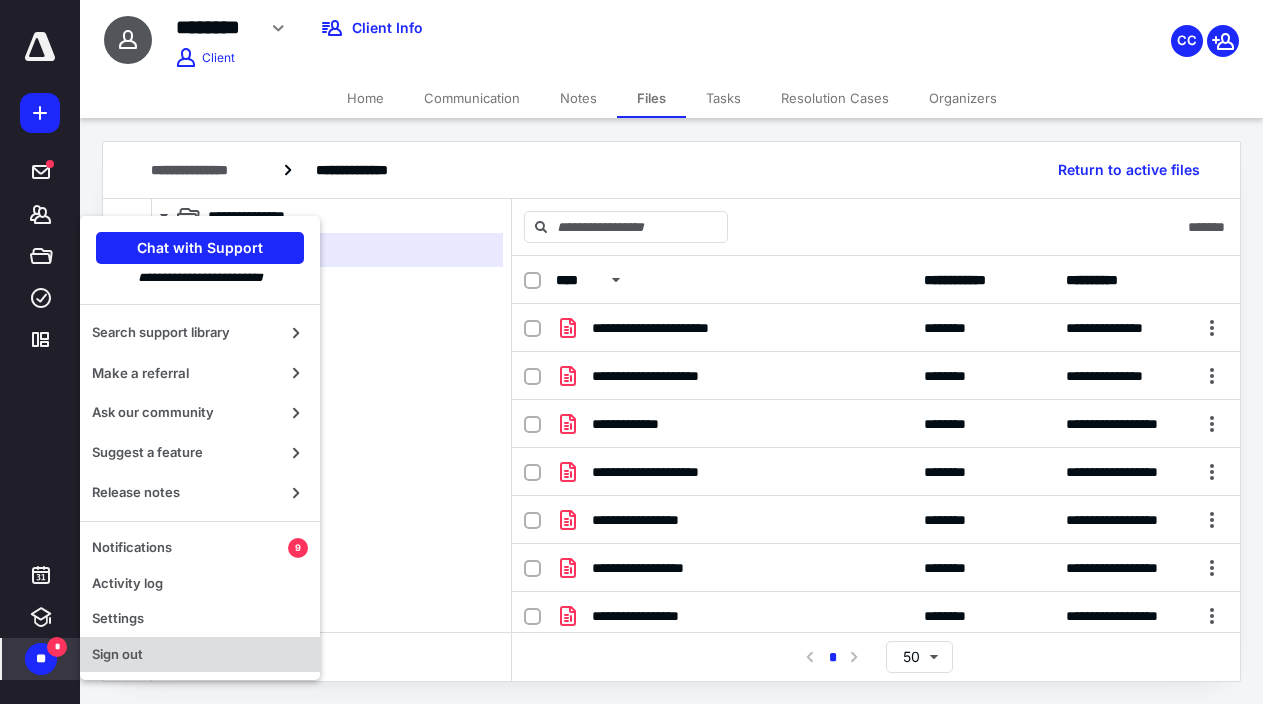 click on "Sign out" at bounding box center [200, 655] 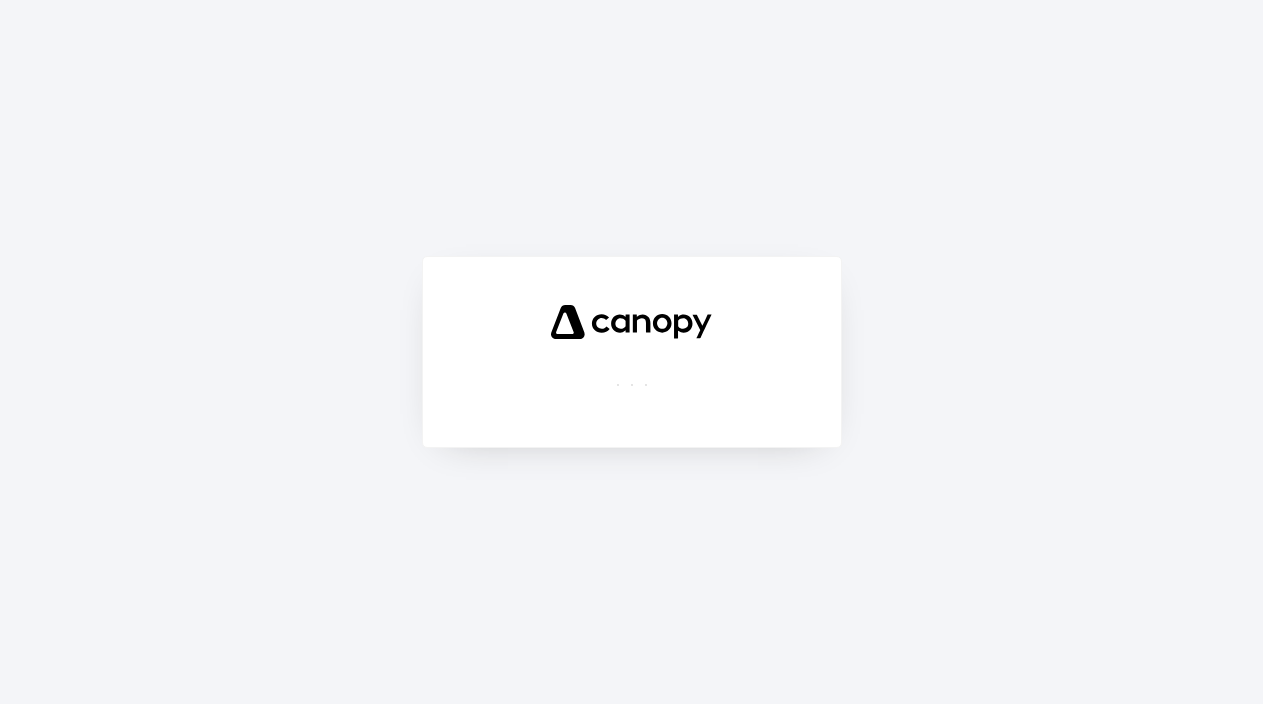 scroll, scrollTop: 0, scrollLeft: 0, axis: both 